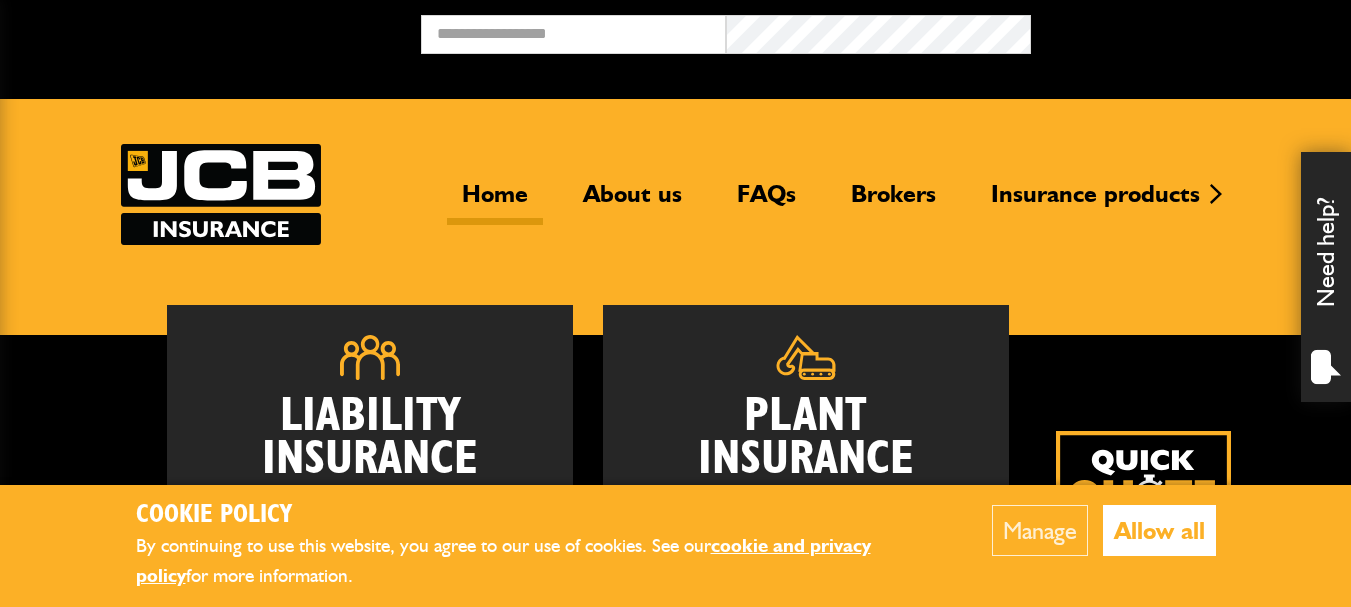 scroll, scrollTop: 0, scrollLeft: 0, axis: both 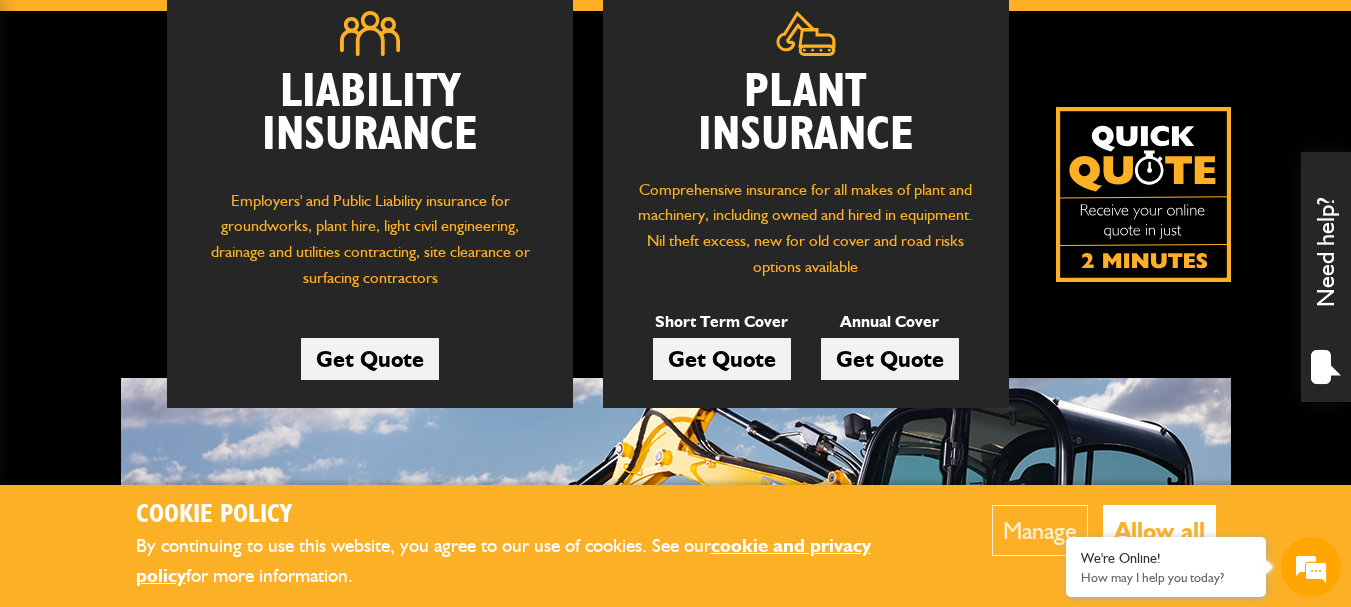 click on "Get Quote" at bounding box center [722, 359] 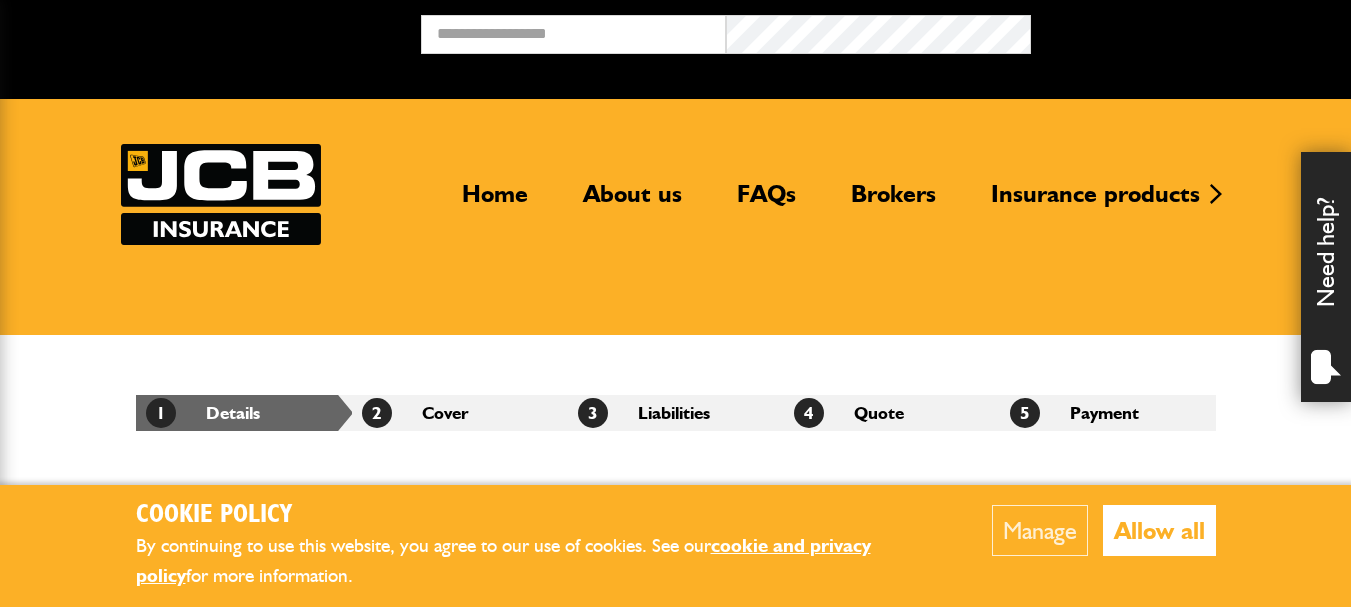 scroll, scrollTop: 0, scrollLeft: 0, axis: both 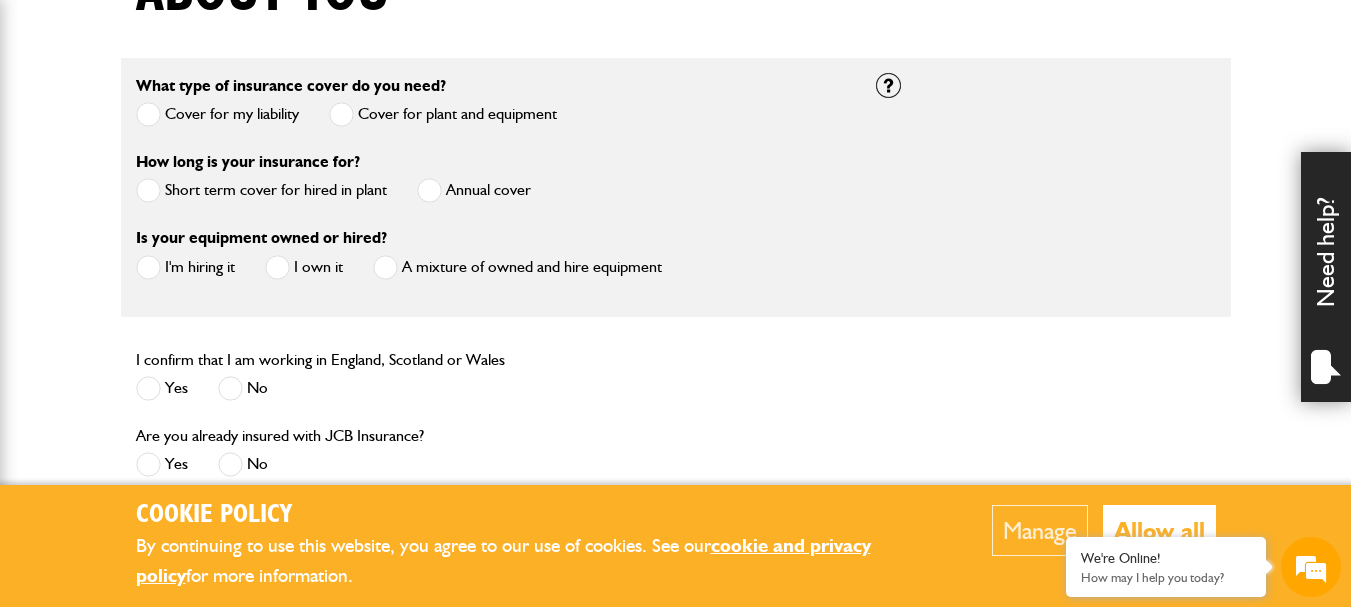 click at bounding box center (148, 190) 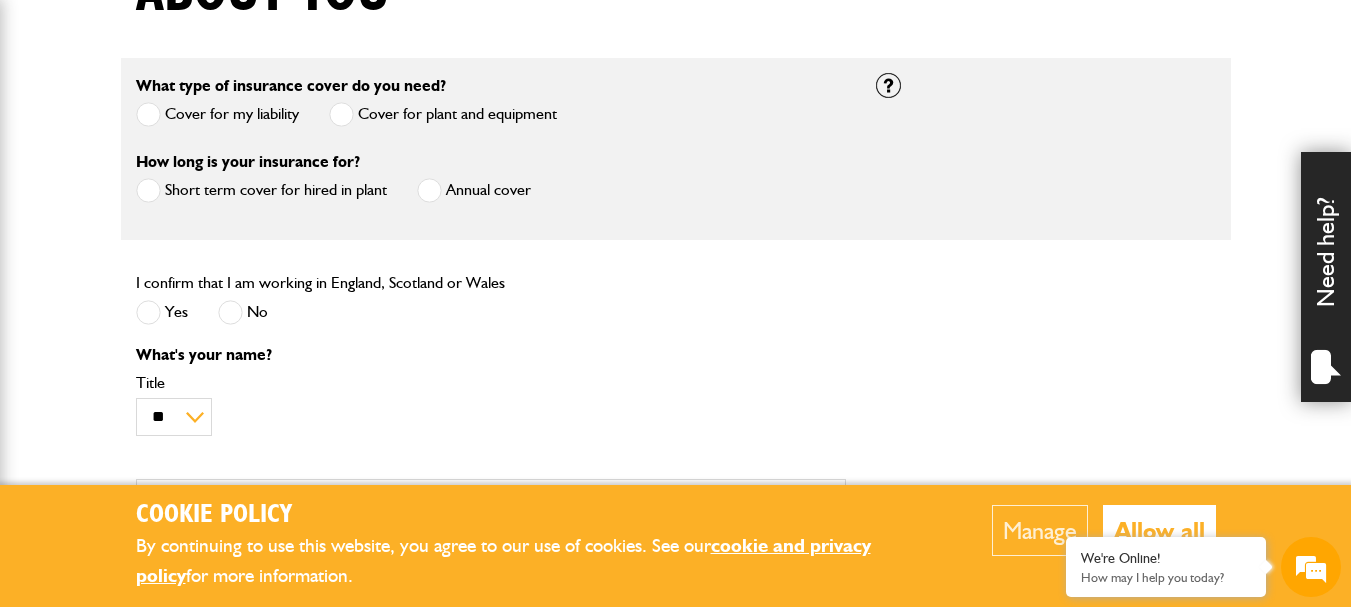 scroll, scrollTop: 0, scrollLeft: 0, axis: both 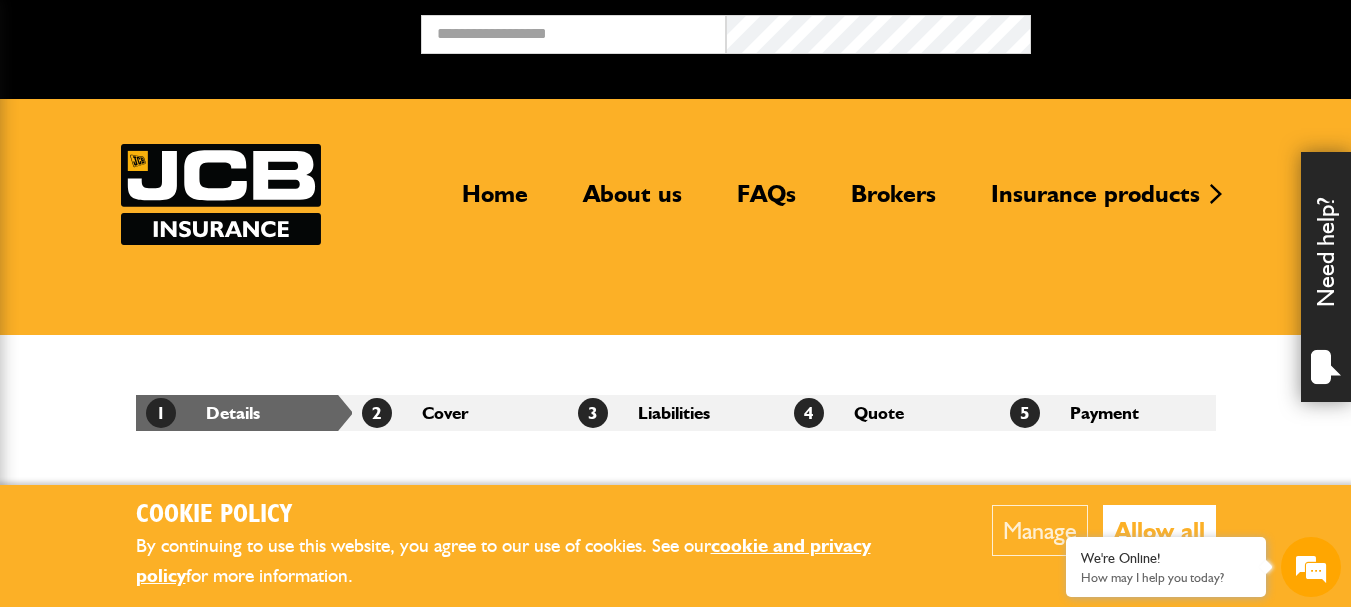 click on "Need help?" at bounding box center (1326, 277) 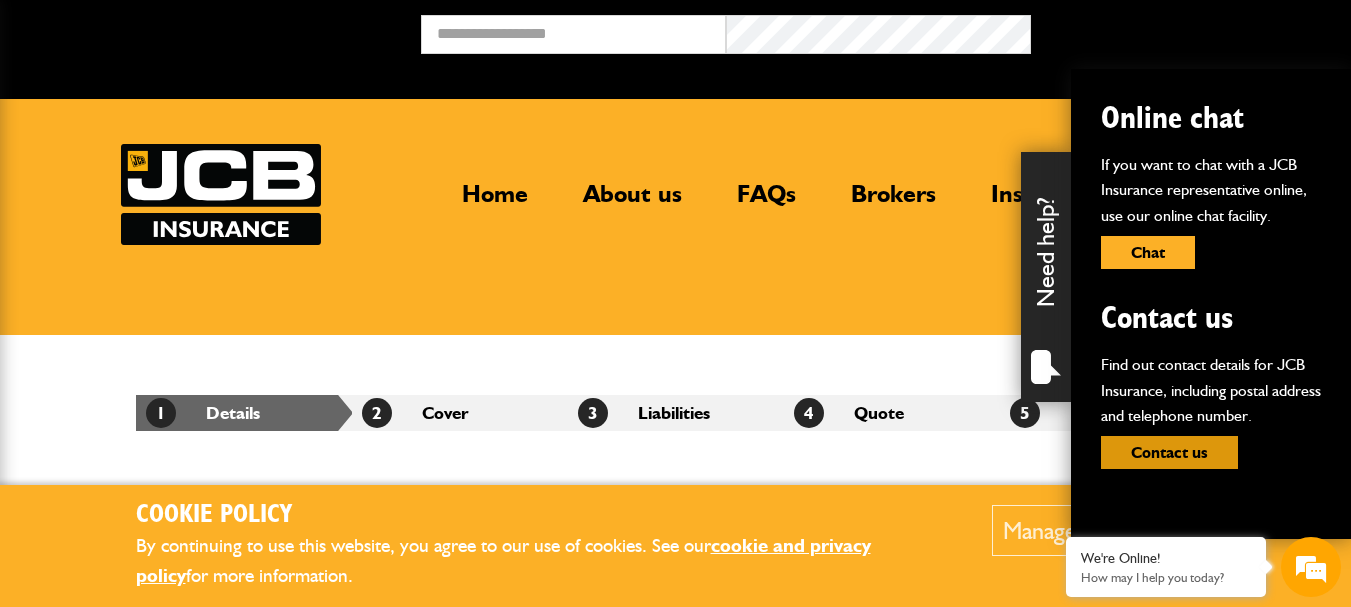 click on "Contact us" at bounding box center (1169, 452) 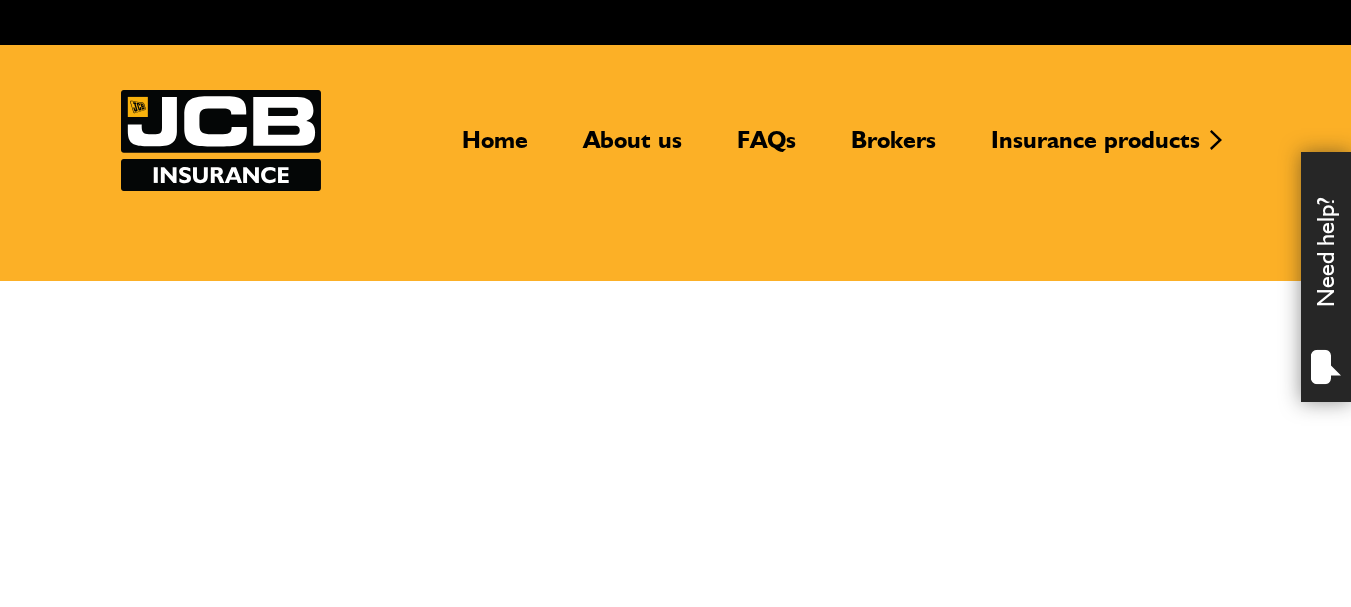 scroll, scrollTop: 0, scrollLeft: 0, axis: both 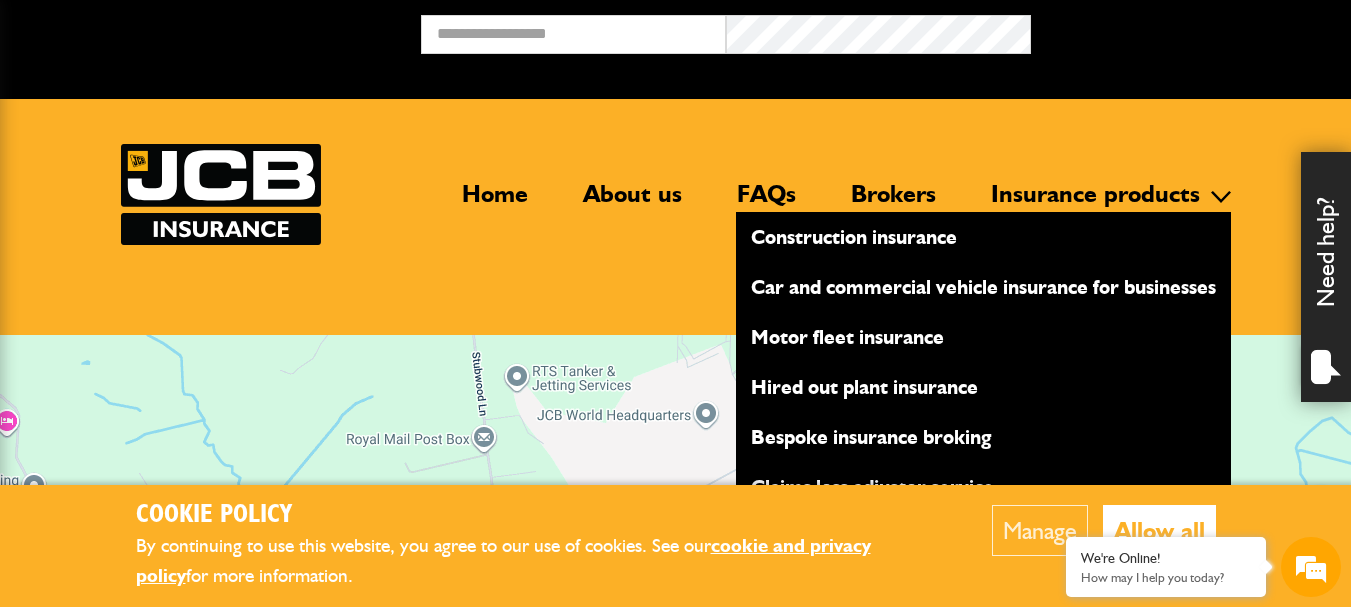 click on "Hired out plant insurance" at bounding box center (983, 387) 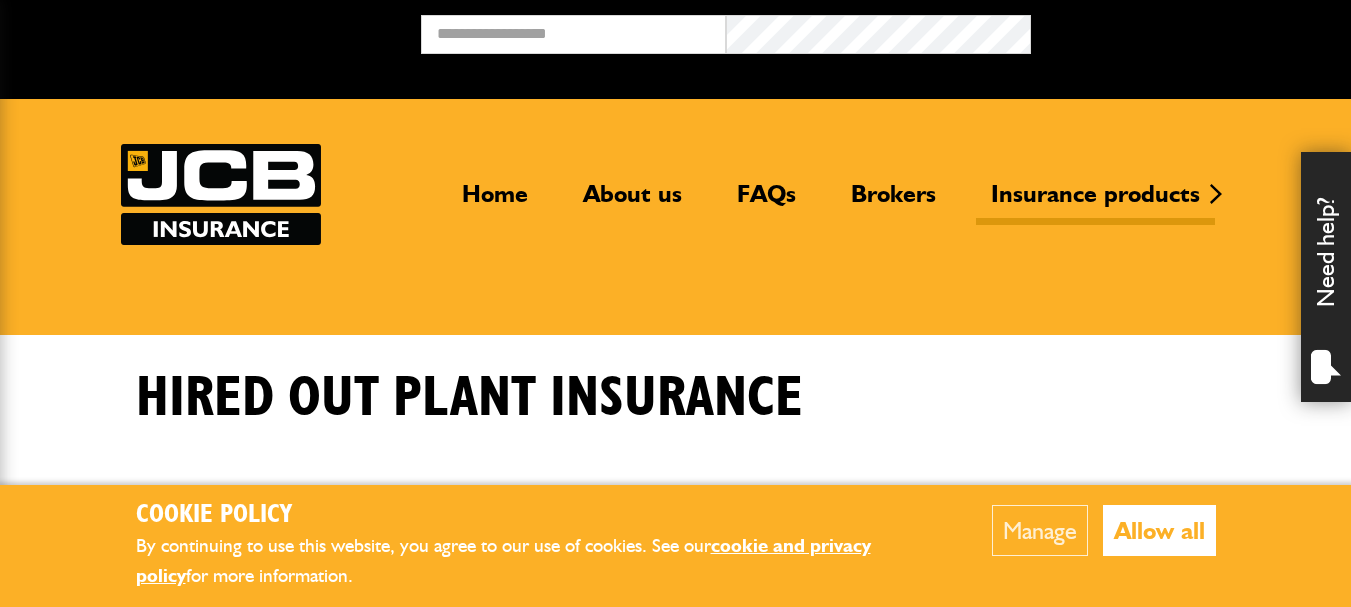 scroll, scrollTop: 0, scrollLeft: 0, axis: both 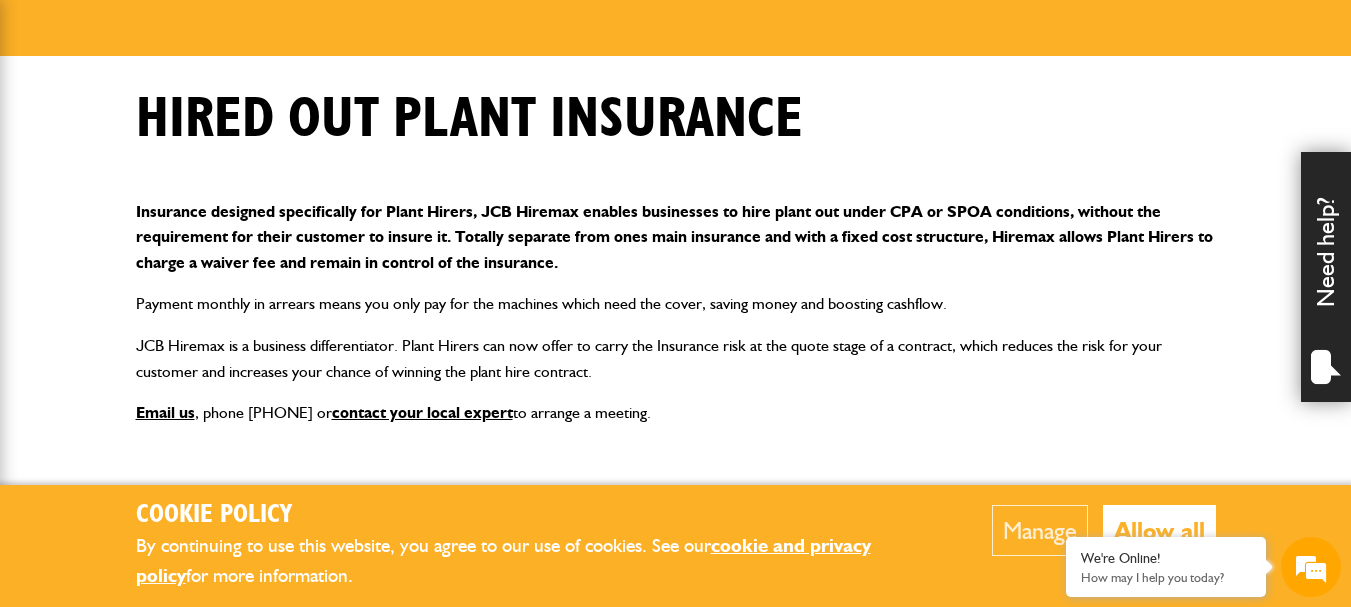 click on "Manage" at bounding box center [1040, 530] 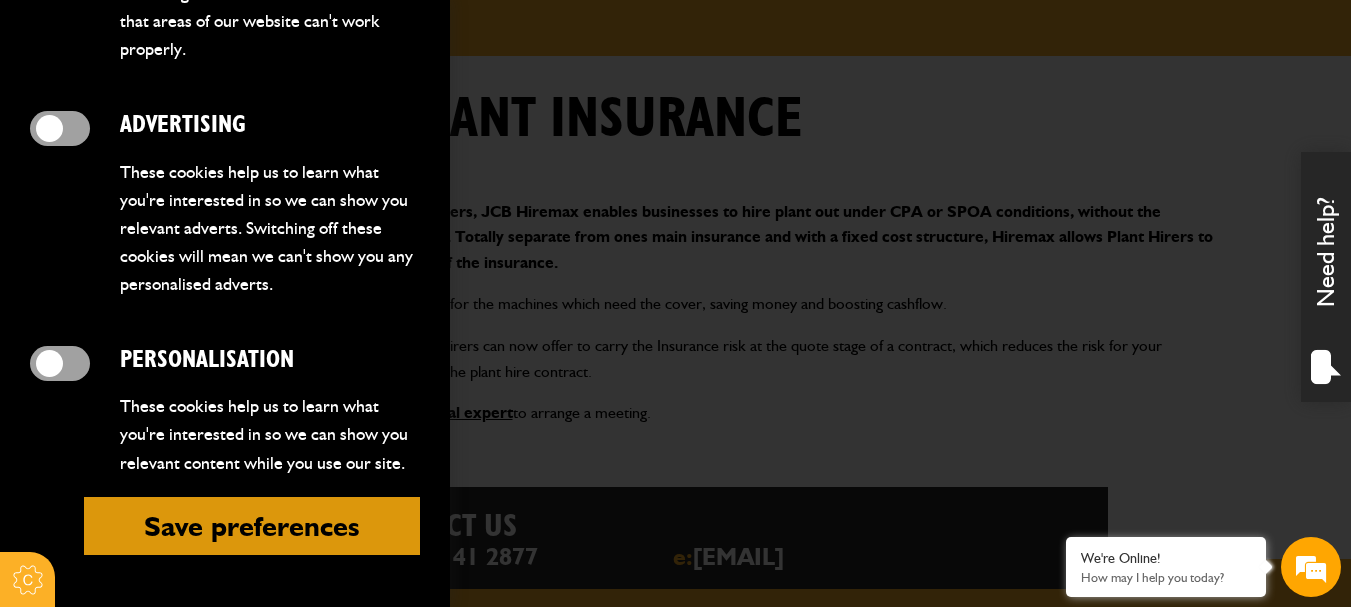 scroll, scrollTop: 868, scrollLeft: 0, axis: vertical 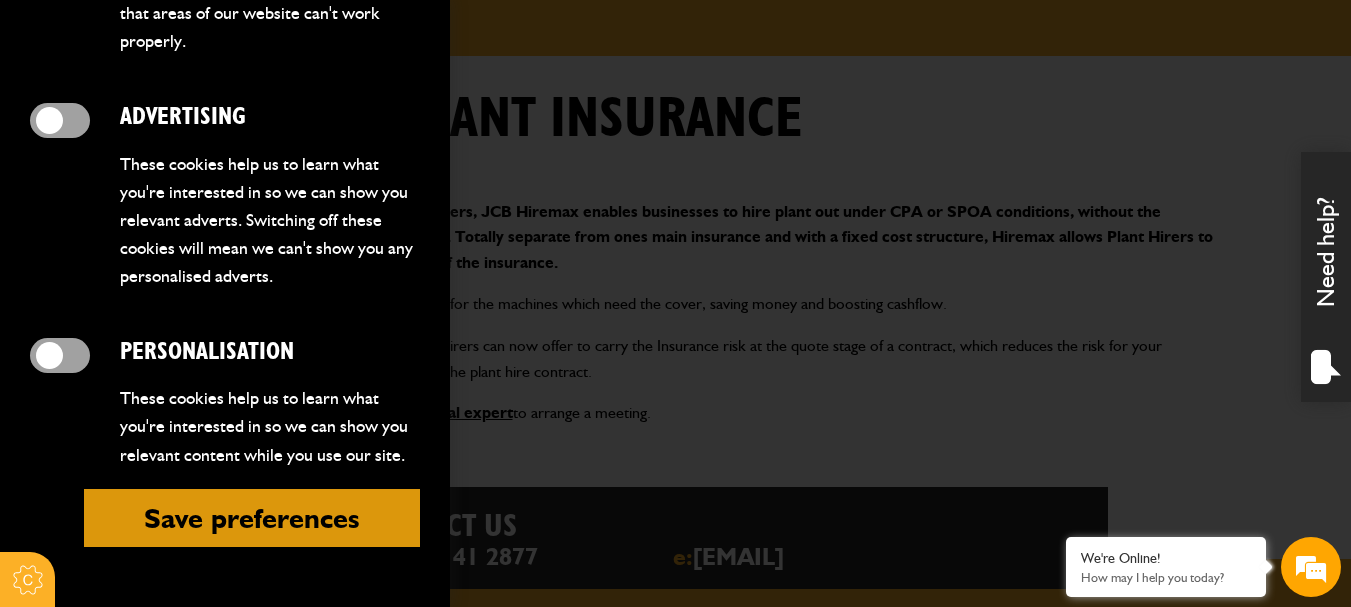 click on "Save preferences" at bounding box center [252, 518] 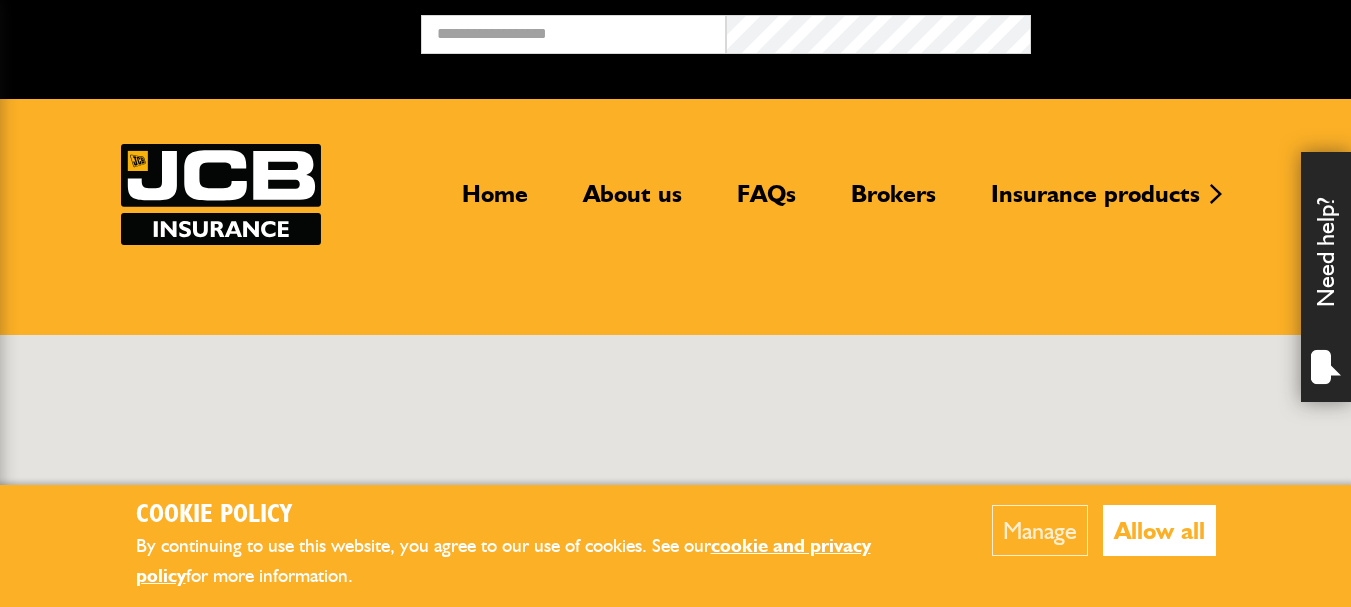scroll, scrollTop: 0, scrollLeft: 0, axis: both 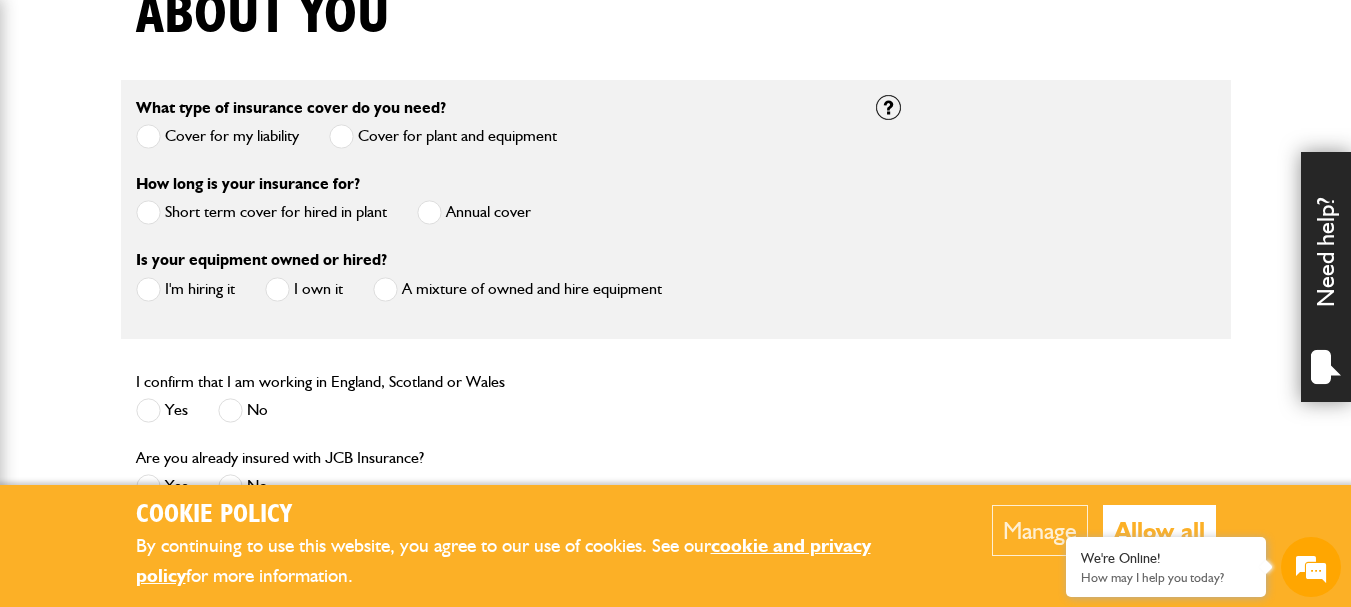 click at bounding box center (148, 289) 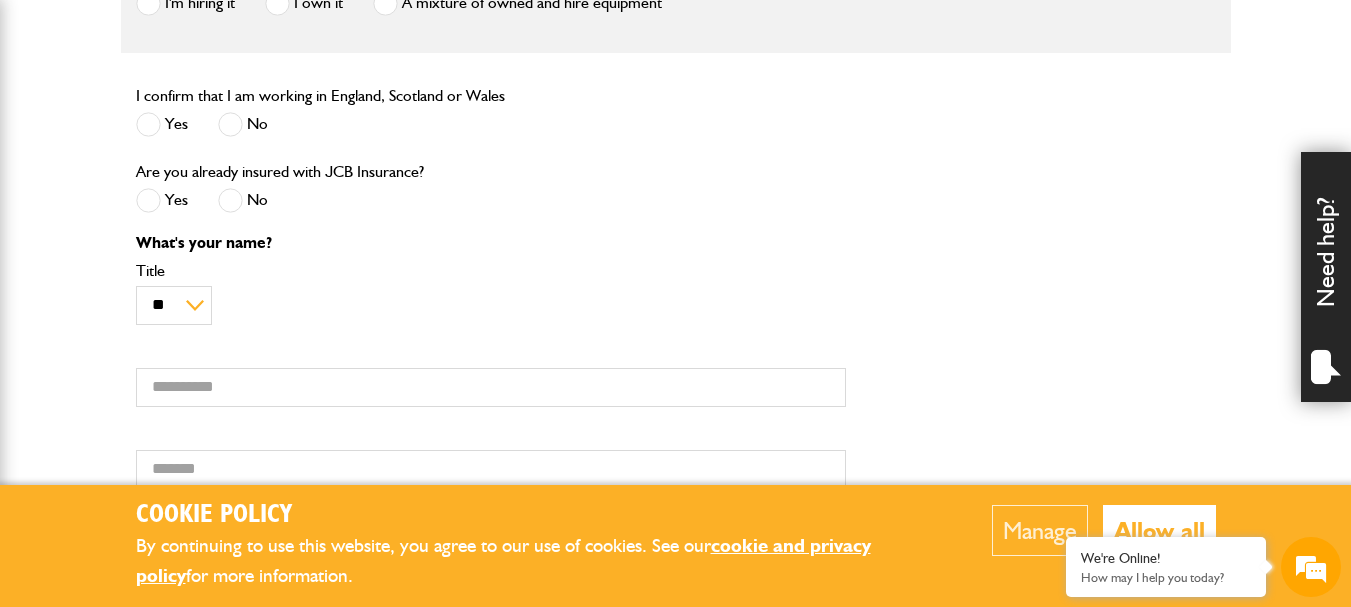 scroll, scrollTop: 819, scrollLeft: 0, axis: vertical 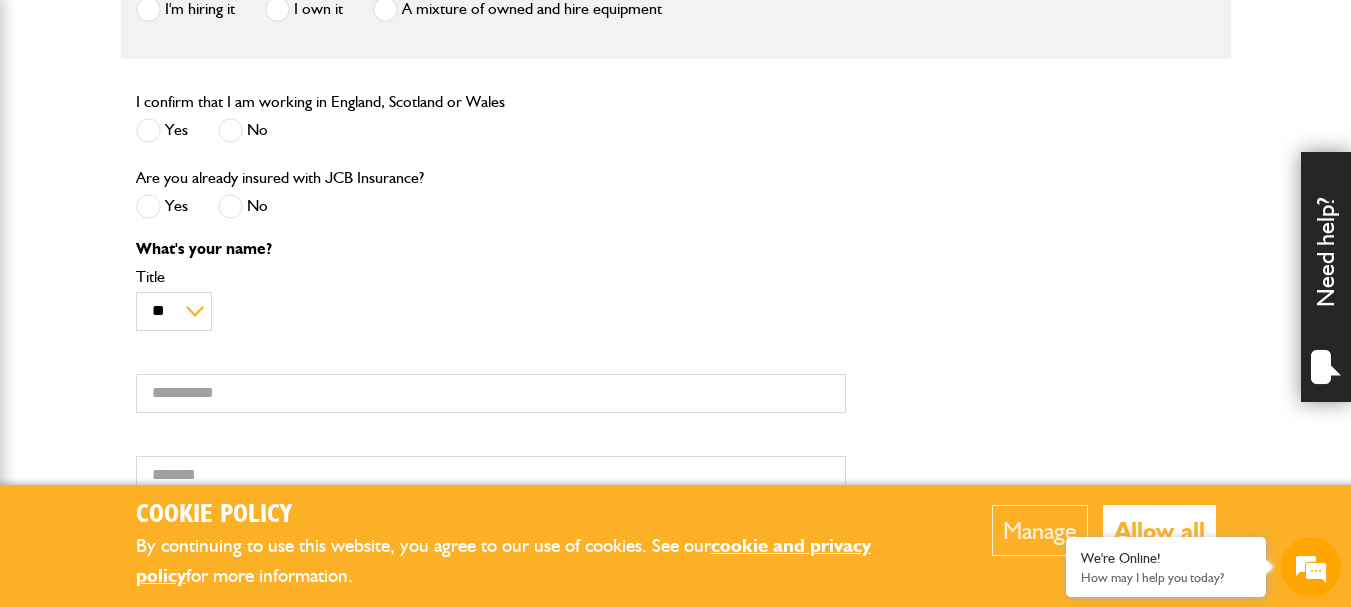 click at bounding box center (148, 130) 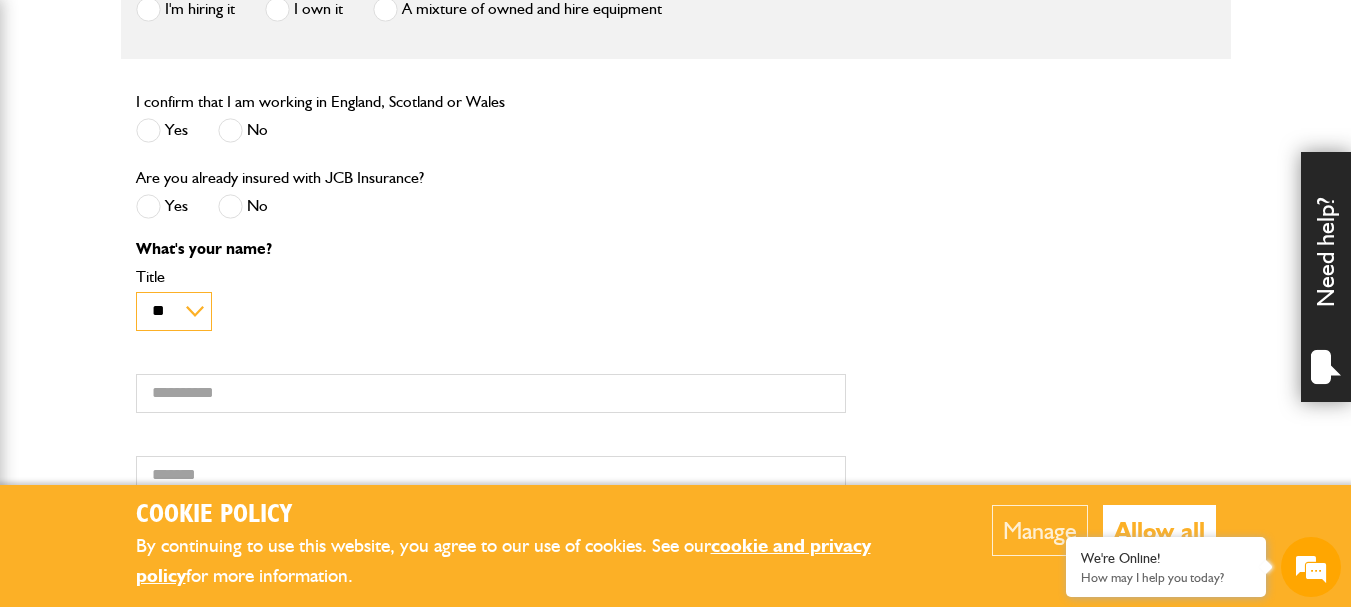 click on "**
***
****
**" at bounding box center [174, 311] 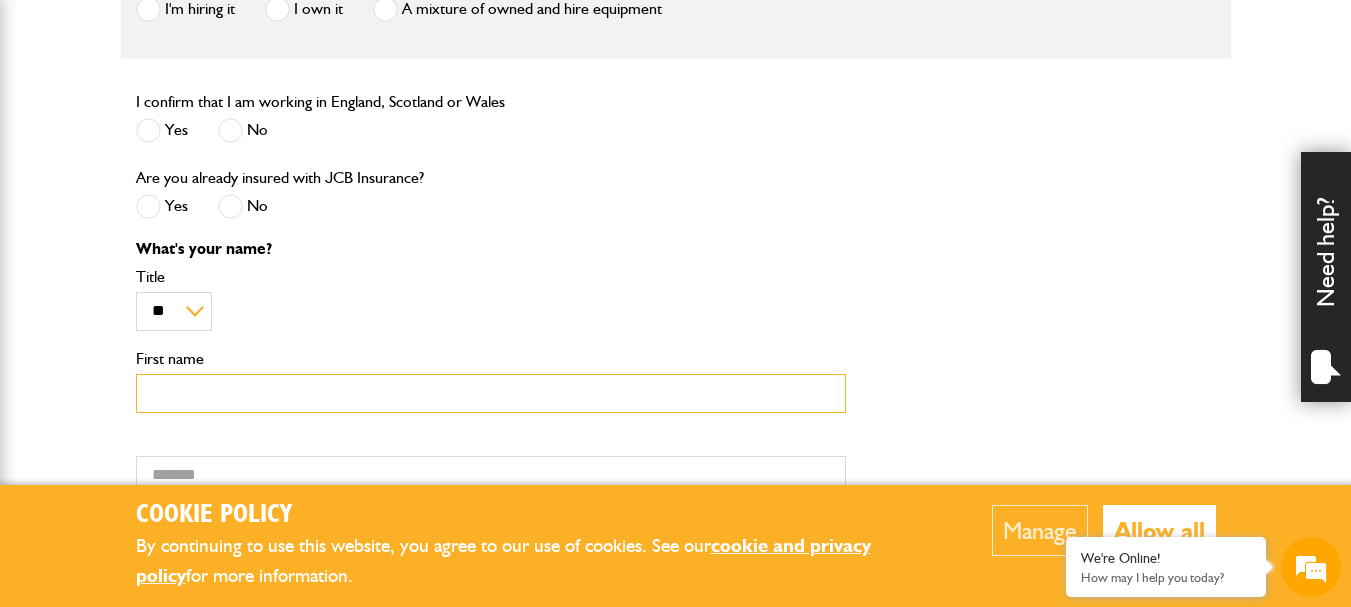 click on "First name" at bounding box center [491, 393] 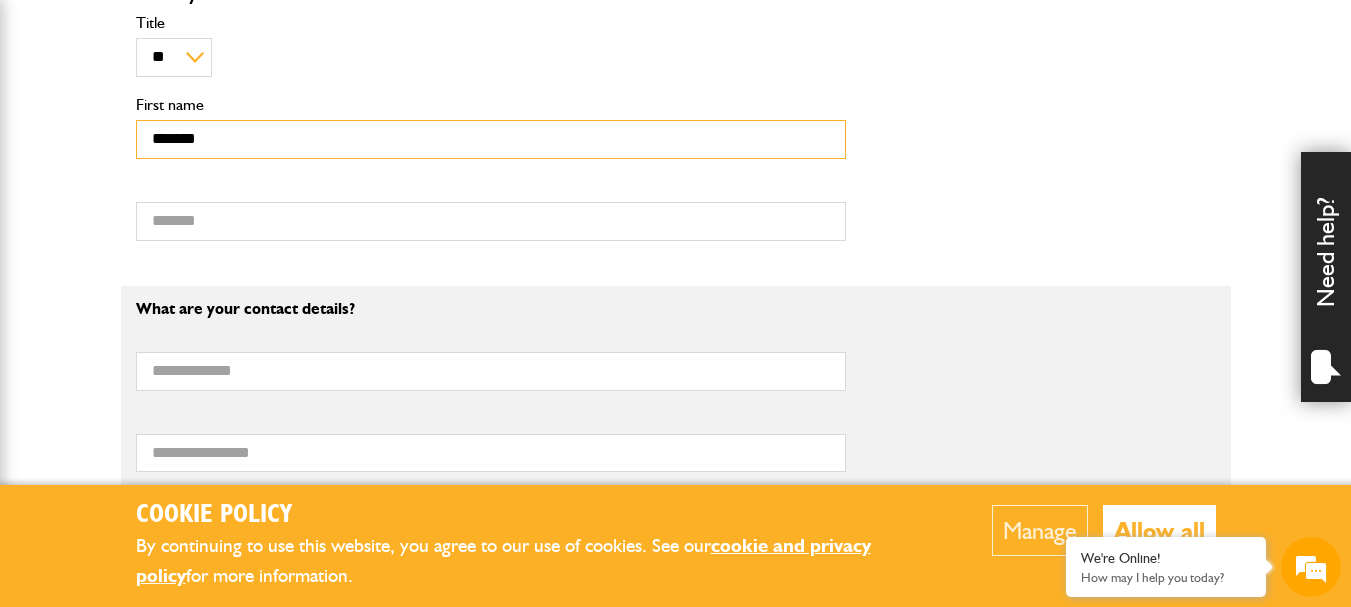 scroll, scrollTop: 1137, scrollLeft: 0, axis: vertical 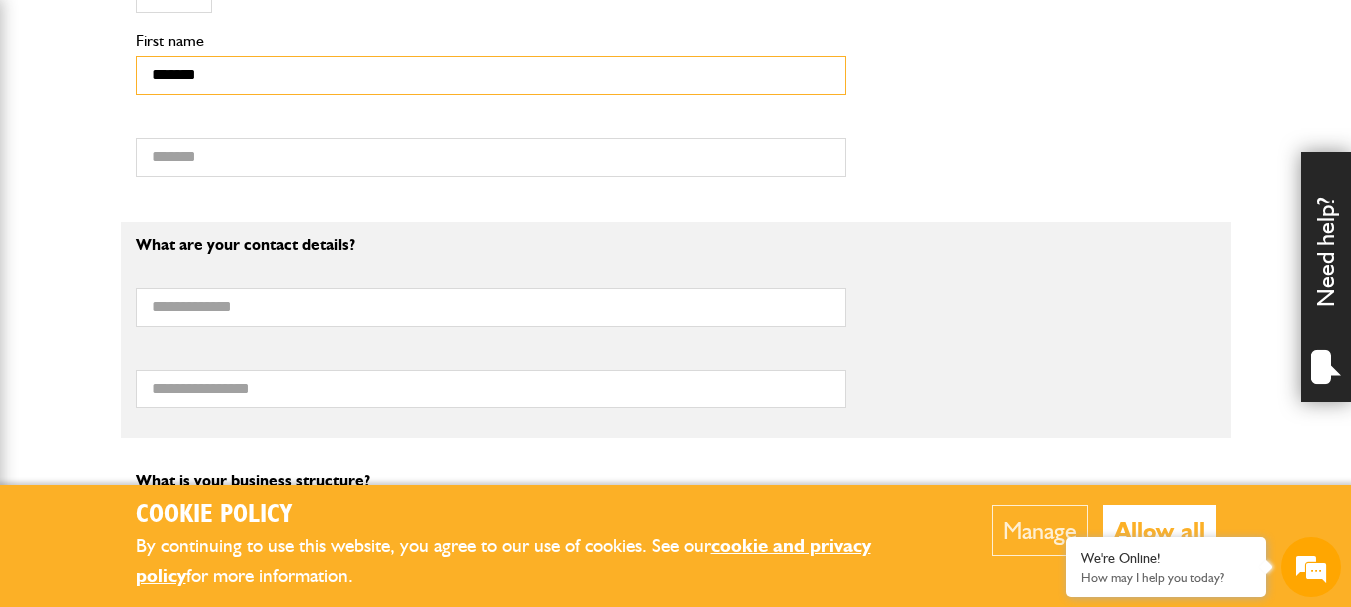 type on "******" 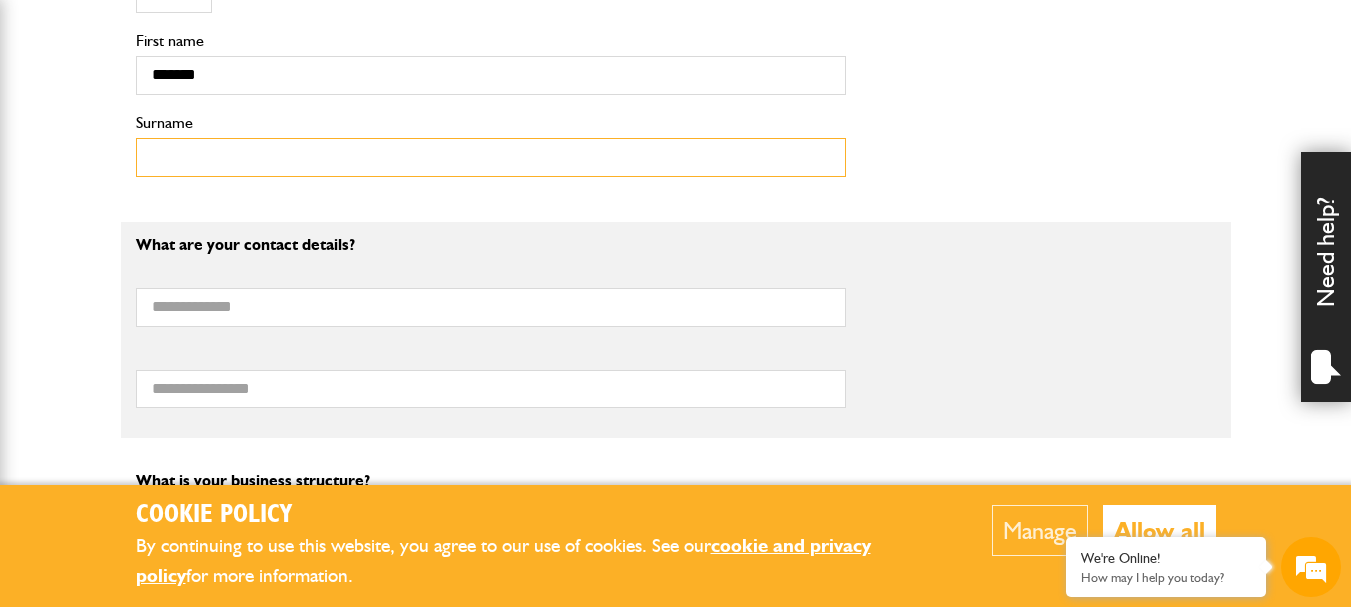 click on "Surname" at bounding box center [491, 157] 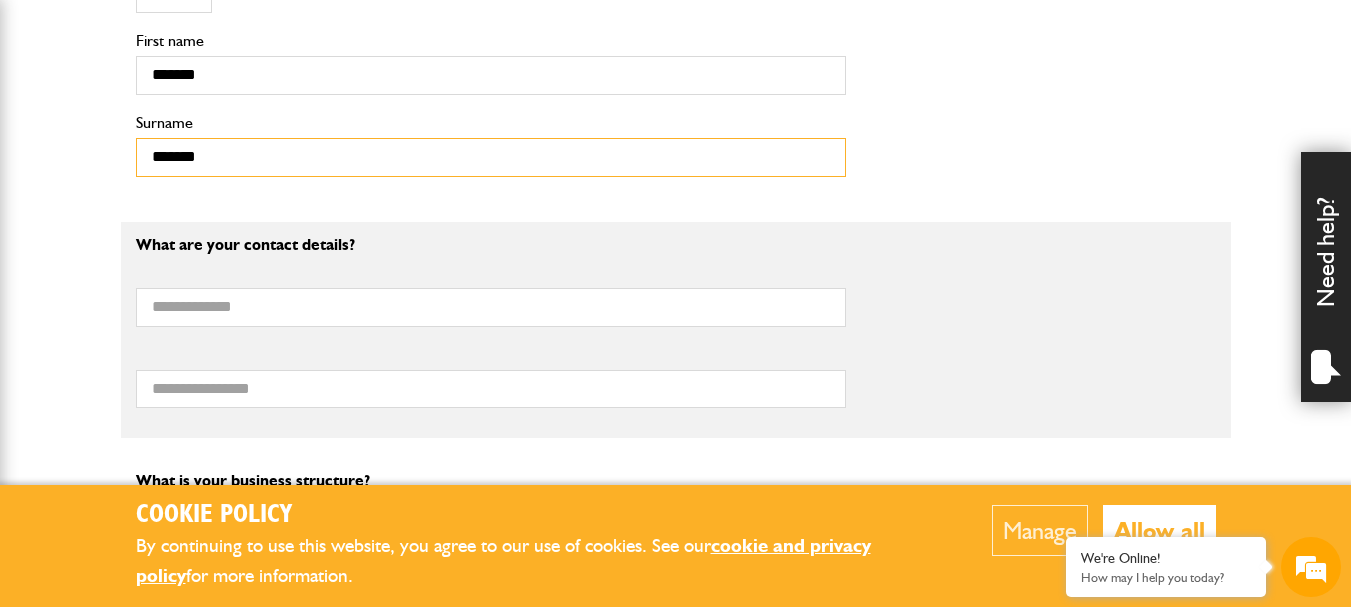type on "*******" 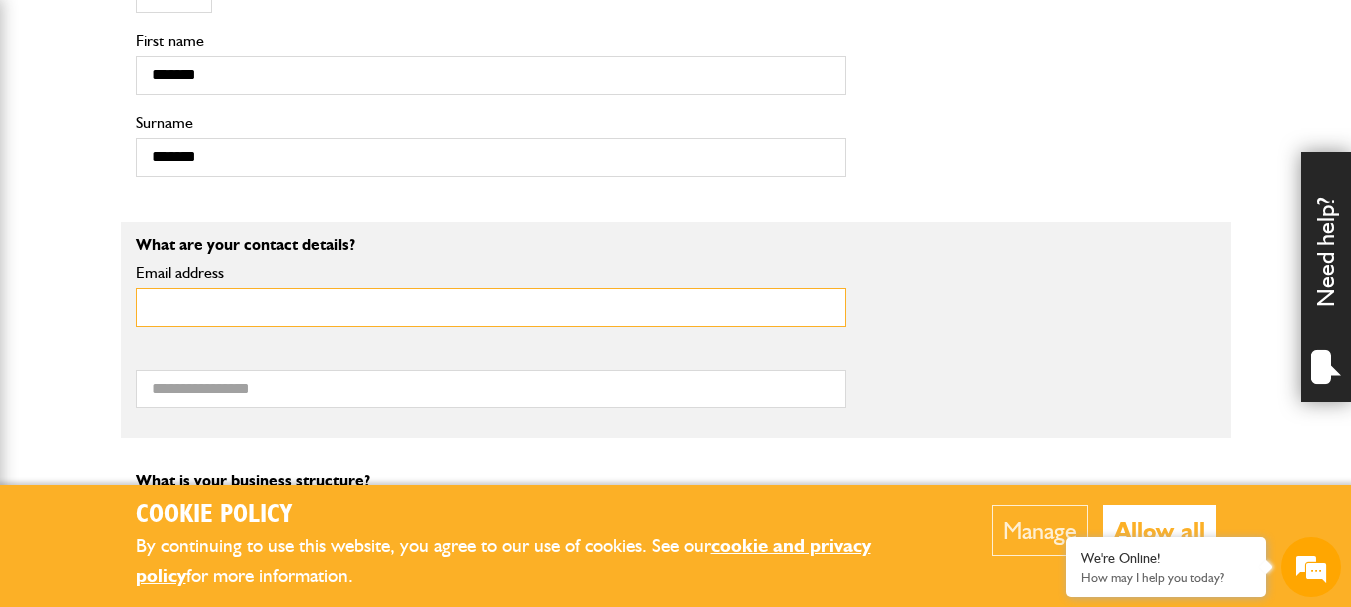 click on "Email address" at bounding box center [491, 307] 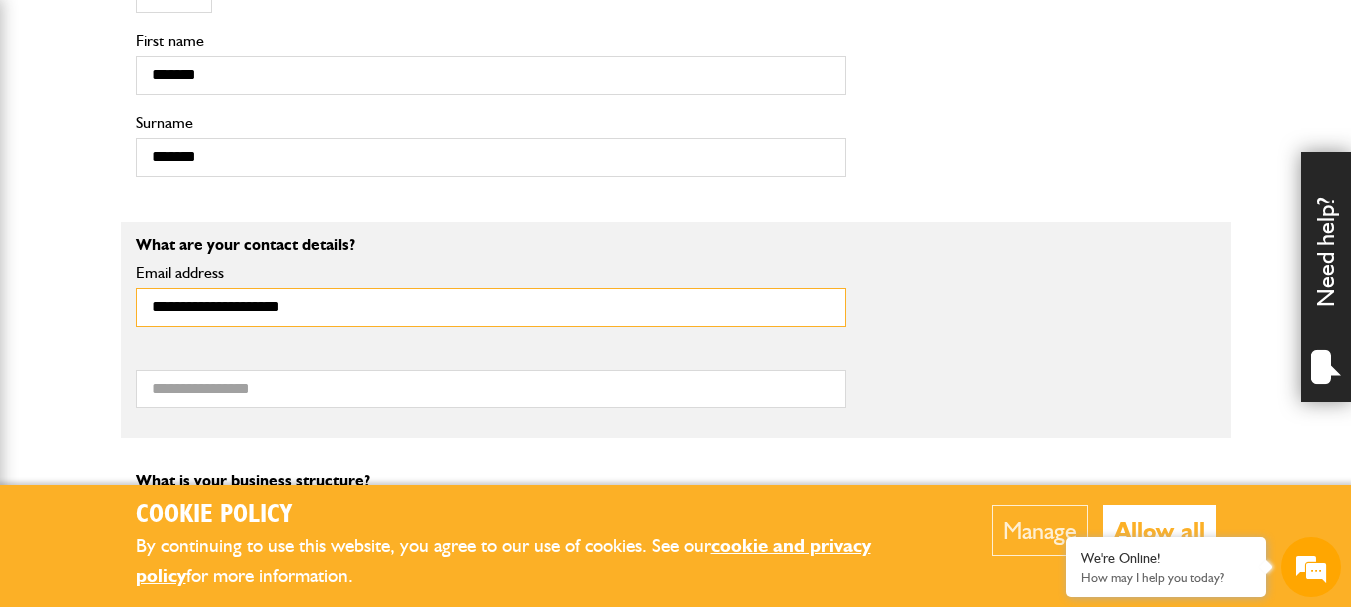 type on "**********" 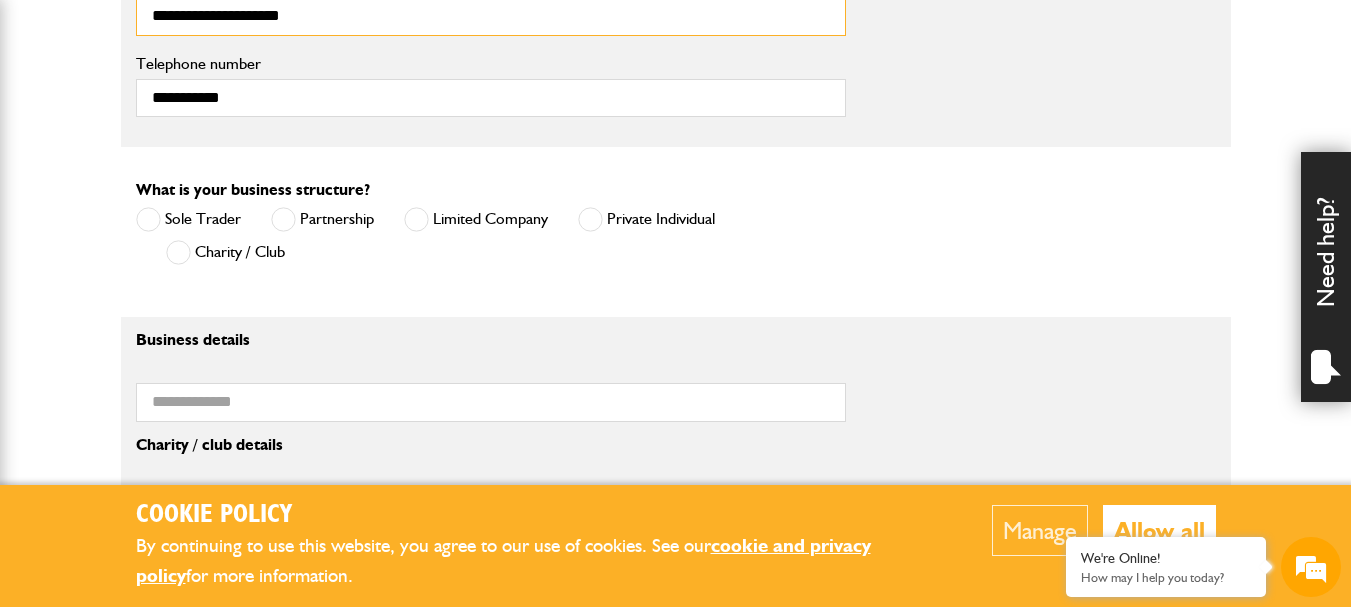 scroll, scrollTop: 1434, scrollLeft: 0, axis: vertical 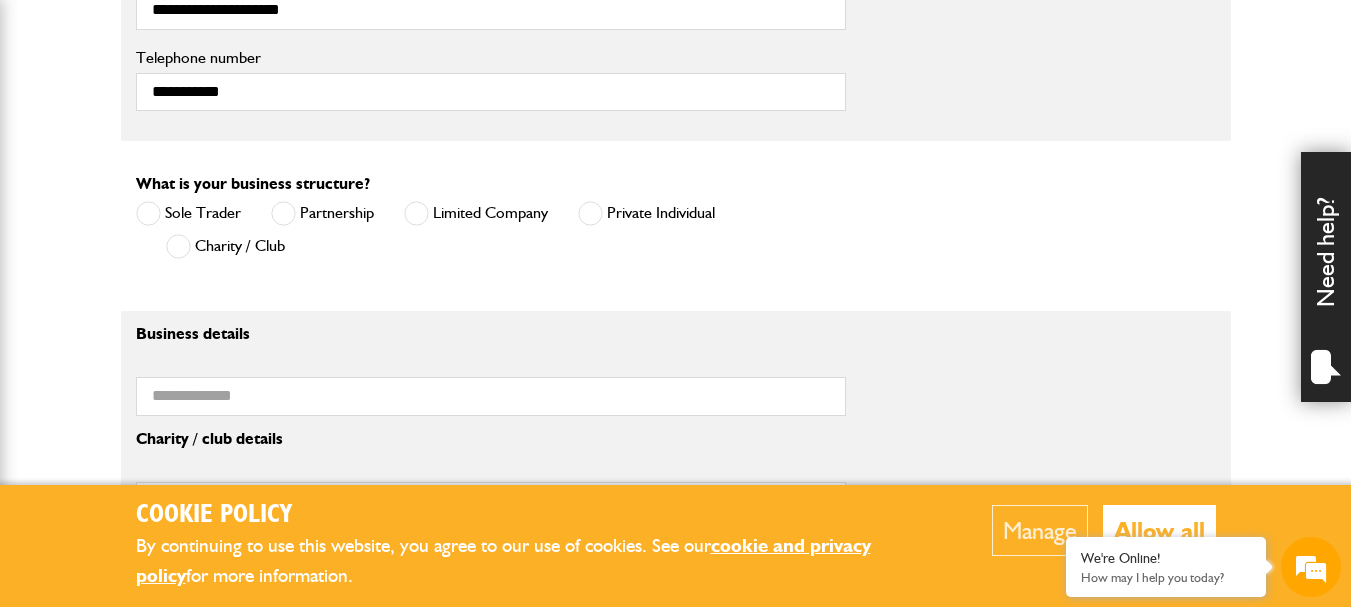 click at bounding box center (590, 213) 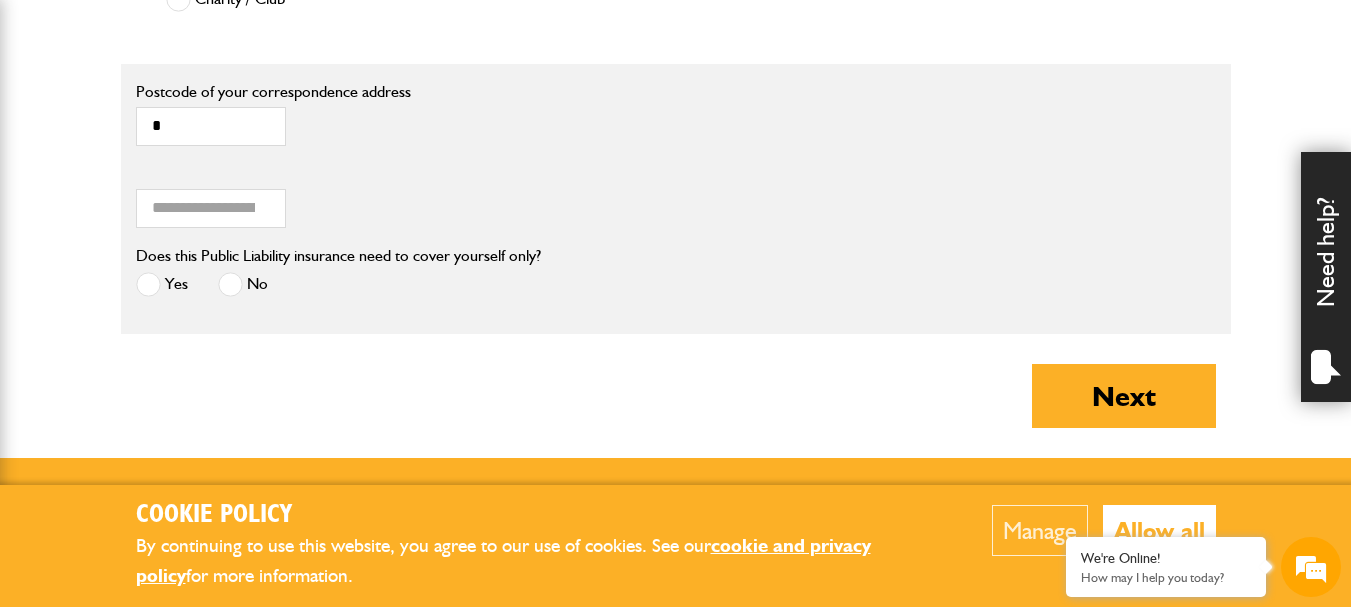 scroll, scrollTop: 1690, scrollLeft: 0, axis: vertical 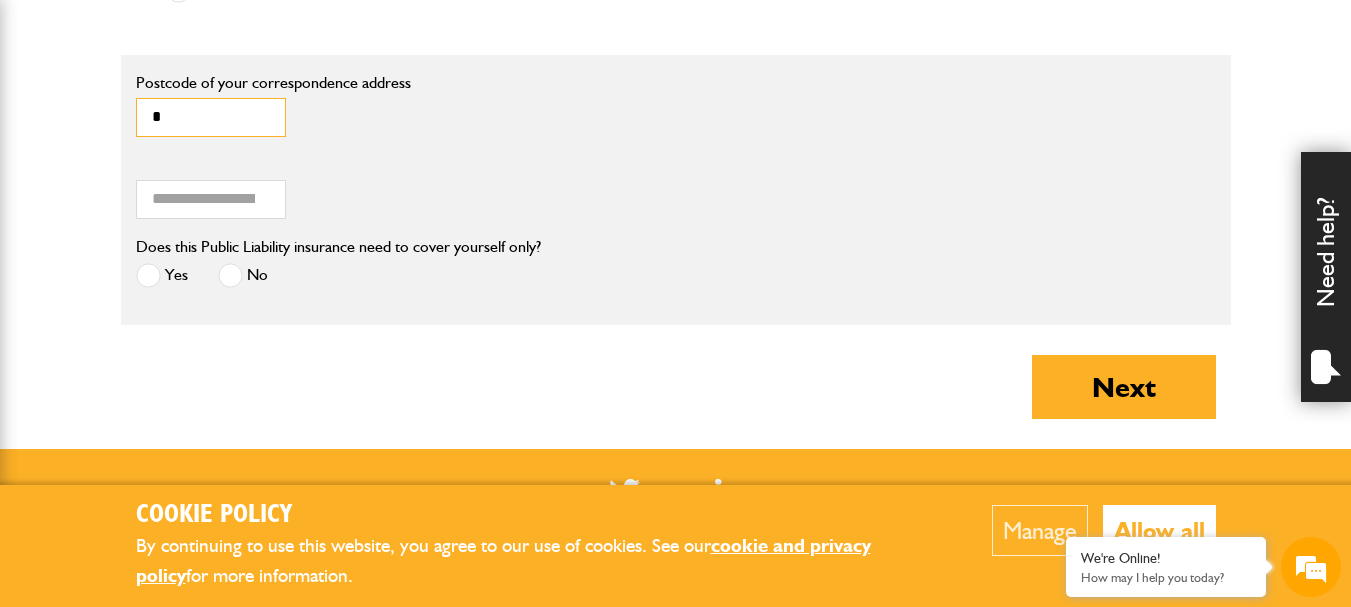 drag, startPoint x: 157, startPoint y: 115, endPoint x: 123, endPoint y: 121, distance: 34.525352 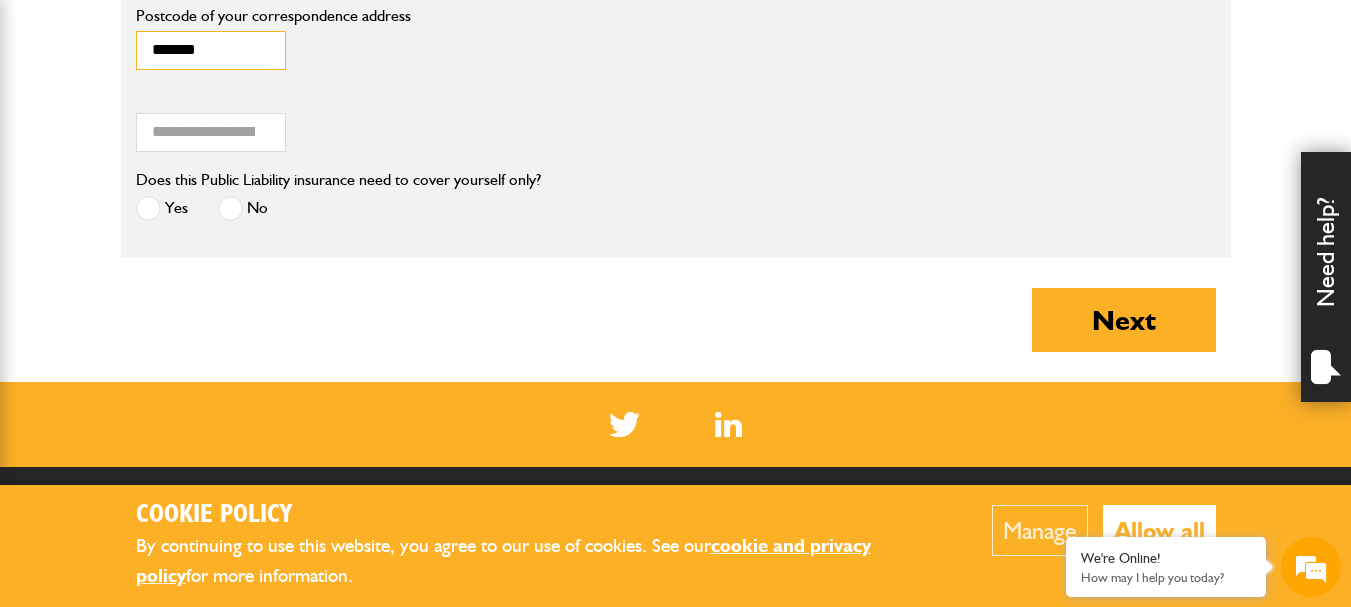 scroll, scrollTop: 1762, scrollLeft: 0, axis: vertical 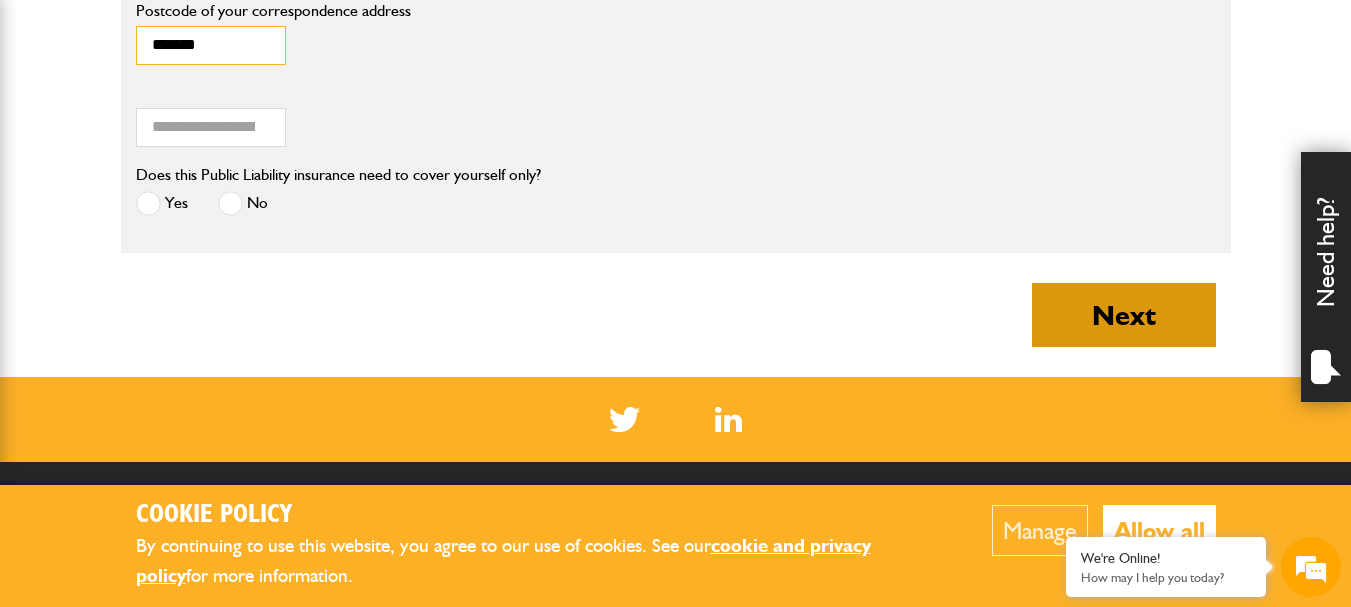 type on "*******" 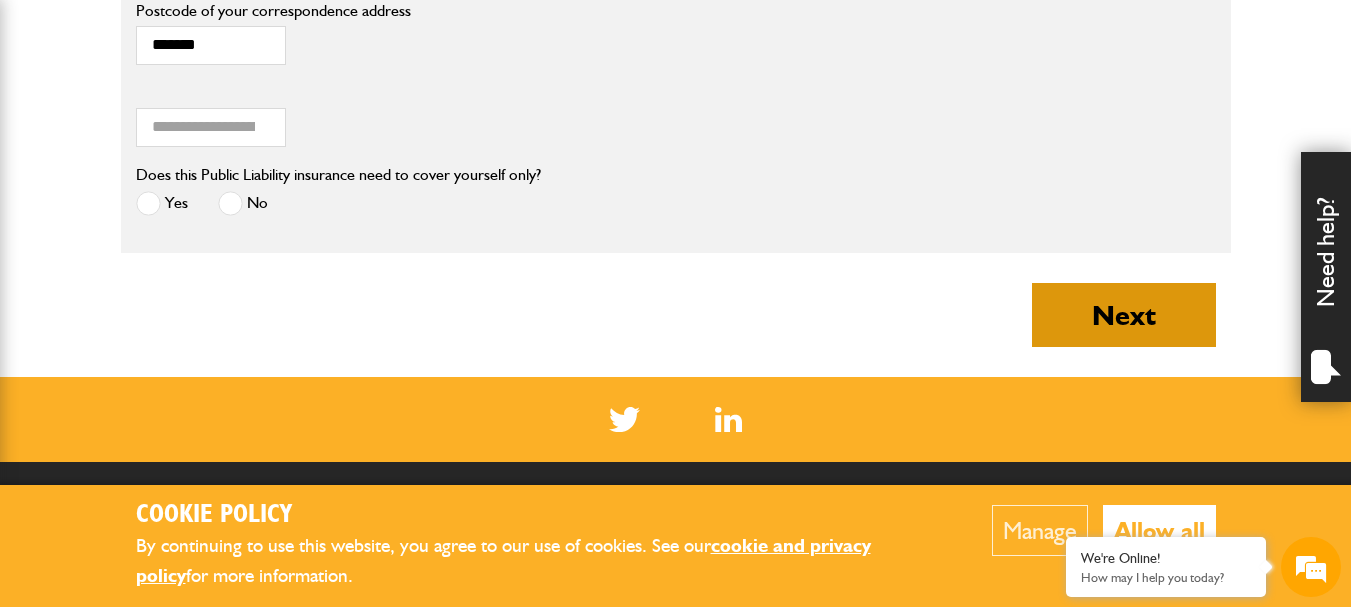 click on "Next" at bounding box center [1124, 315] 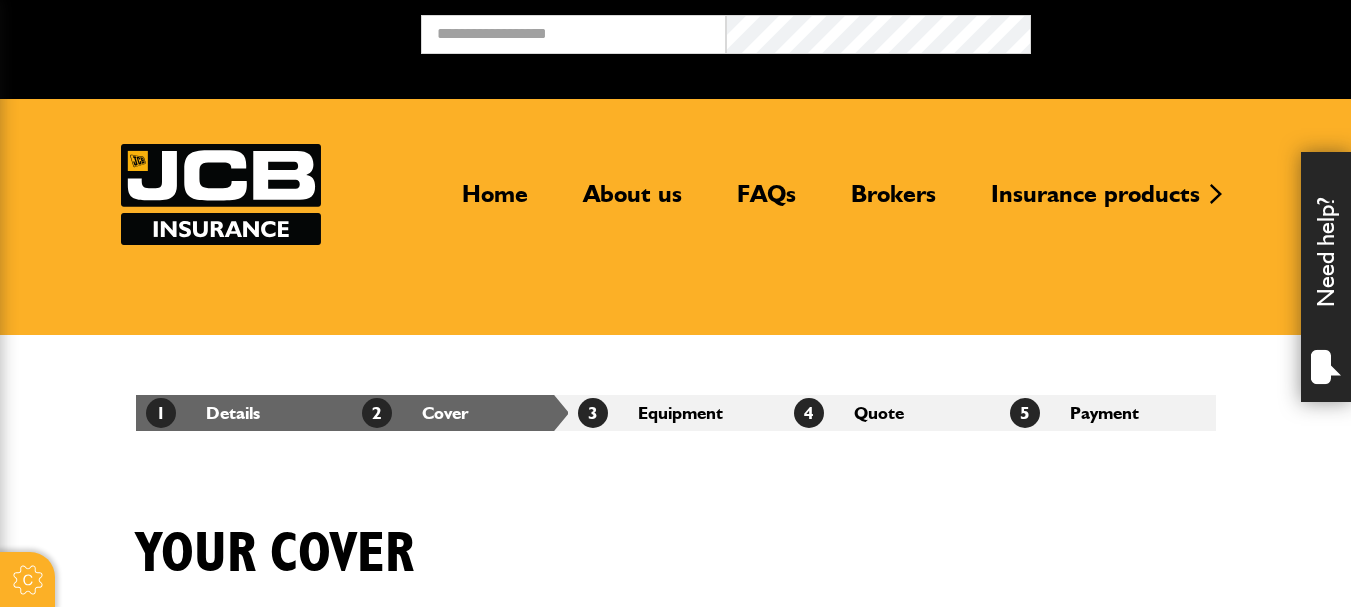 scroll, scrollTop: 0, scrollLeft: 0, axis: both 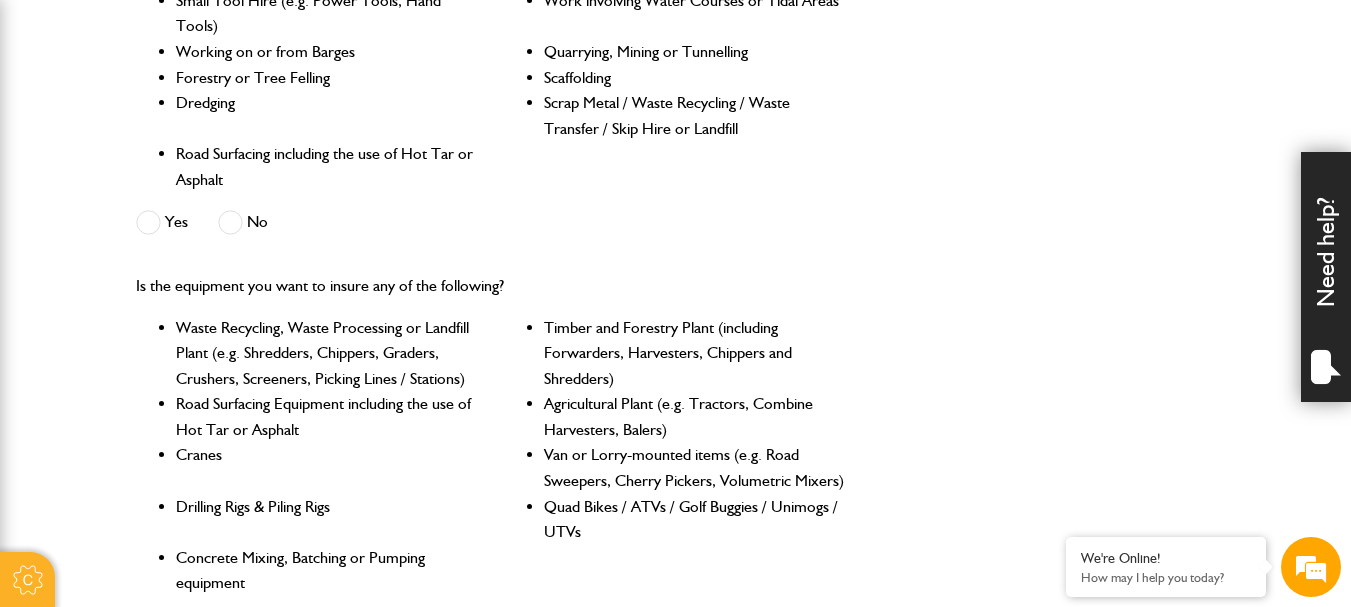 click at bounding box center (230, 222) 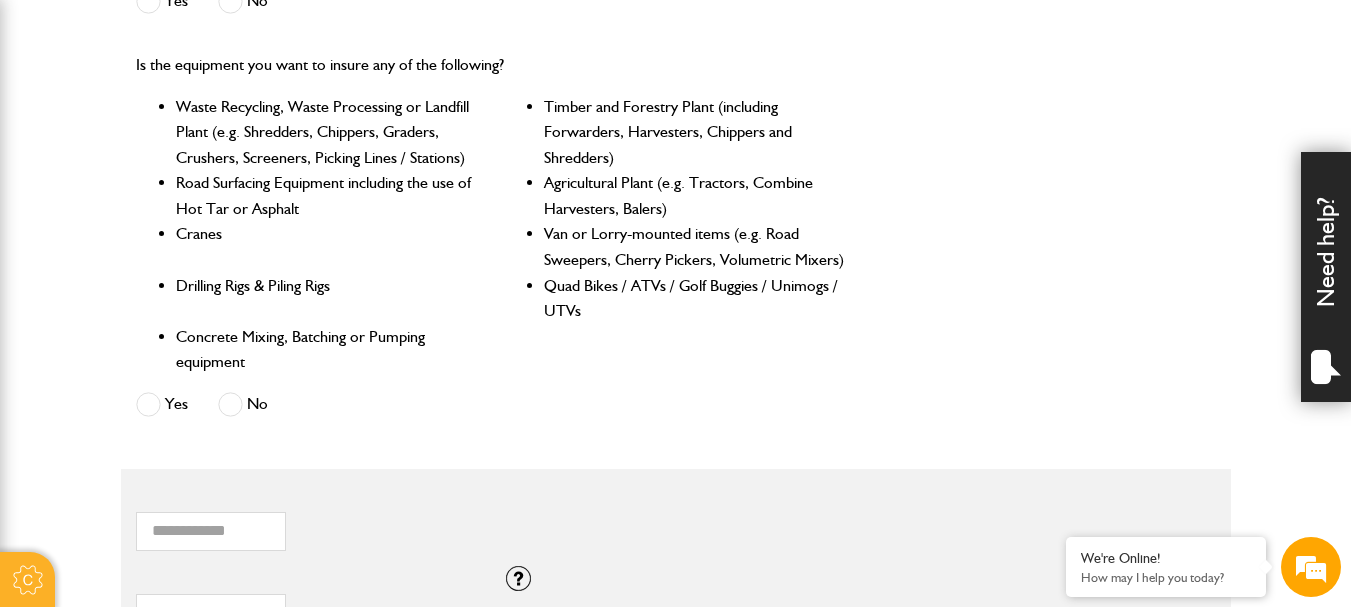 scroll, scrollTop: 939, scrollLeft: 0, axis: vertical 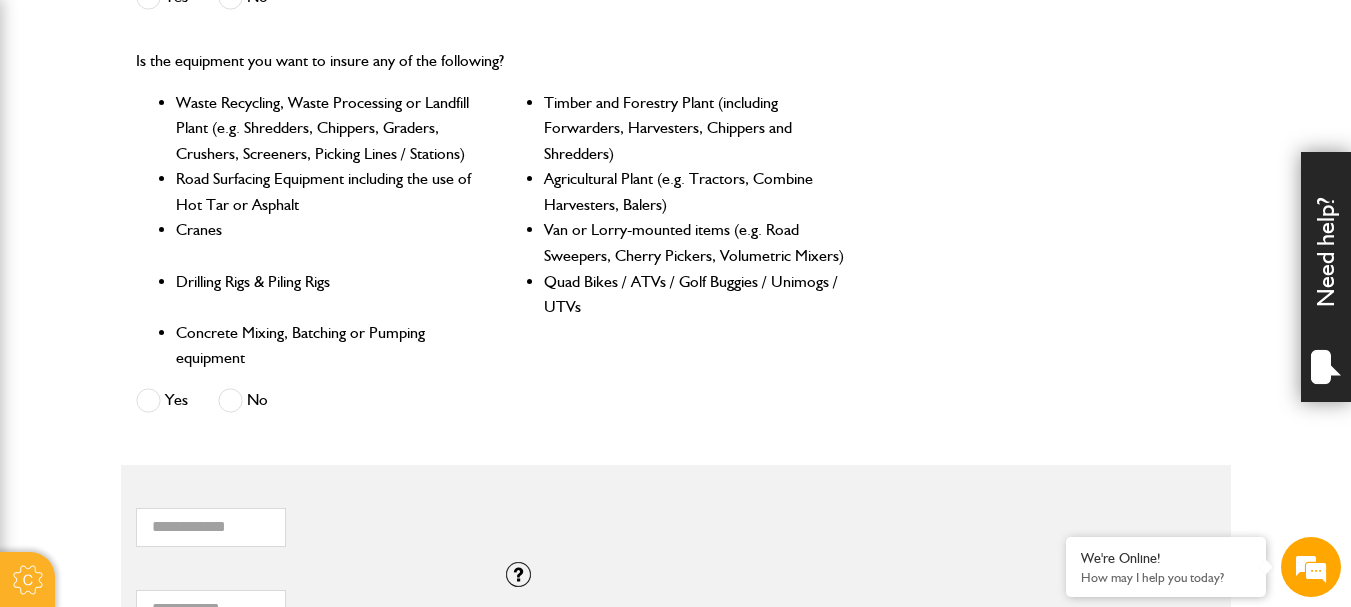 click at bounding box center [230, 400] 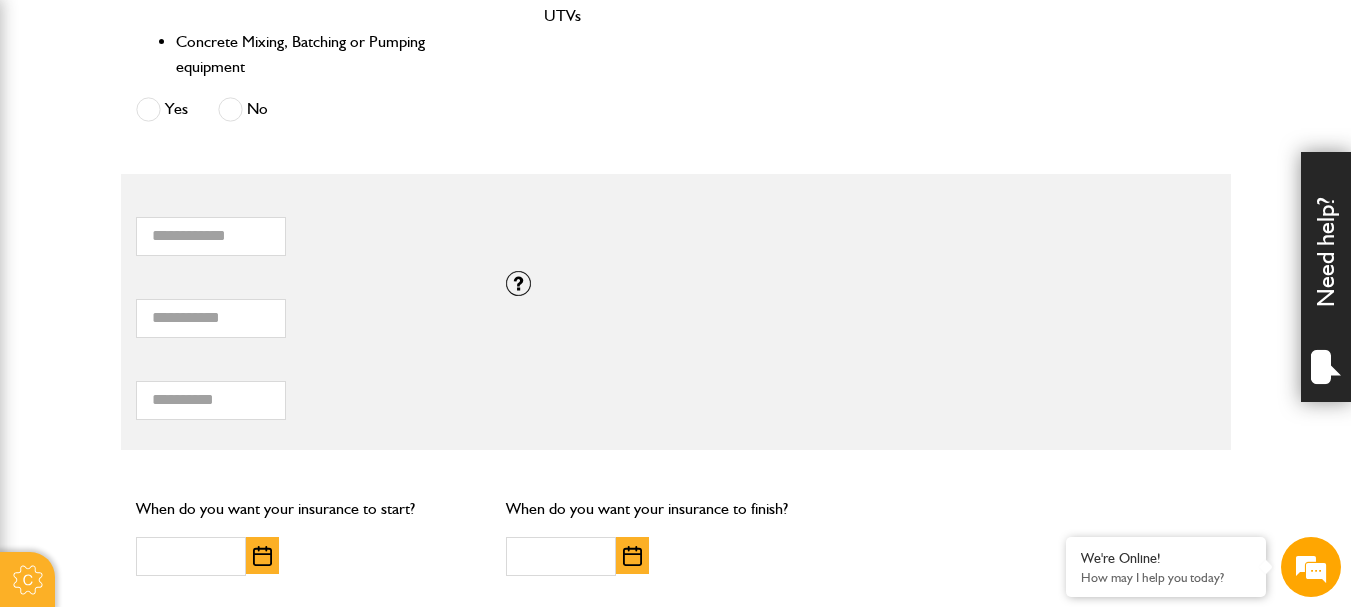 scroll, scrollTop: 1327, scrollLeft: 0, axis: vertical 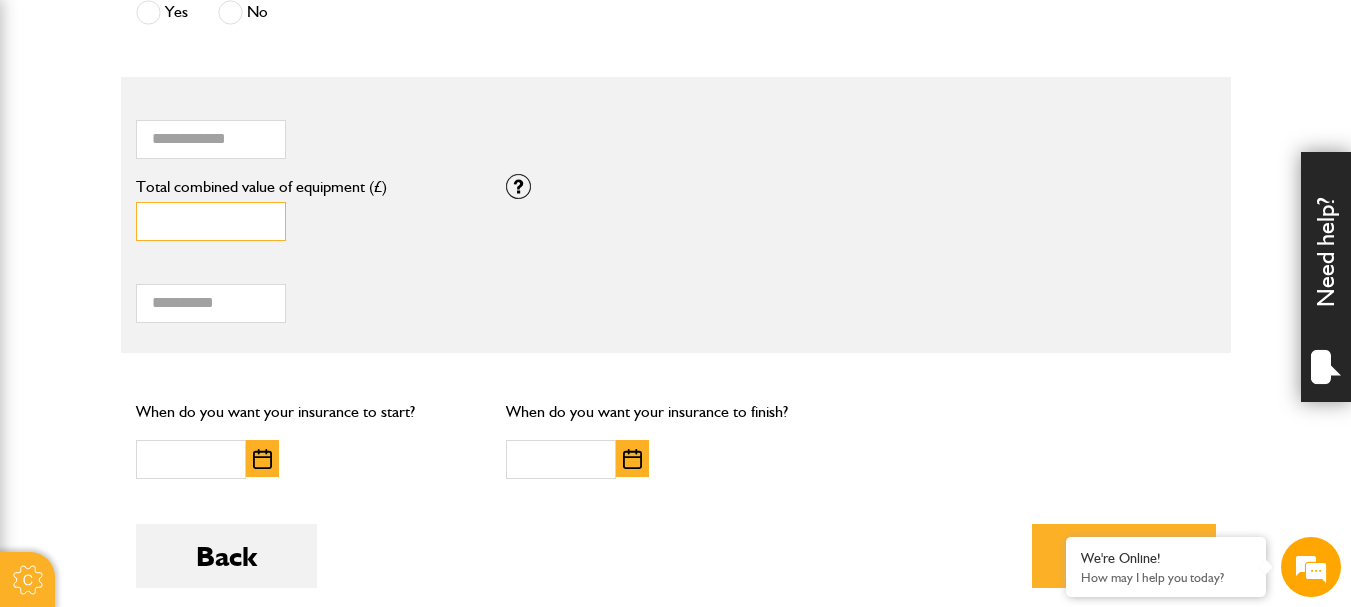 drag, startPoint x: 169, startPoint y: 220, endPoint x: 110, endPoint y: 222, distance: 59.03389 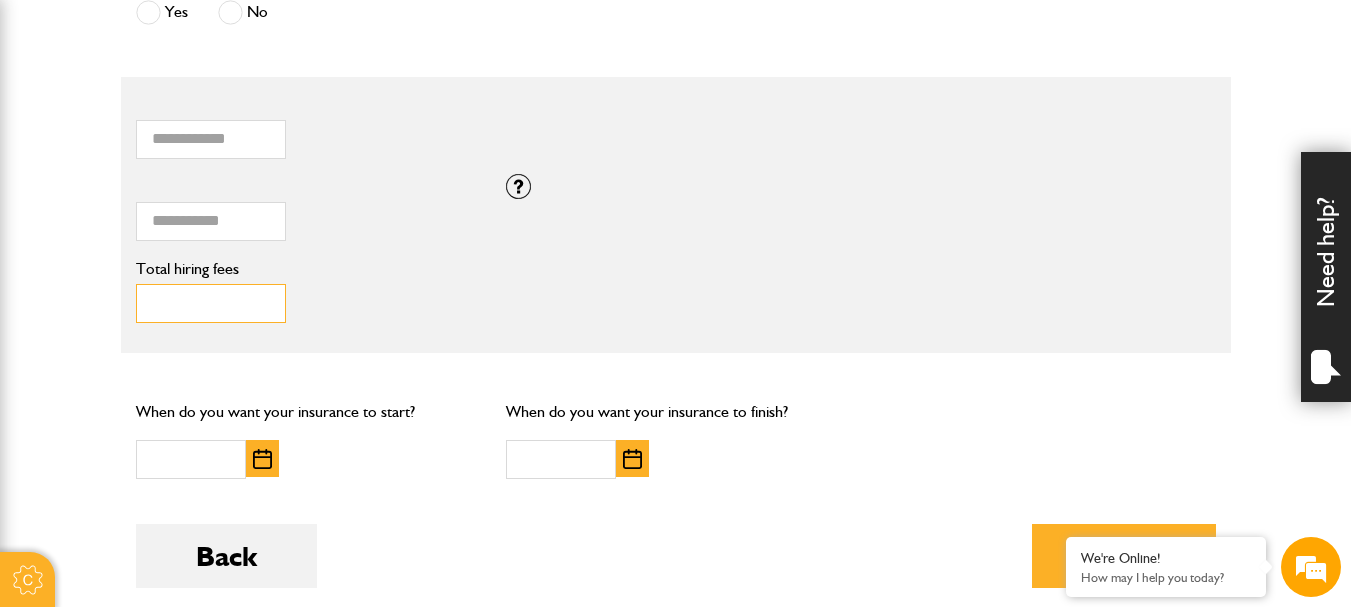 click on "Total hiring fees" at bounding box center (211, 303) 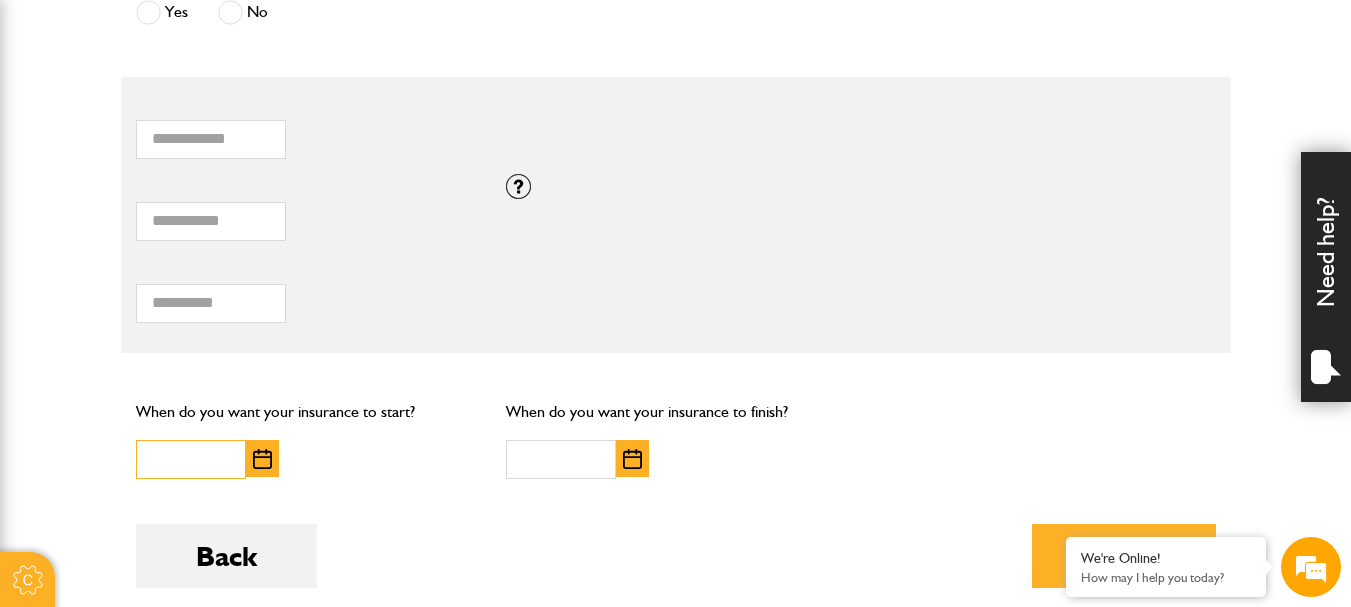 click at bounding box center (191, 459) 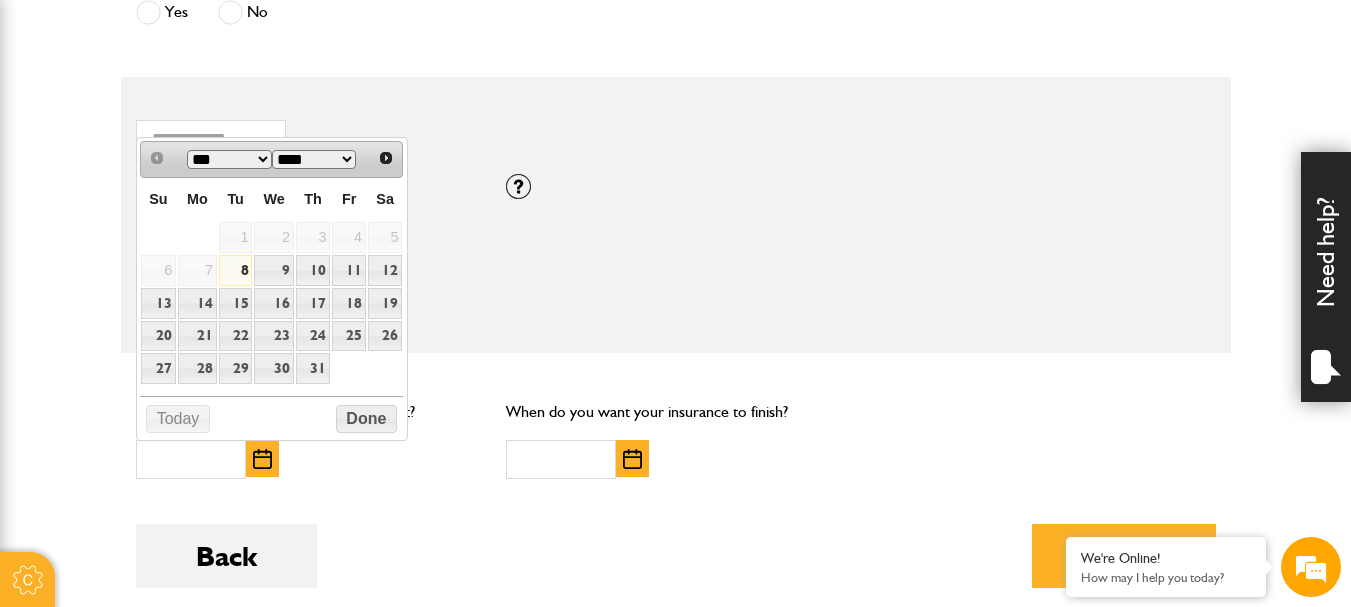 click on "*** ***" at bounding box center [229, 159] 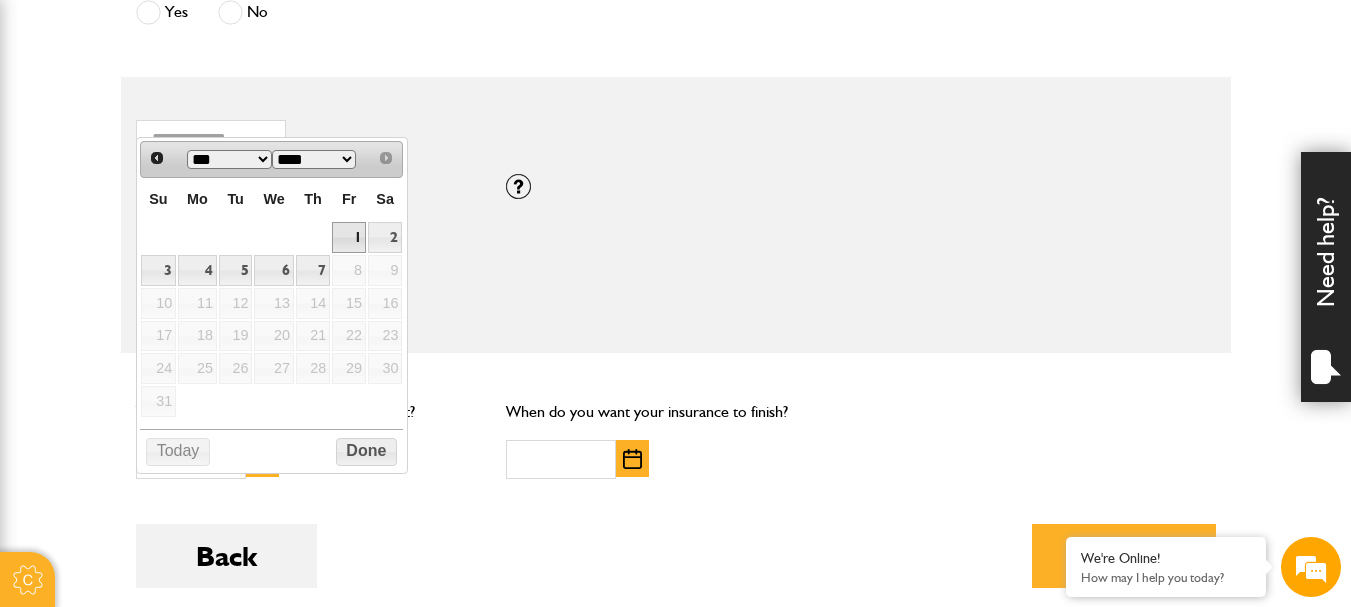 click on "1" at bounding box center [349, 237] 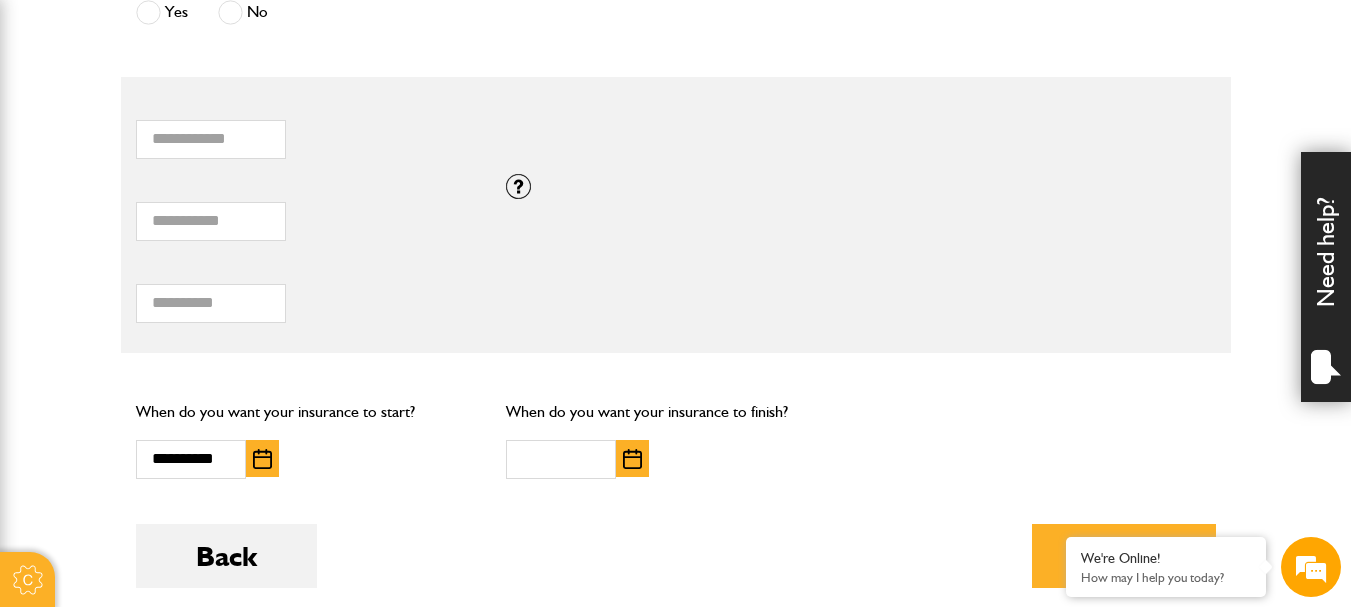 click at bounding box center (632, 459) 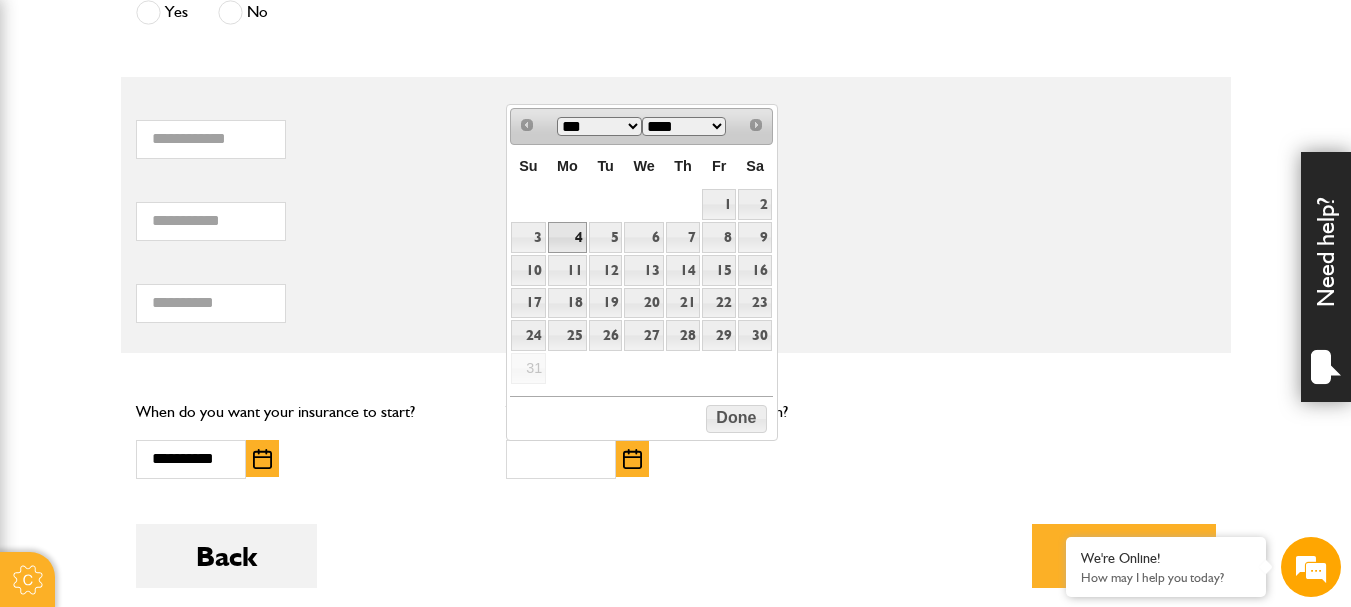 click on "4" at bounding box center [567, 237] 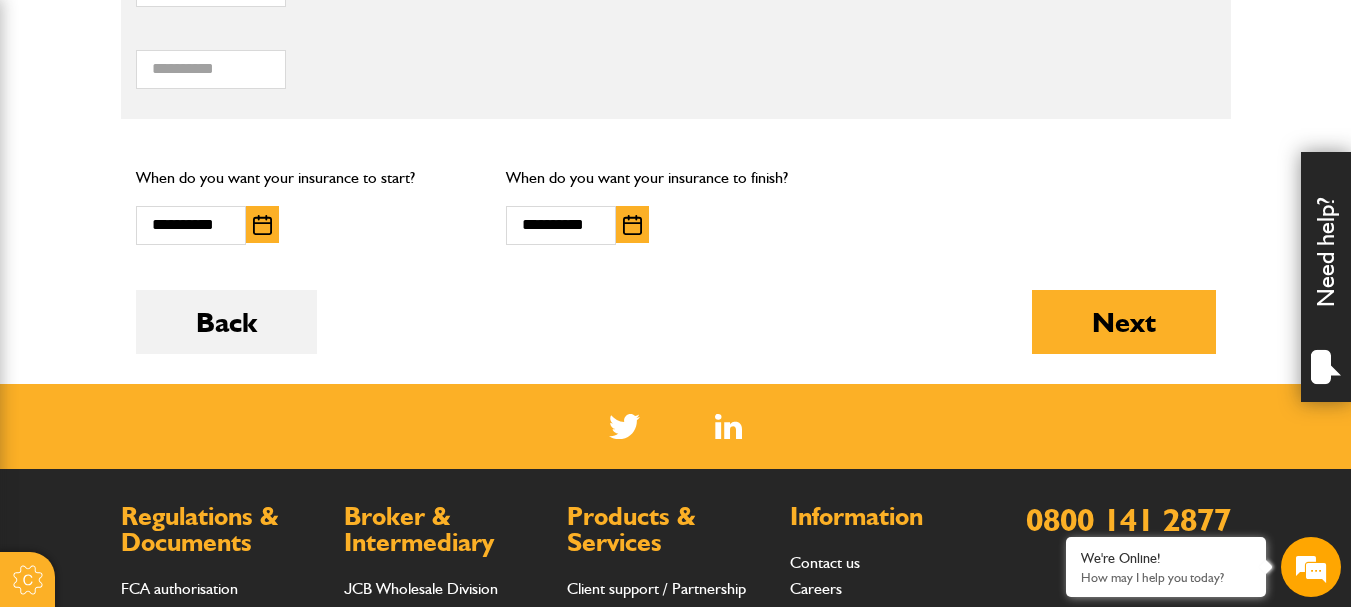 scroll, scrollTop: 1587, scrollLeft: 0, axis: vertical 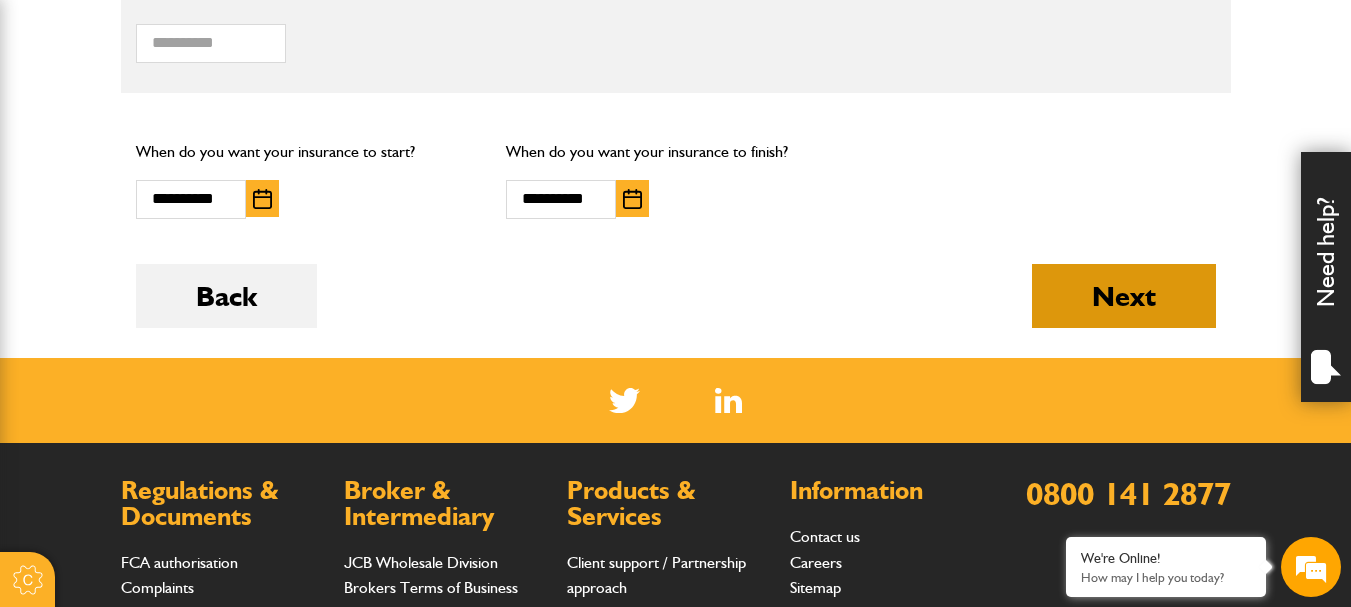 click on "Next" at bounding box center (1124, 296) 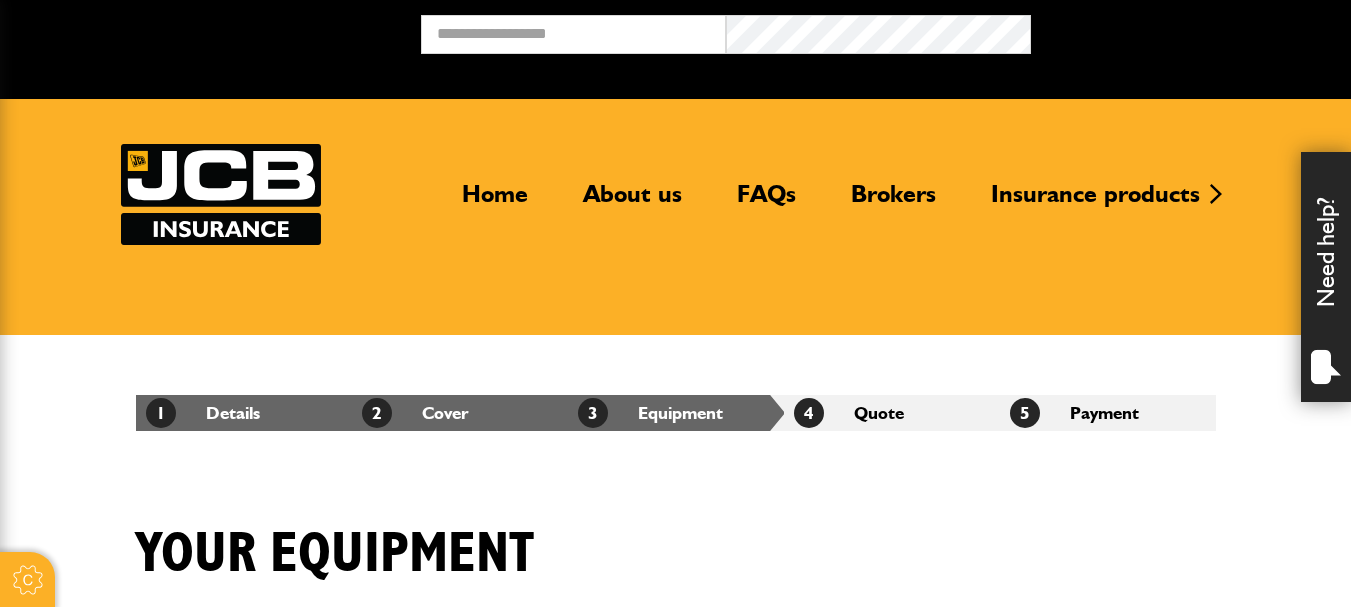 scroll, scrollTop: 0, scrollLeft: 0, axis: both 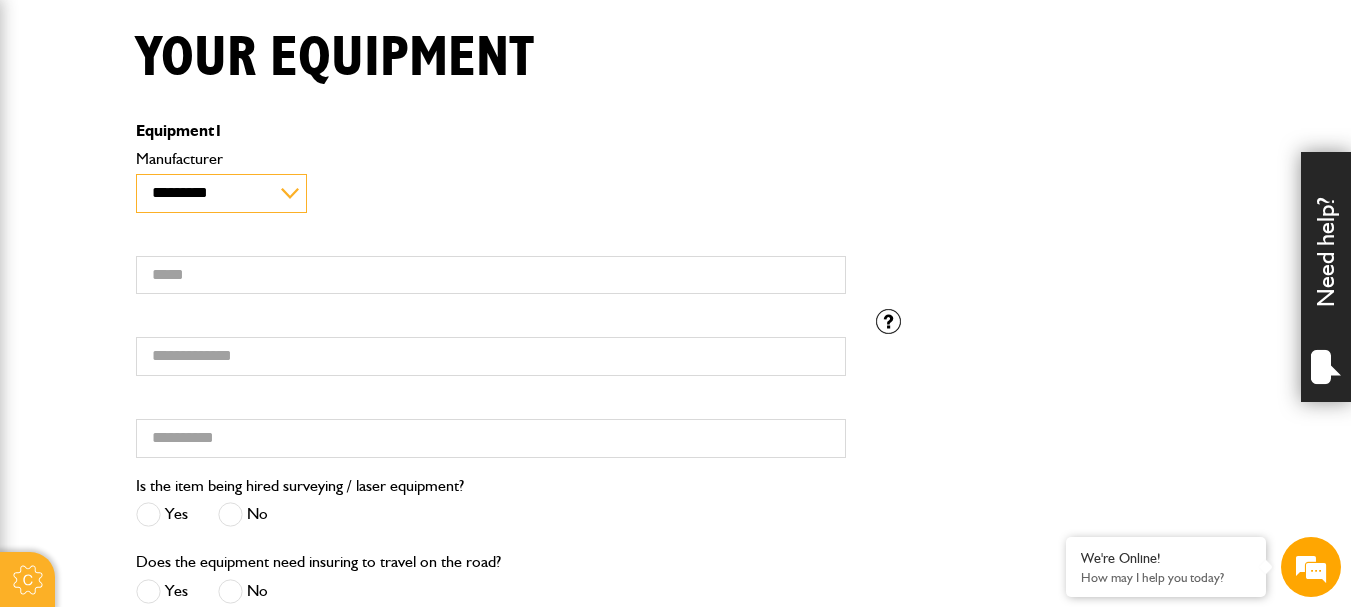 click on "**********" at bounding box center (221, 193) 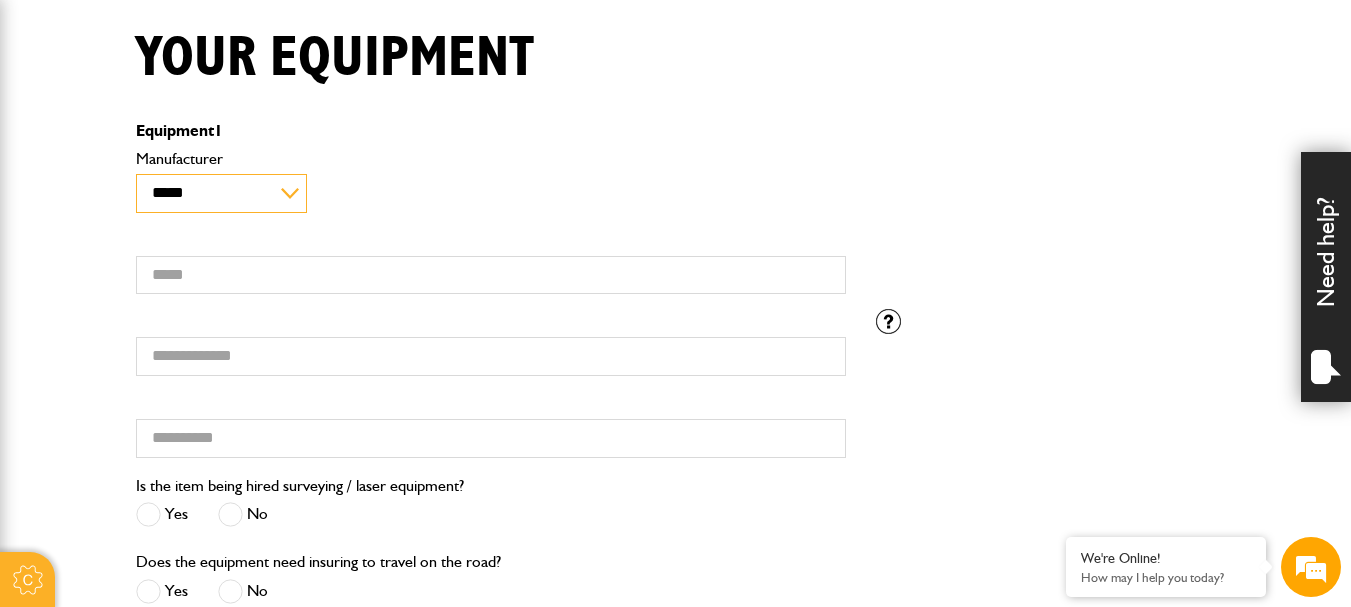 click on "**********" at bounding box center (221, 193) 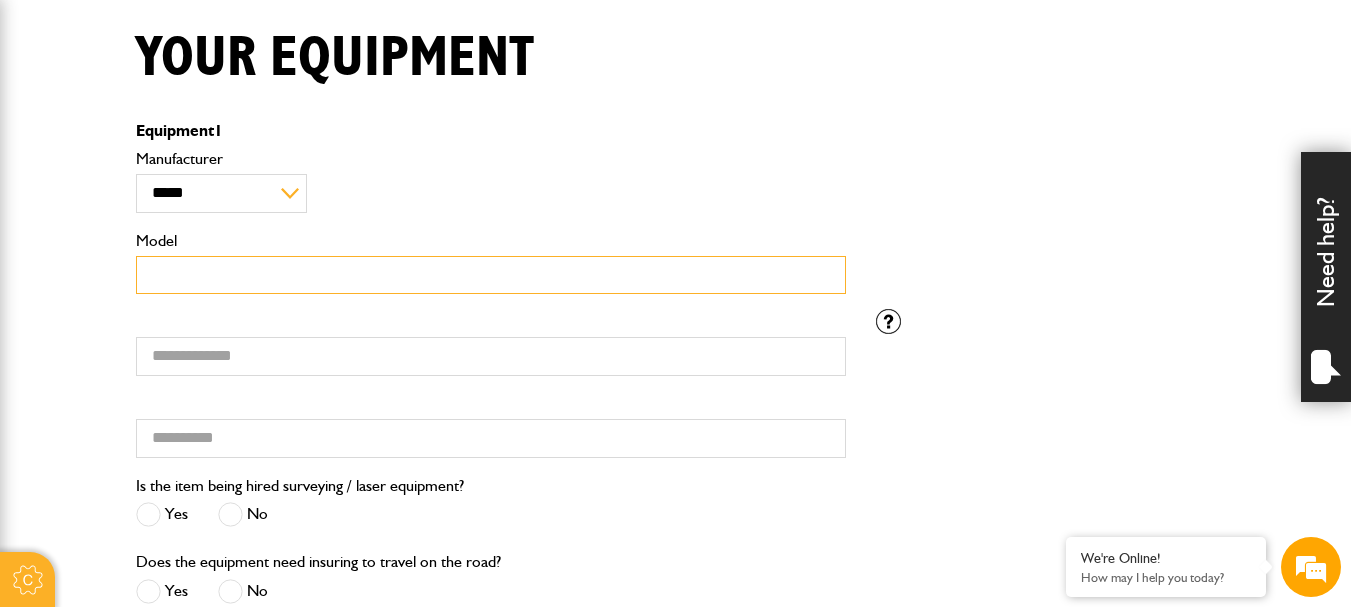 click on "Model" at bounding box center [491, 275] 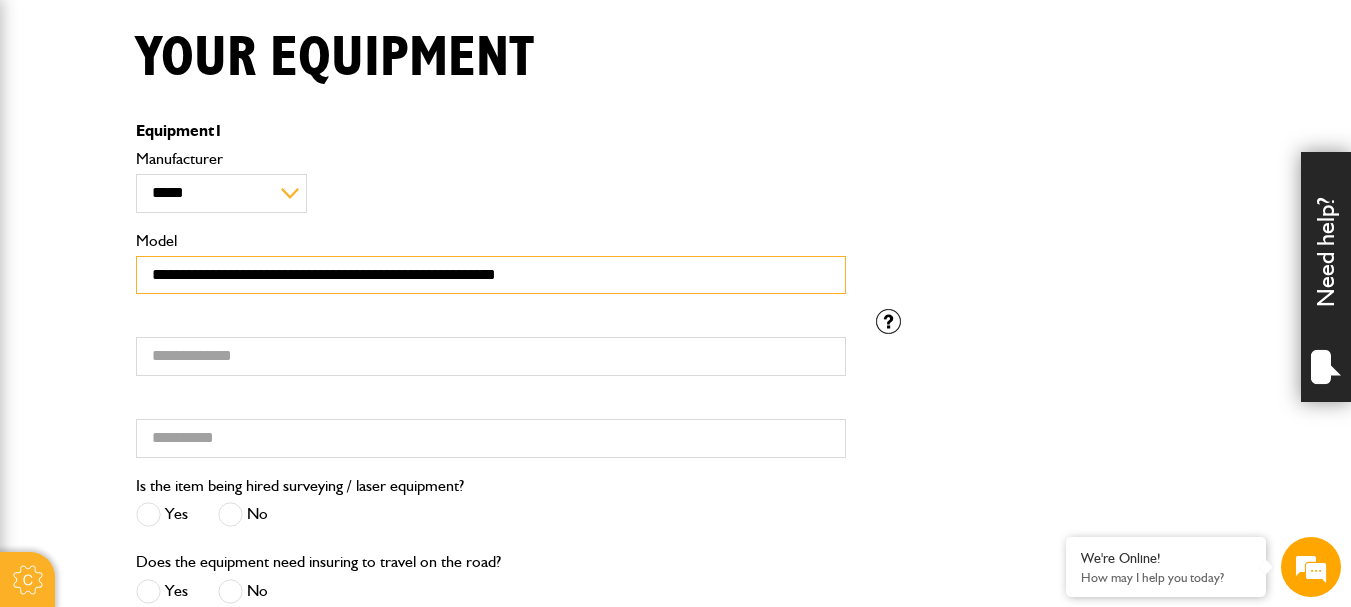 click on "**********" at bounding box center [491, 275] 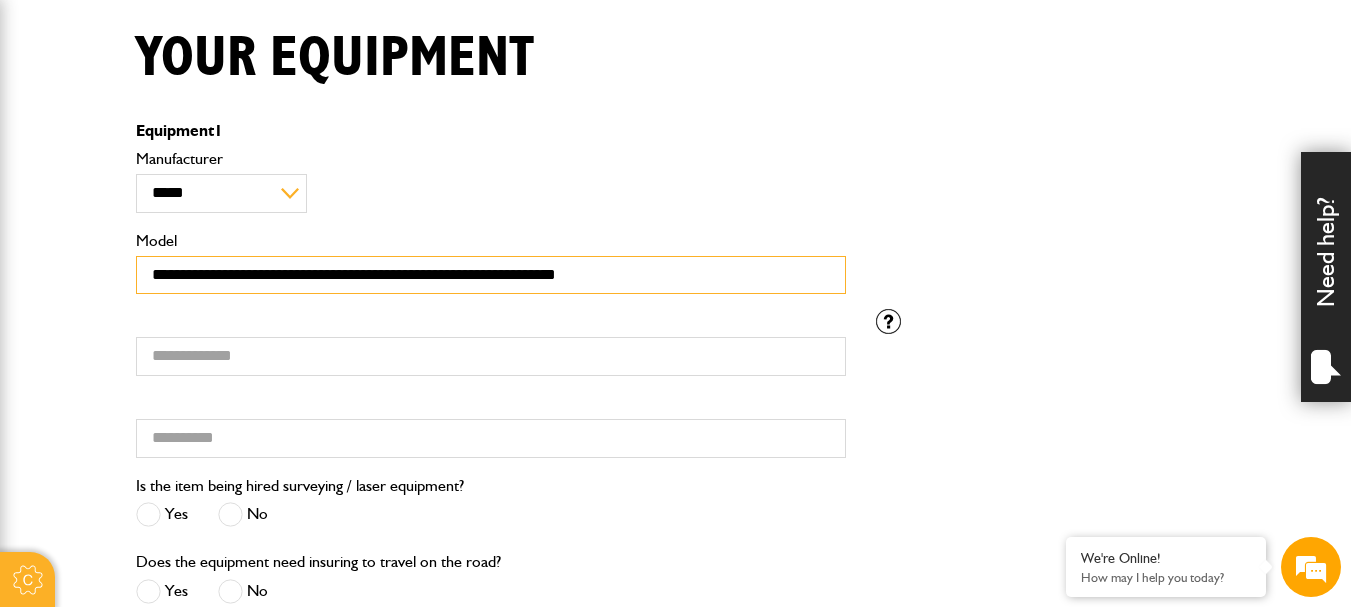 click on "**********" at bounding box center (491, 275) 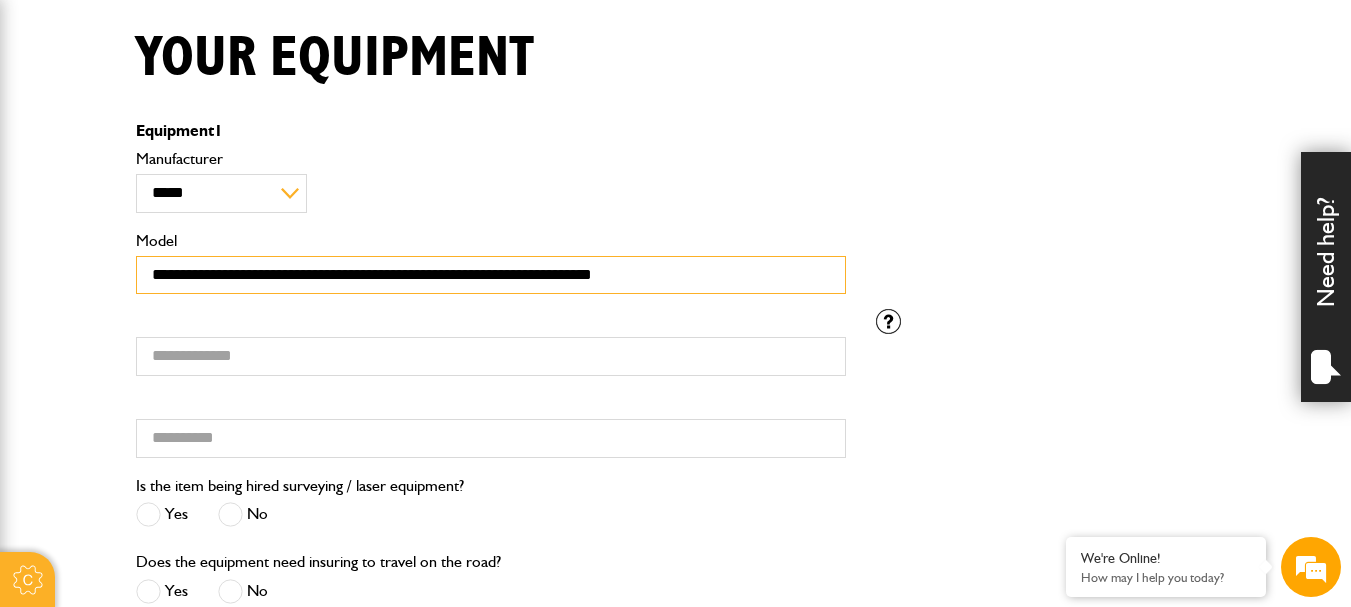 type on "Registered Office: [NUMBER] [STREET], [CITY], [STATE], [COUNTRY], [POSTAL_CODE]. Registered No [NUMBER] [COUNTRY]. [COMPANY_NAME] [COMPANY_NAME] [COMPANY_NAME]" 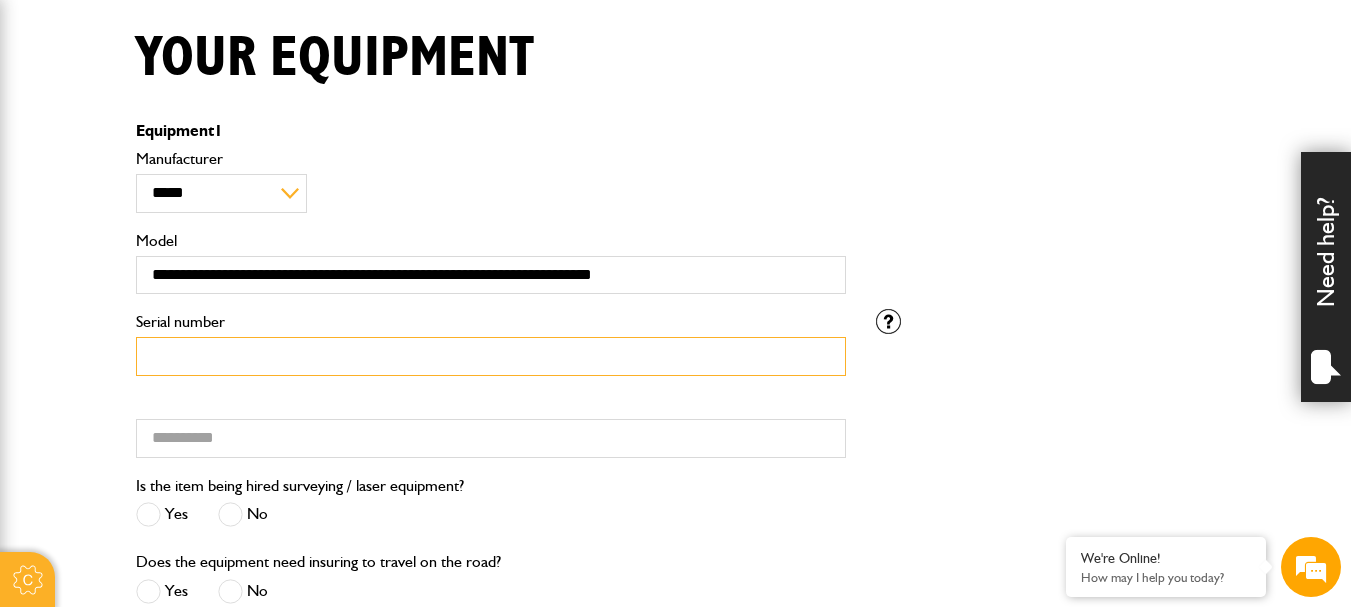 click on "Serial number" at bounding box center (491, 356) 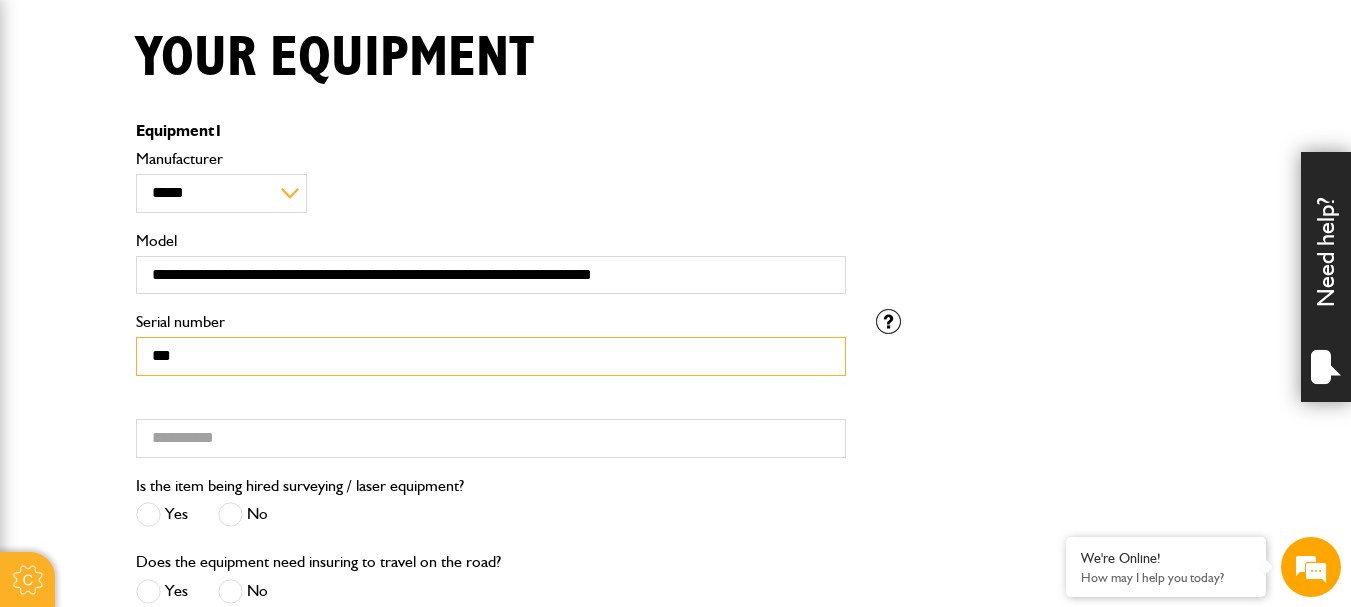 type on "***" 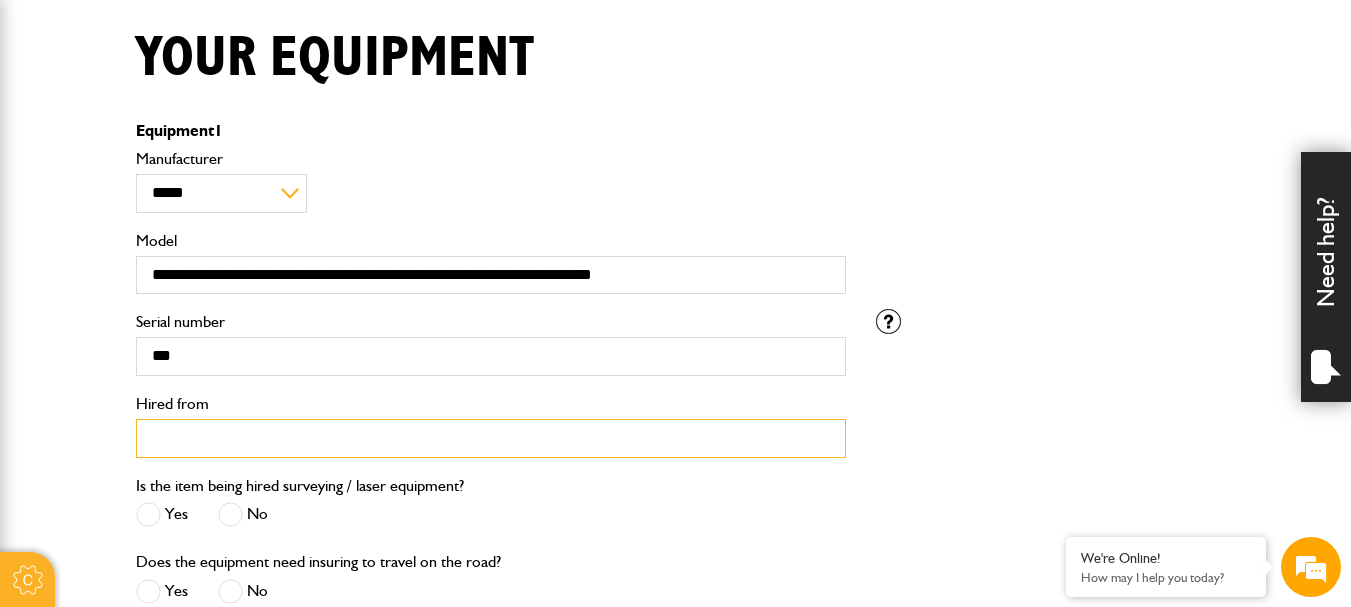 click on "Hired from" at bounding box center (491, 438) 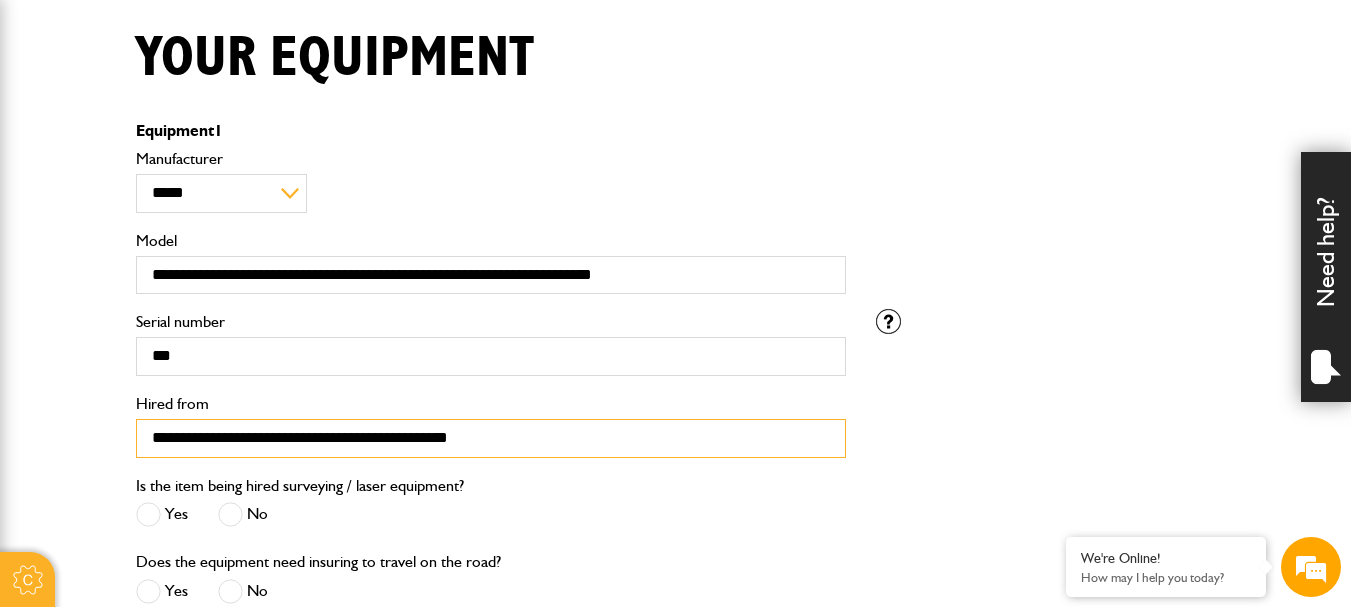 type on "**********" 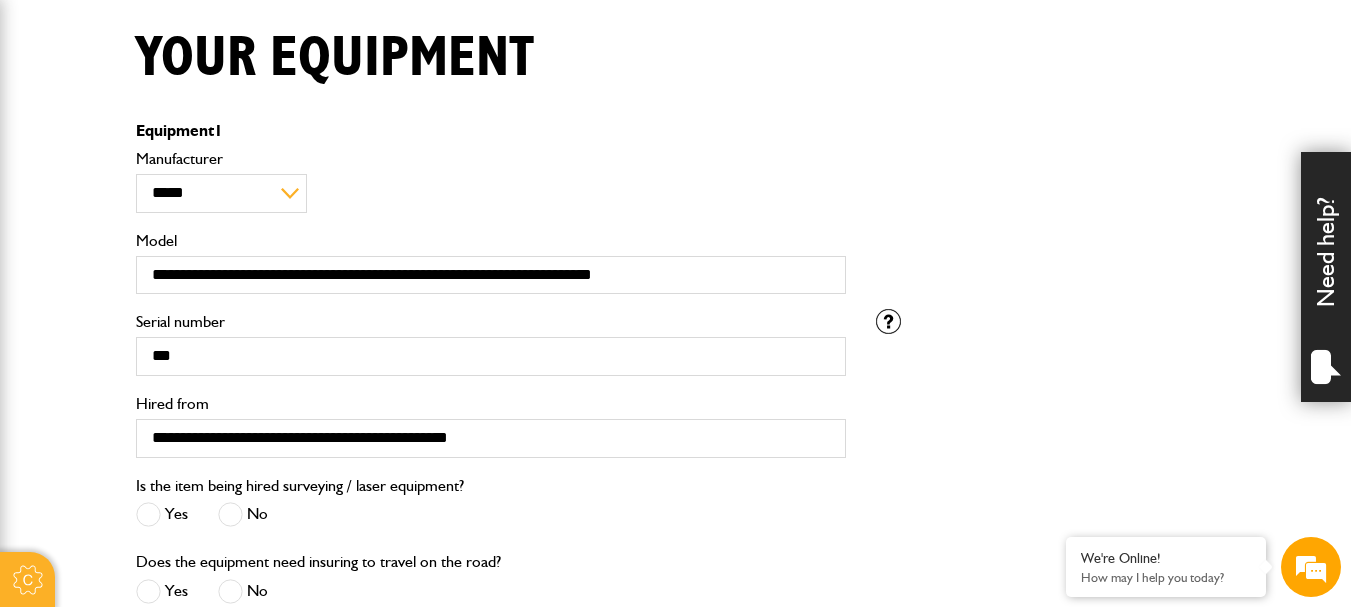 click at bounding box center (230, 514) 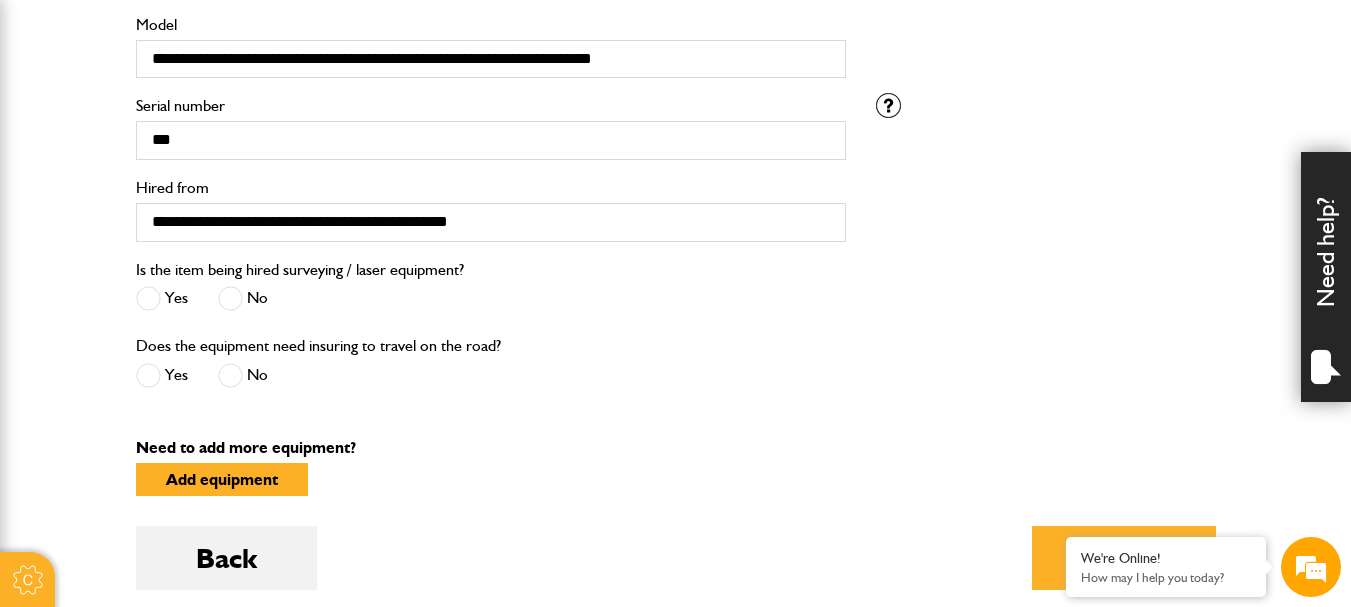 scroll, scrollTop: 752, scrollLeft: 0, axis: vertical 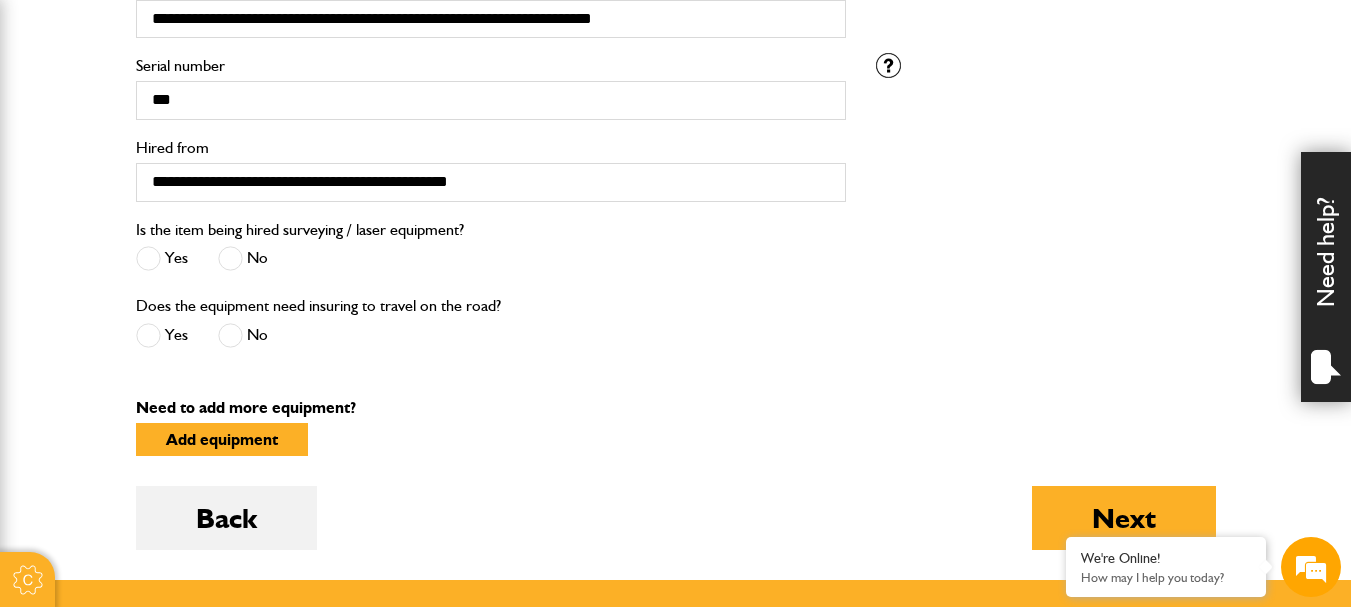click at bounding box center (230, 335) 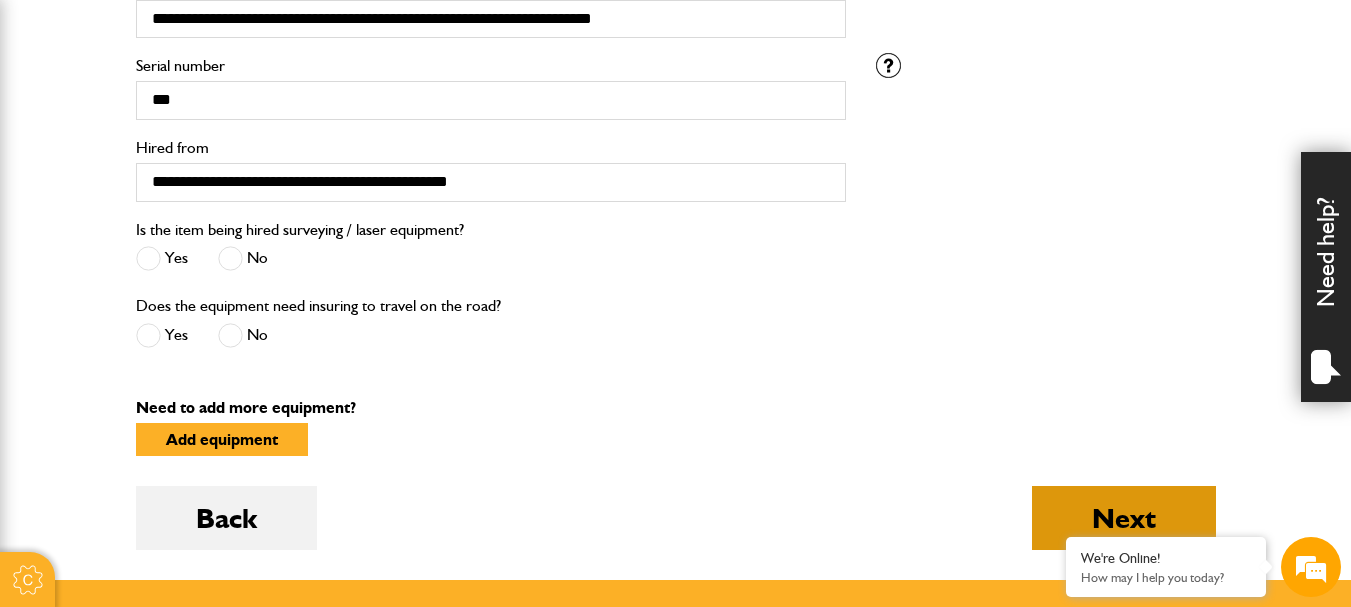 click on "Next" at bounding box center (1124, 518) 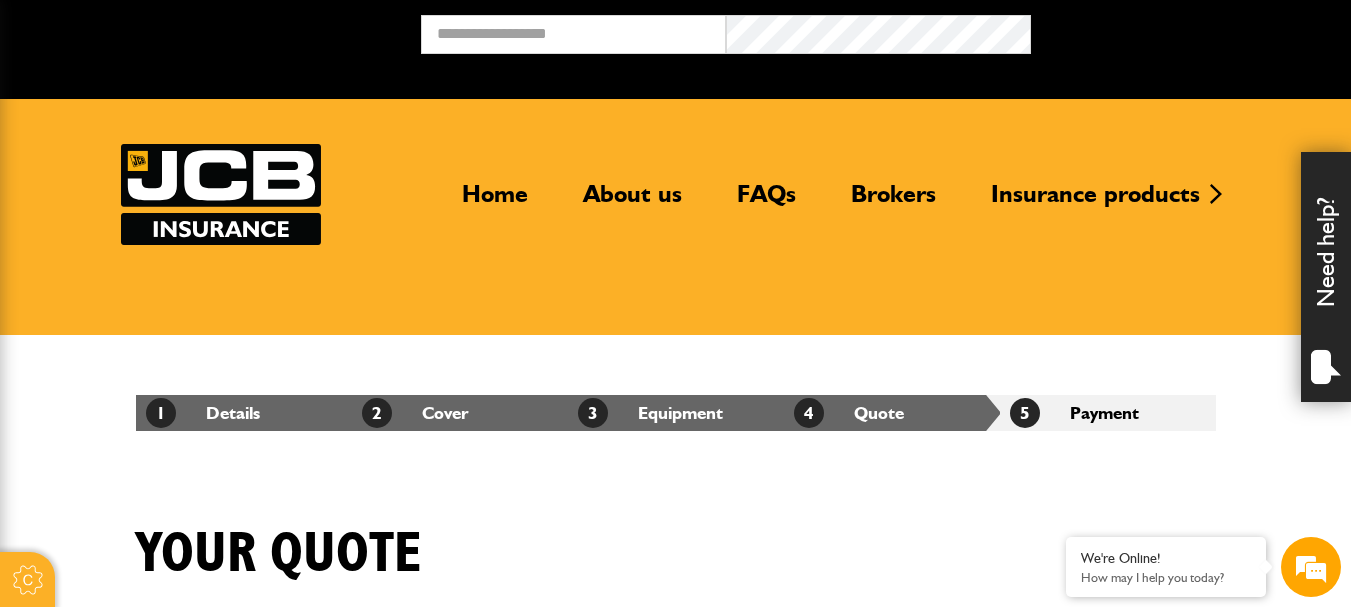 scroll, scrollTop: 0, scrollLeft: 0, axis: both 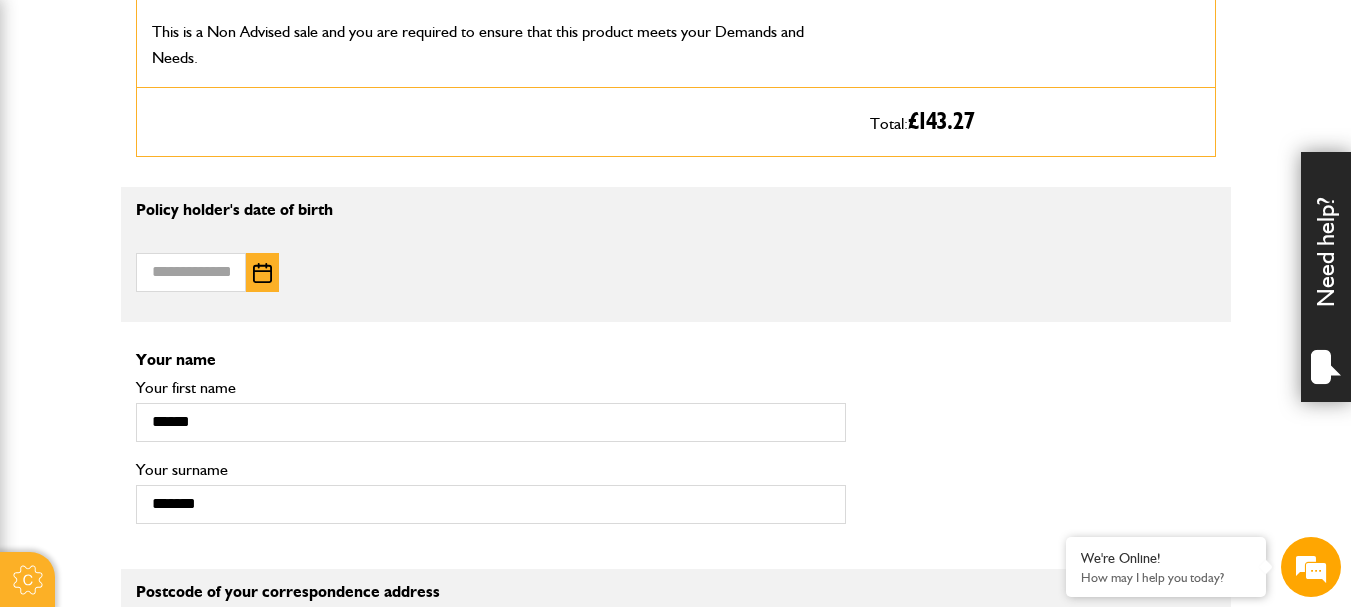 click at bounding box center [262, 273] 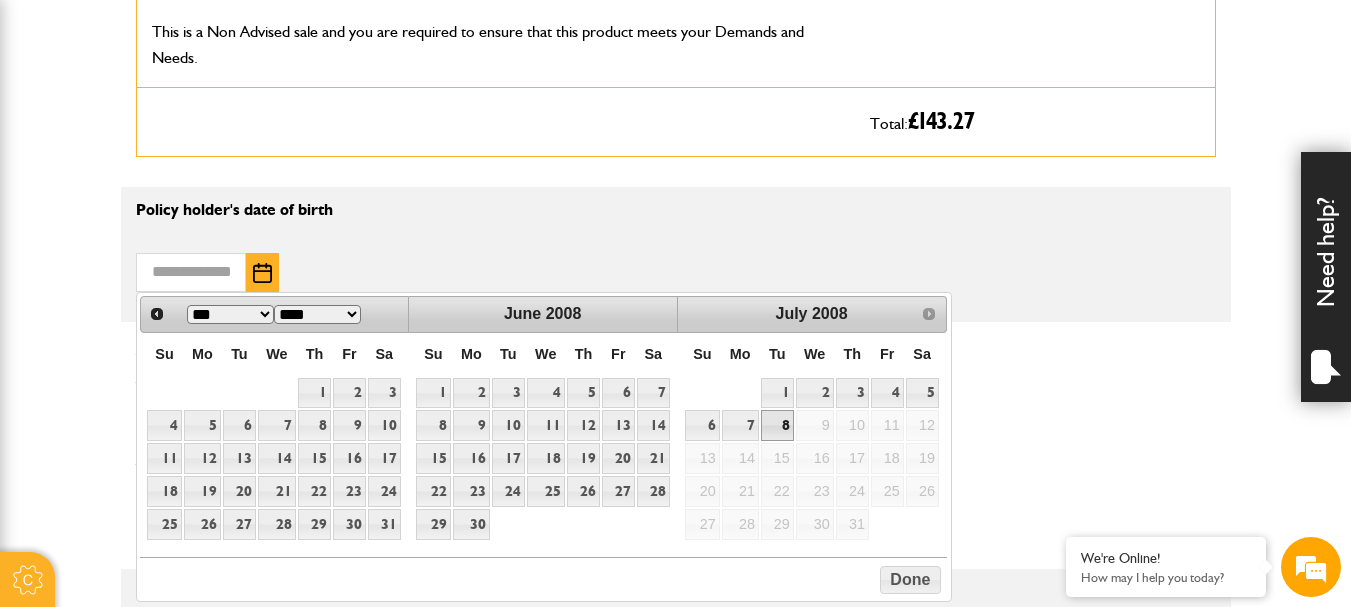 click on "*** *** *** *** *** *** ***" at bounding box center [230, 314] 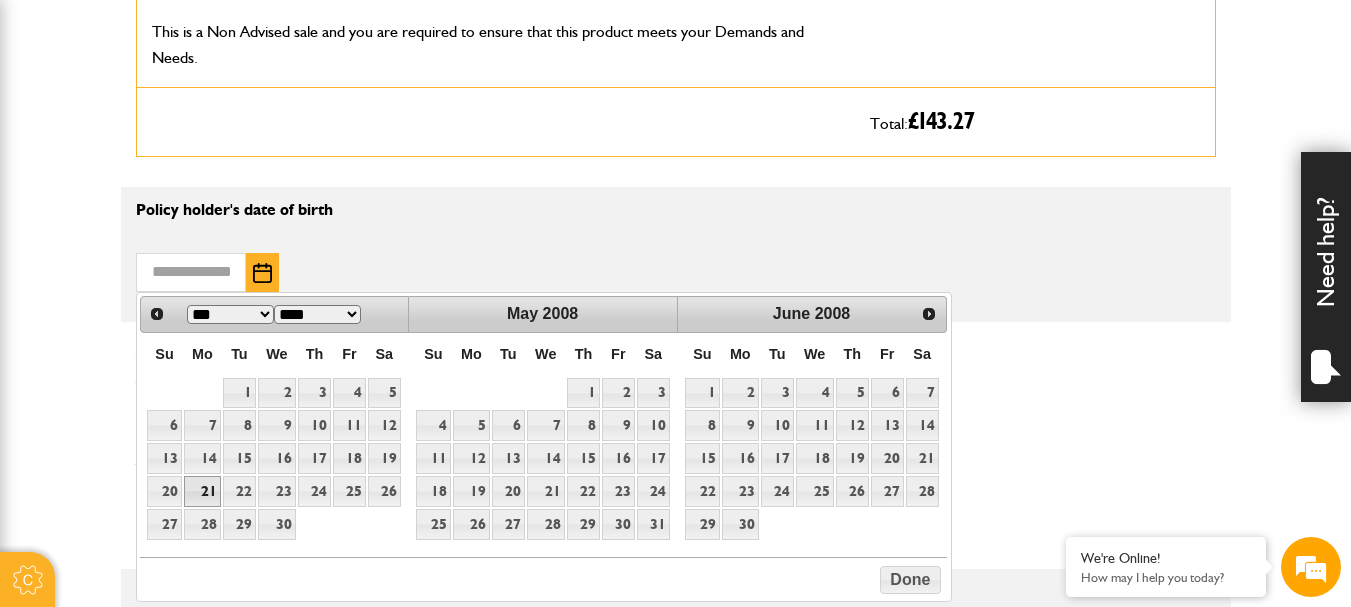 click on "21" at bounding box center (202, 491) 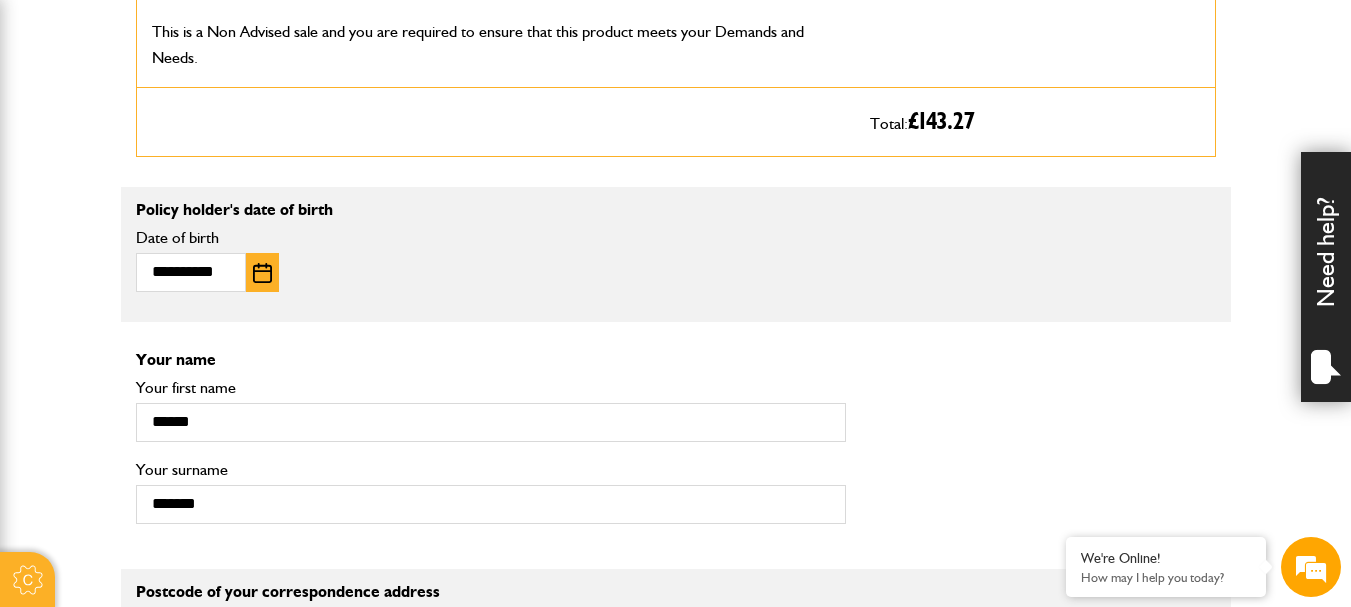 click at bounding box center (262, 273) 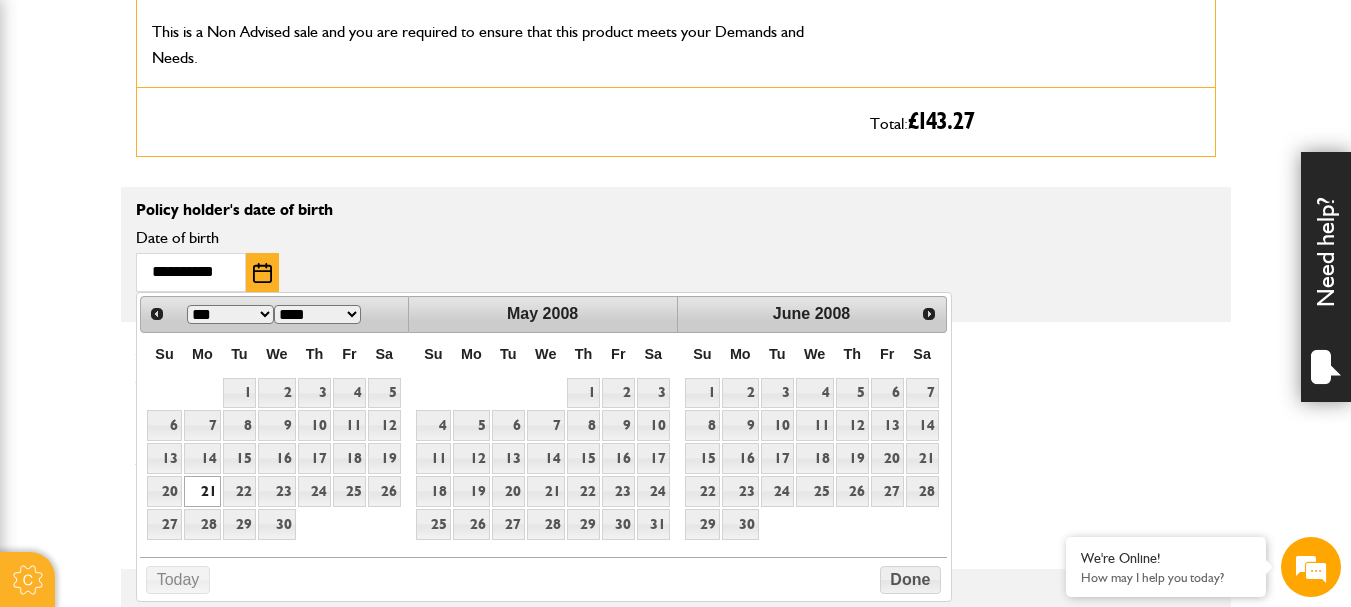 click on "**** **** **** **** **** **** **** **** **** **** **** **** **** **** **** **** **** **** **** **** **** **** **** **** **** **** **** **** **** **** **** **** **** **** **** **** **** **** **** **** **** **** **** **** **** **** **** **** **** **** **** **** **** **** **** **** **** **** **** **** **** **** **** **** **** **** **** **** **** **** **** **** **** ****" at bounding box center (317, 314) 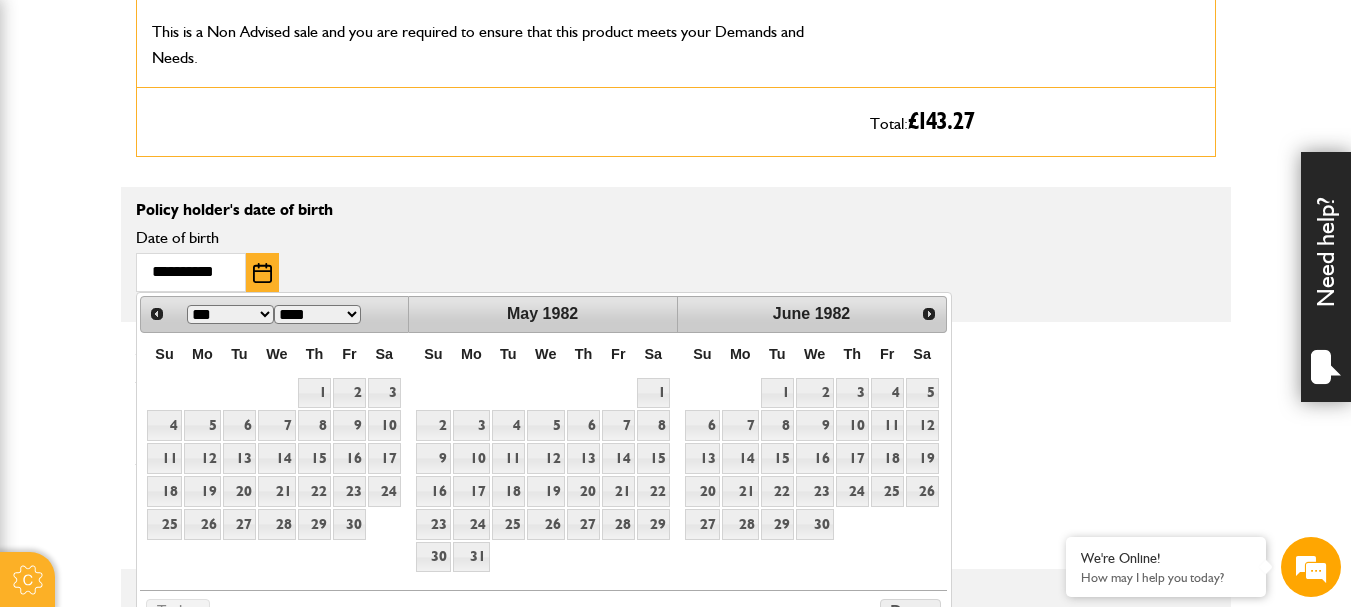 click on "**********" at bounding box center (491, 261) 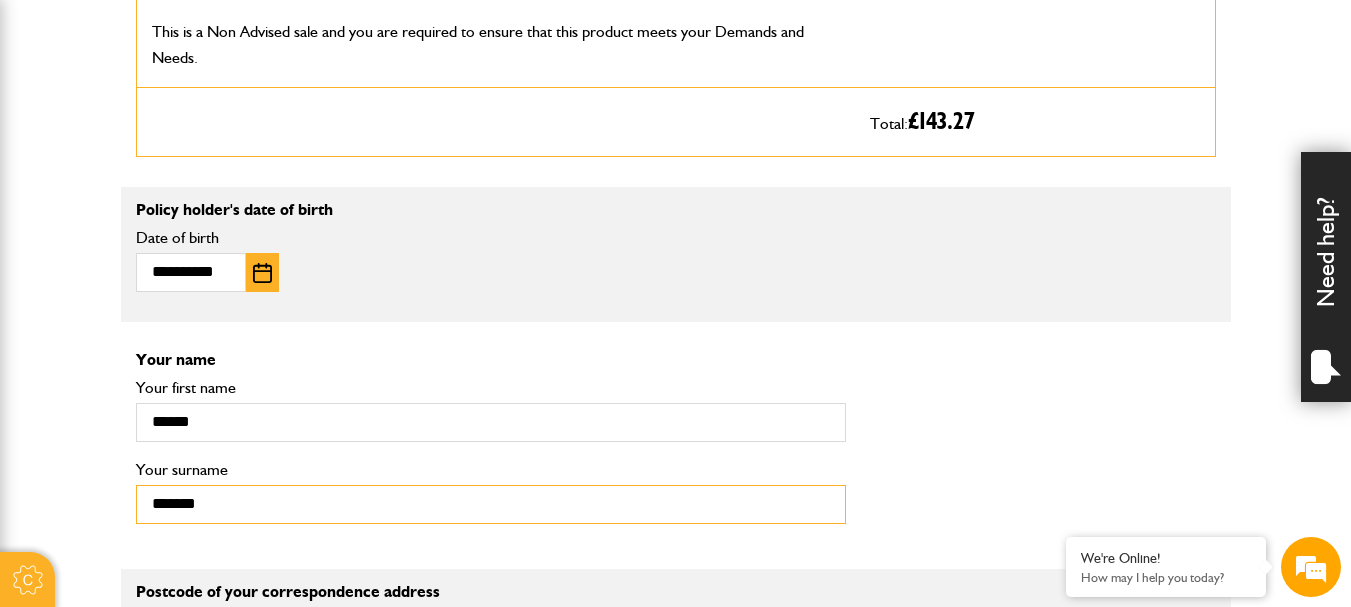 click on "*******" at bounding box center (491, 504) 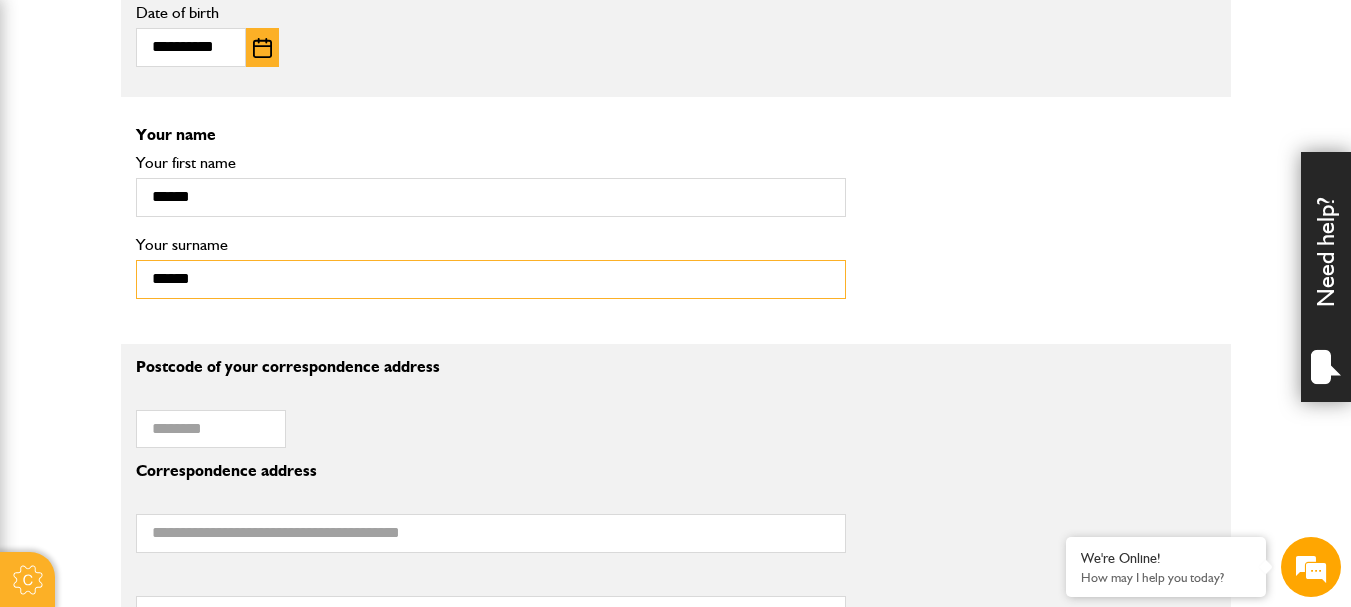 scroll, scrollTop: 1678, scrollLeft: 0, axis: vertical 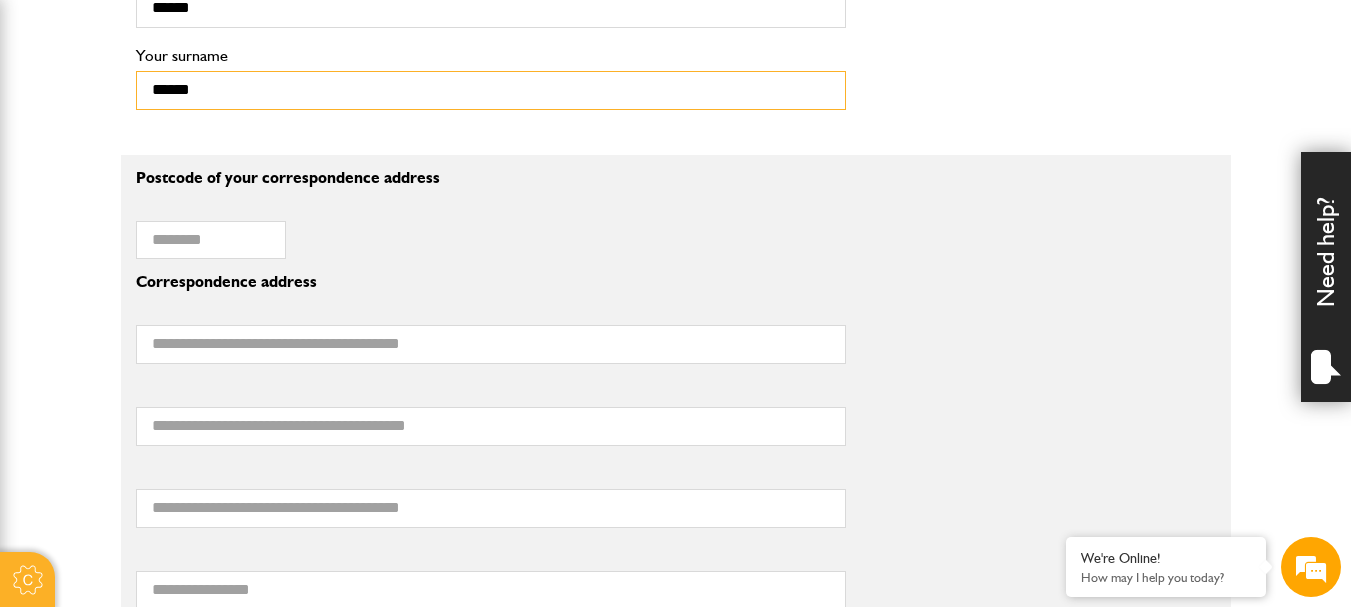 type on "******" 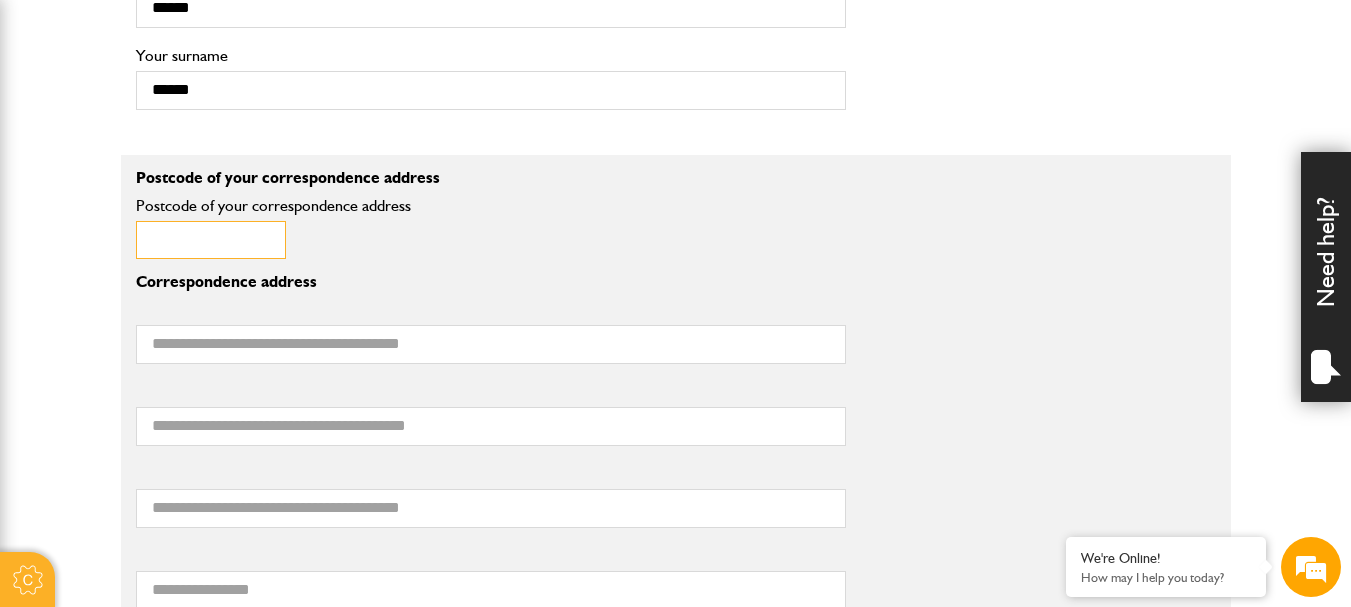 click on "Postcode of your correspondence address" at bounding box center (211, 240) 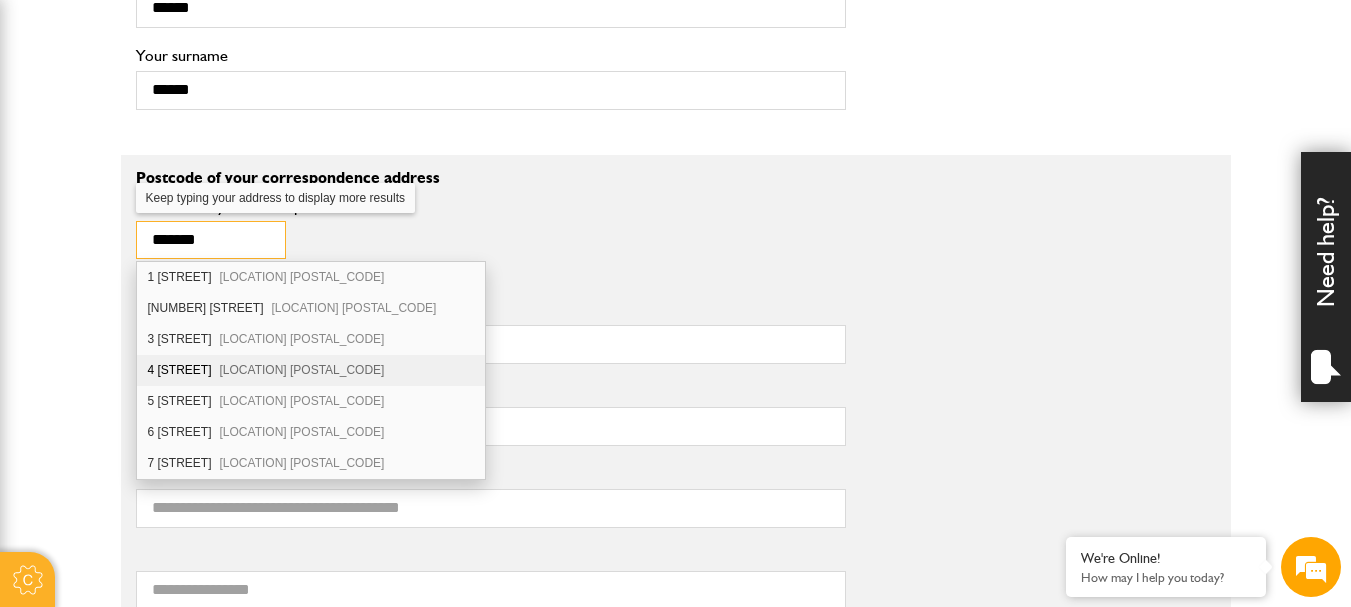 type on "*******" 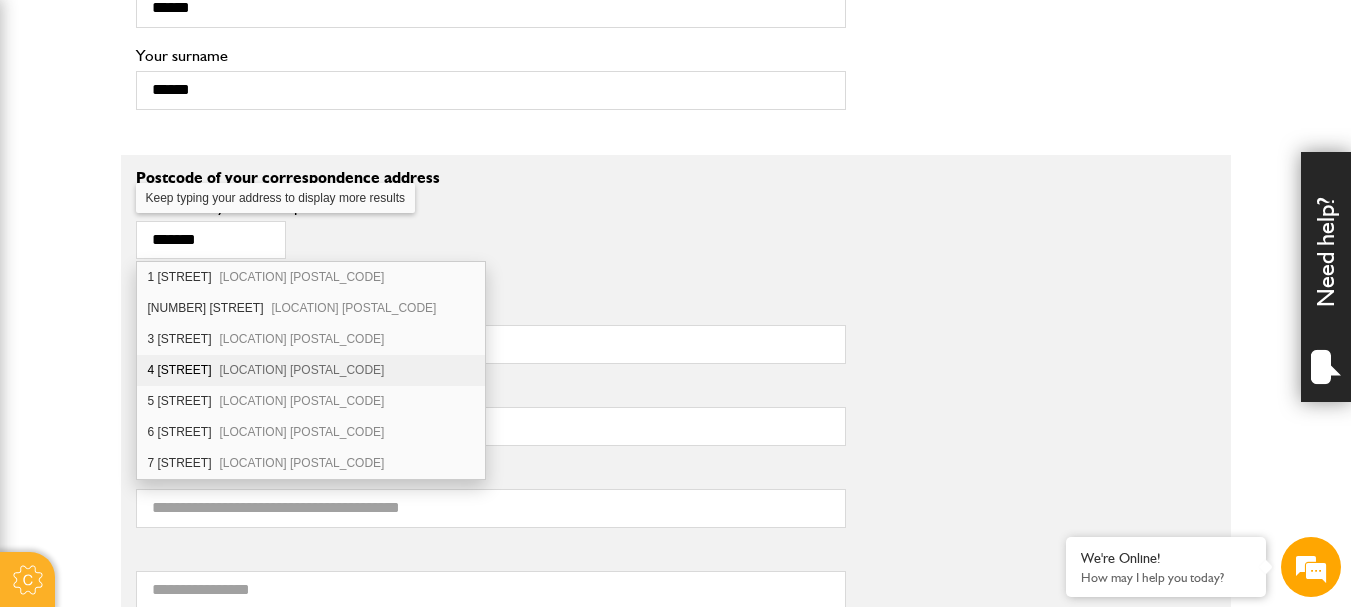 click on "4 Oval Garden Wareham BH20 5HR" at bounding box center [311, 370] 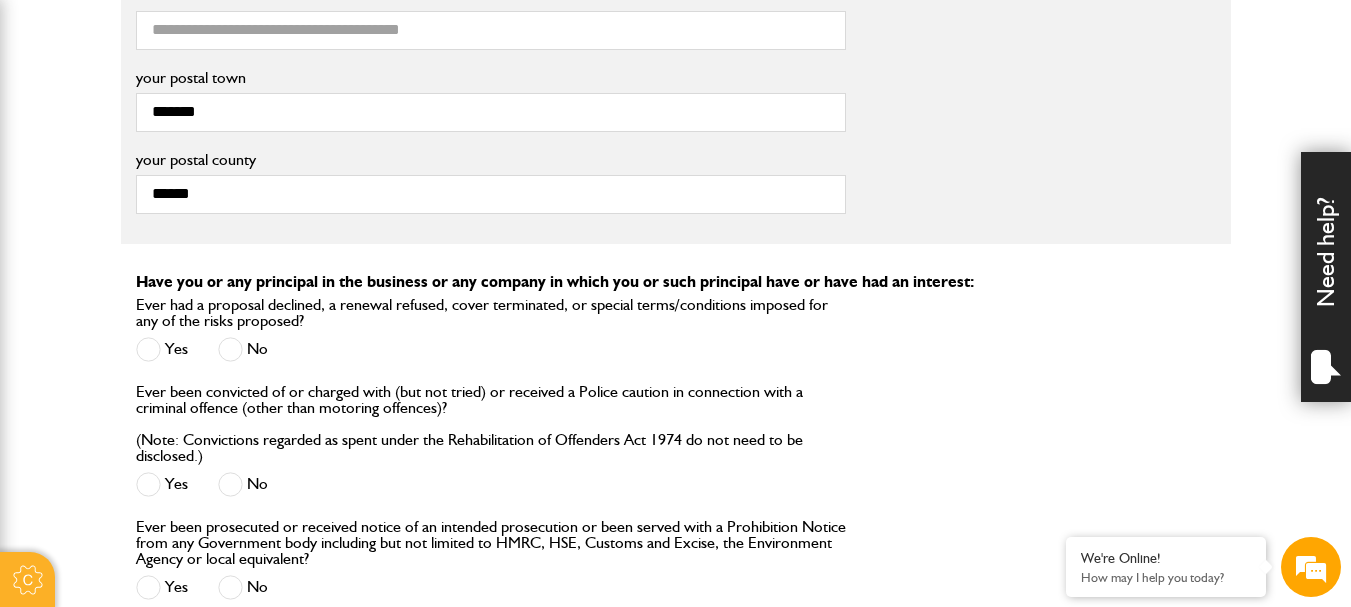 scroll, scrollTop: 2310, scrollLeft: 0, axis: vertical 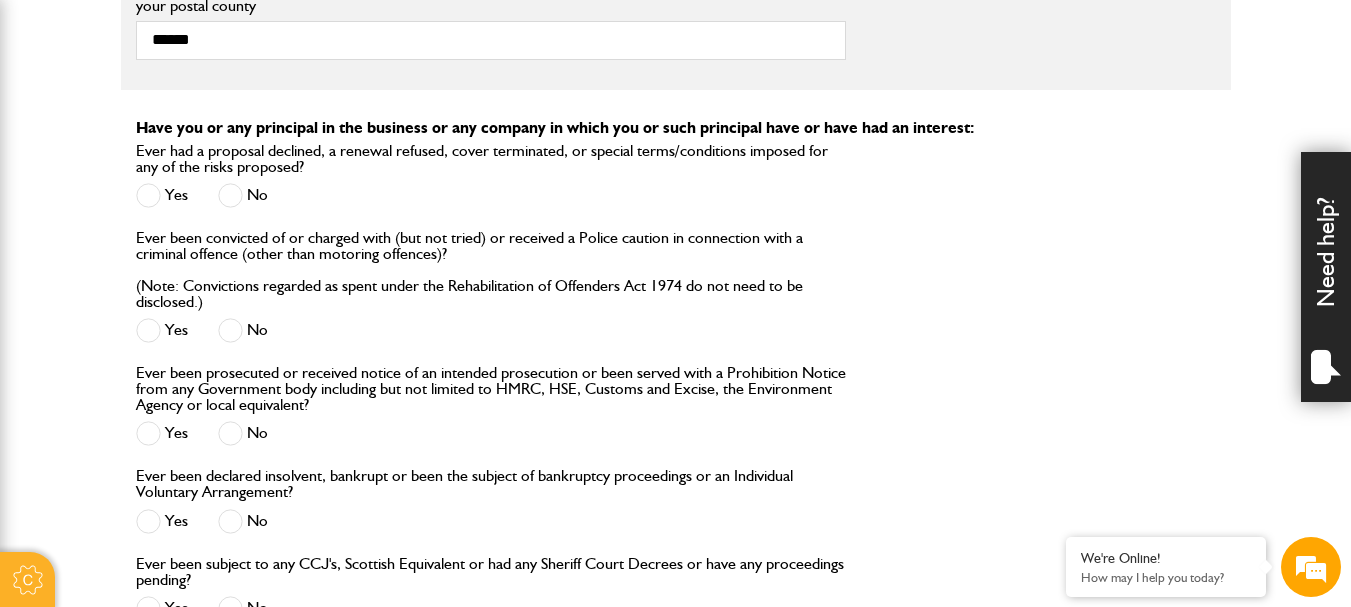 click on "No" at bounding box center [243, 195] 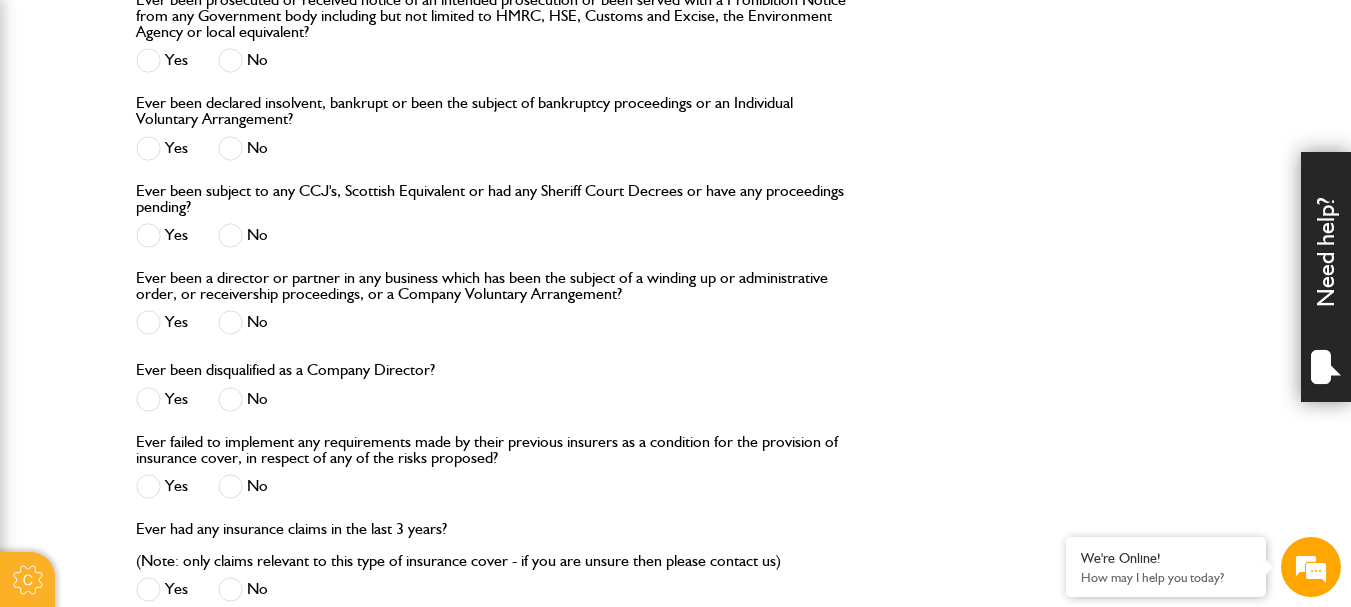 scroll, scrollTop: 2704, scrollLeft: 0, axis: vertical 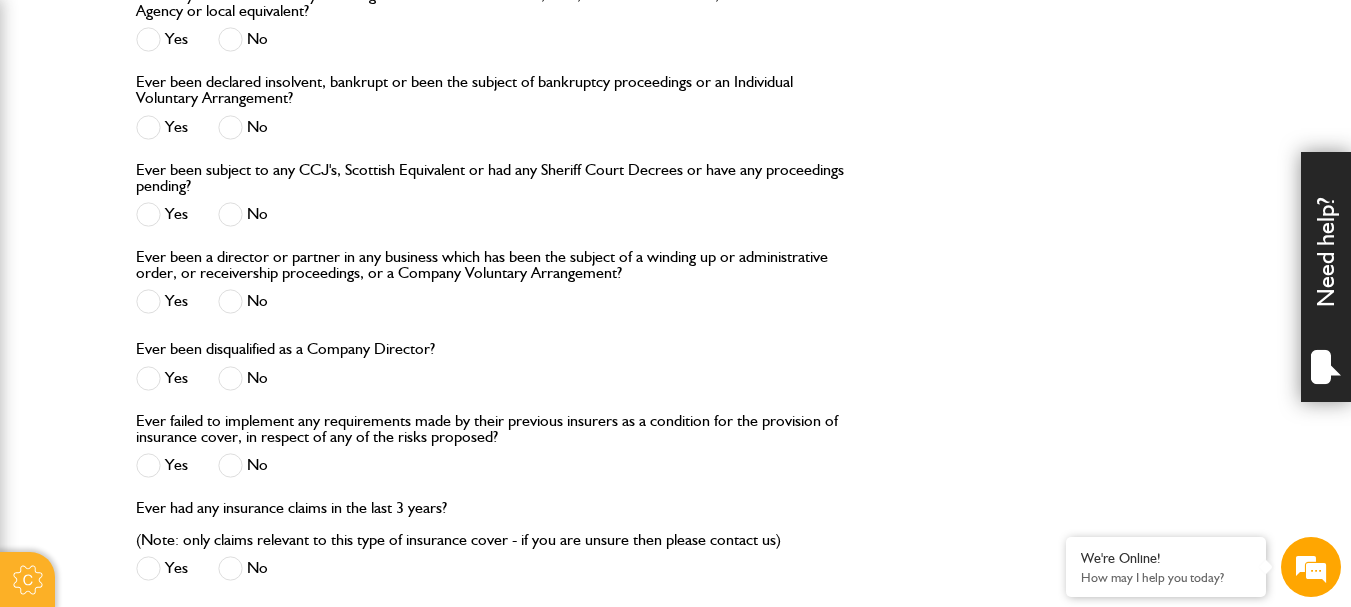 click at bounding box center (230, 214) 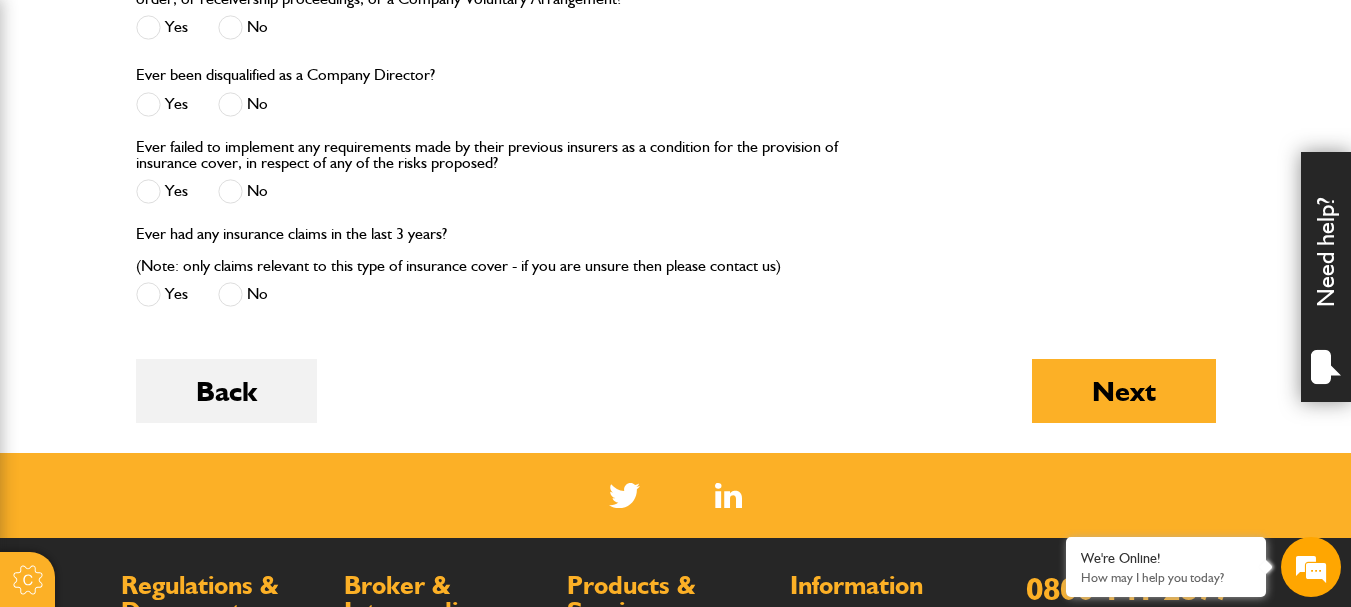 scroll, scrollTop: 2971, scrollLeft: 0, axis: vertical 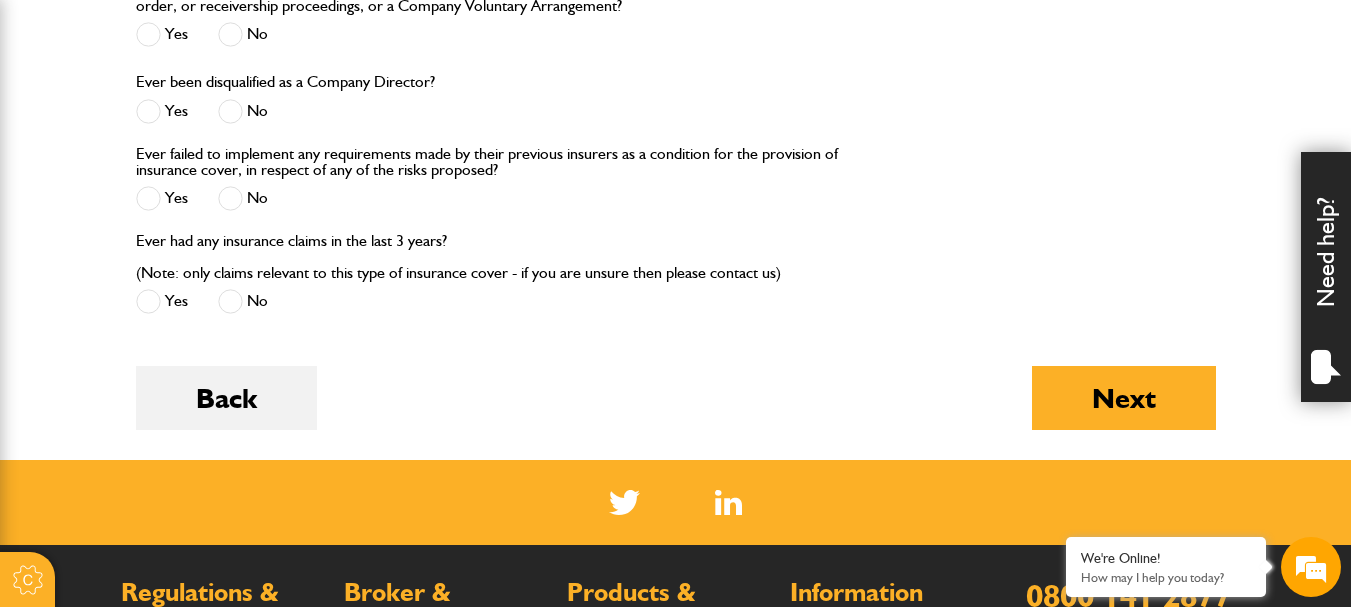 click at bounding box center (230, 301) 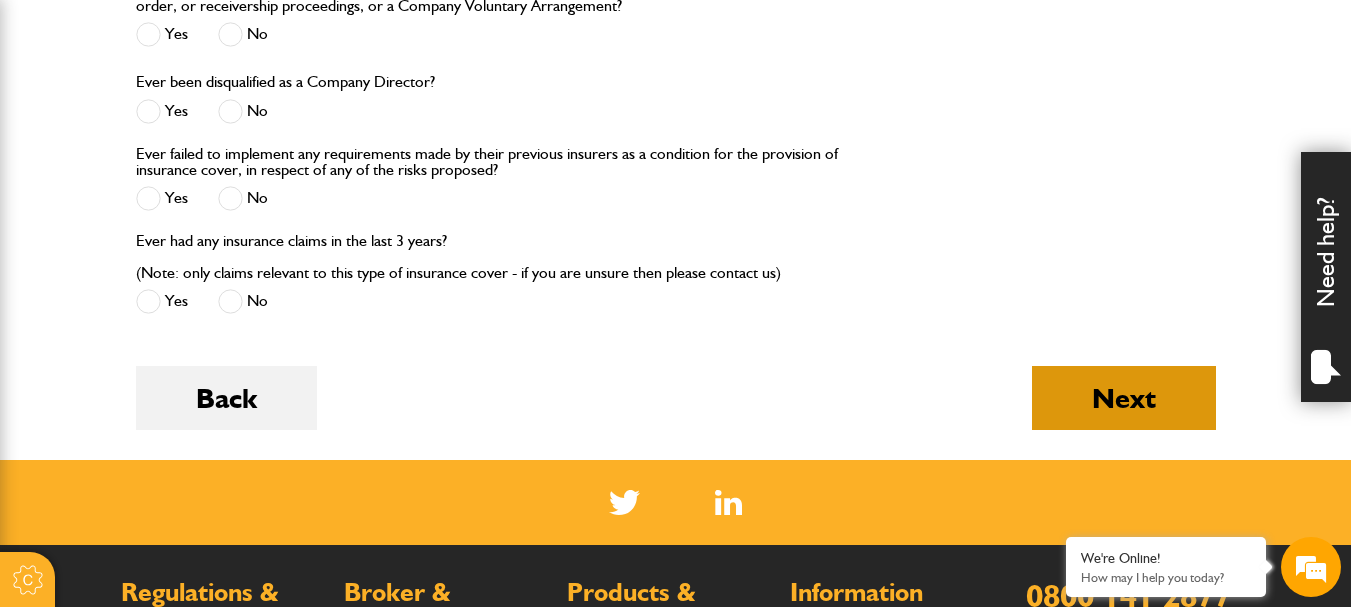 click on "Next" at bounding box center [1124, 398] 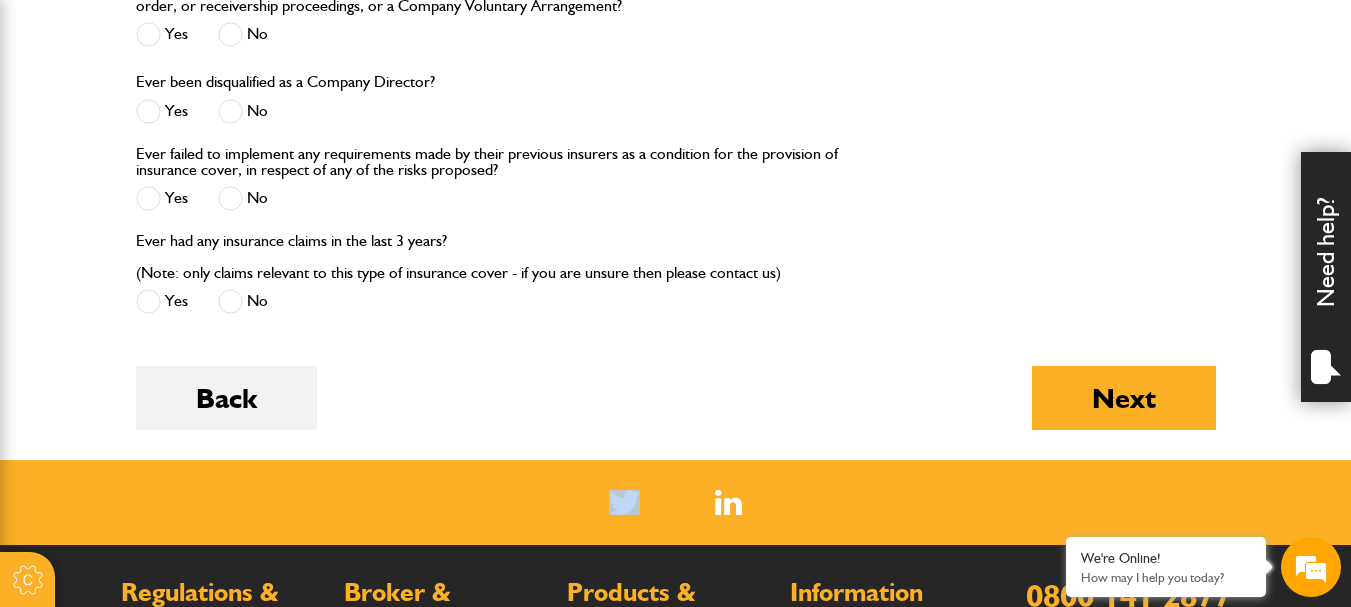 click on "Validating quote
Please wait while we validate your quote...
Quote invalid
Your quote has changed since this page loaded and your premium may be incorrect.
Please check the details of your quote before proceeding with your payment.
Check quote" at bounding box center [0, 0] 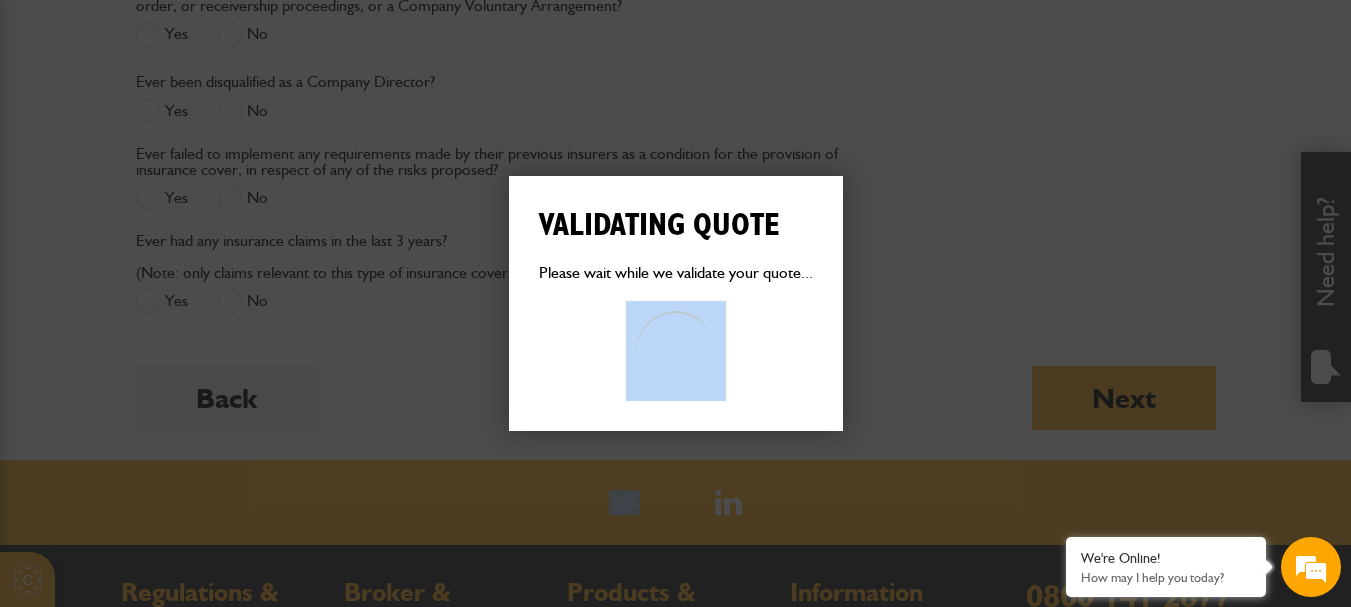 click on "Validating quote
Please wait while we validate your quote...
Quote invalid
Your quote has changed since this page loaded and your premium may be incorrect.
Please check the details of your quote before proceeding with your payment.
Check quote" at bounding box center (675, 303) 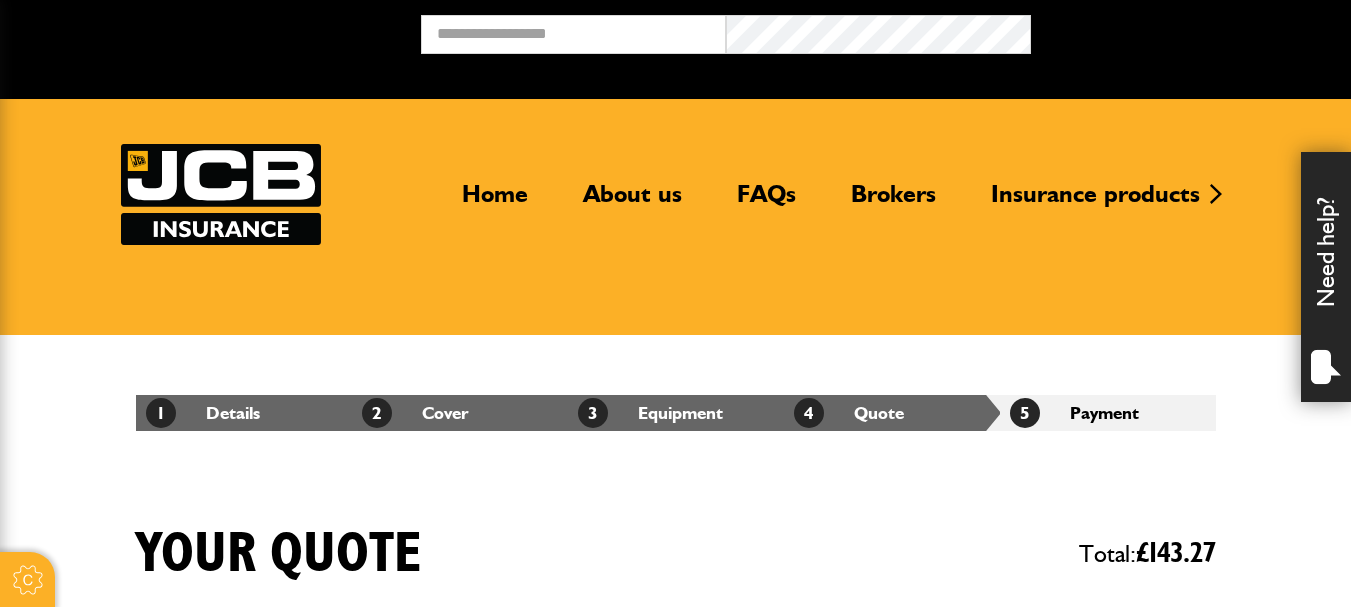 scroll, scrollTop: 0, scrollLeft: 0, axis: both 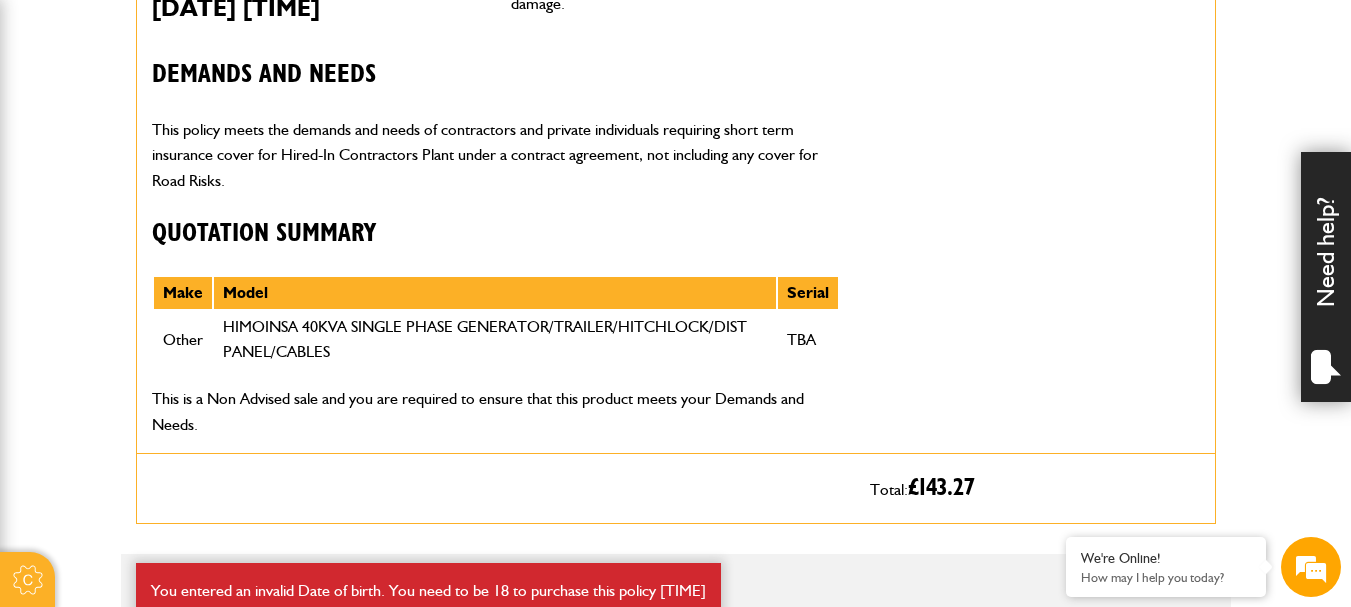 click on "HIMOINSA 40KVA SINGLE PHASE GENERATOR/TRAILER/HITCHLOCK/DIST PANEL/CABLES" at bounding box center (495, 339) 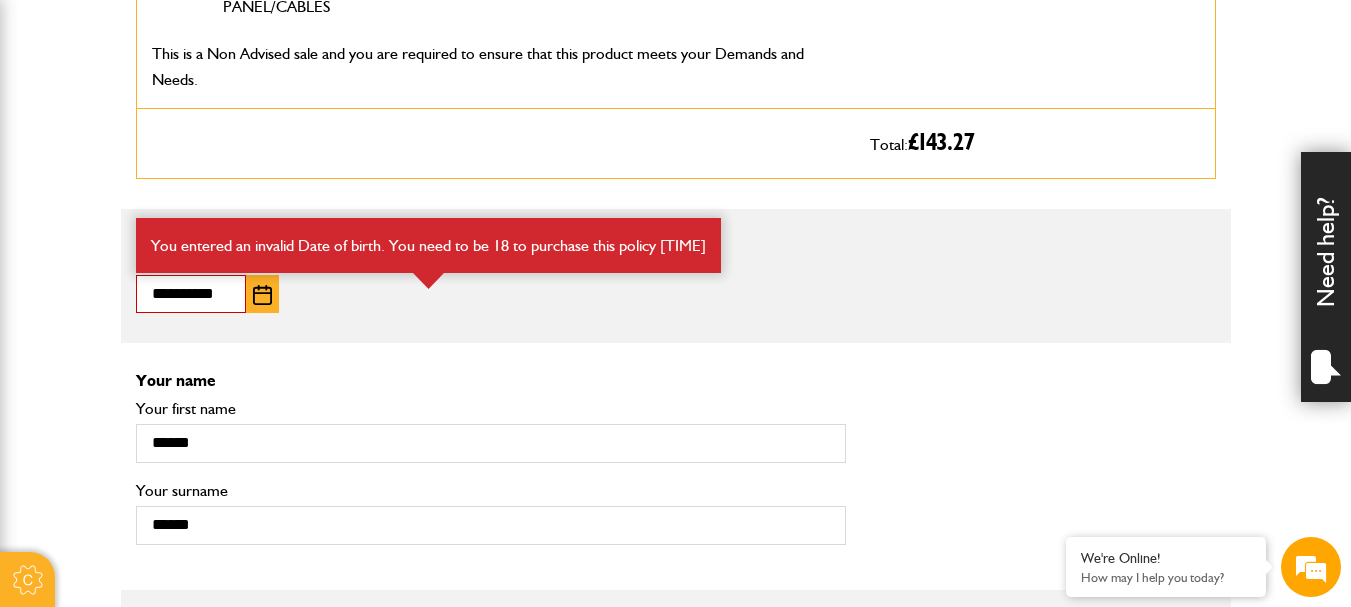 scroll, scrollTop: 1351, scrollLeft: 0, axis: vertical 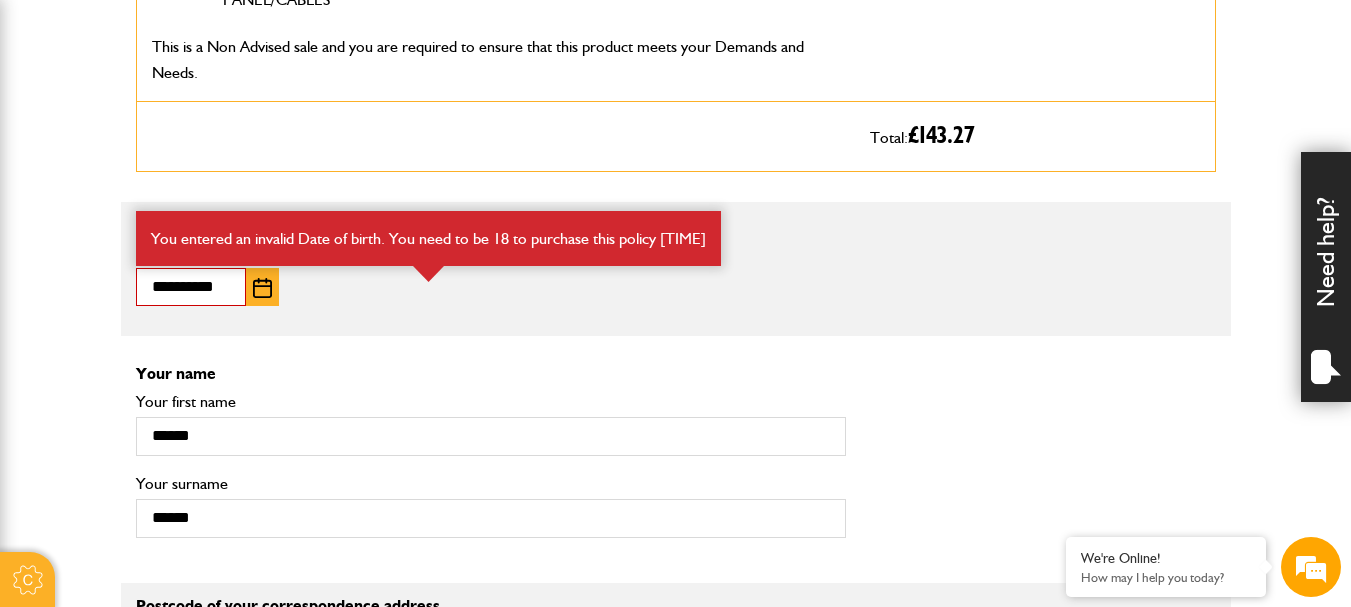 click at bounding box center [262, 288] 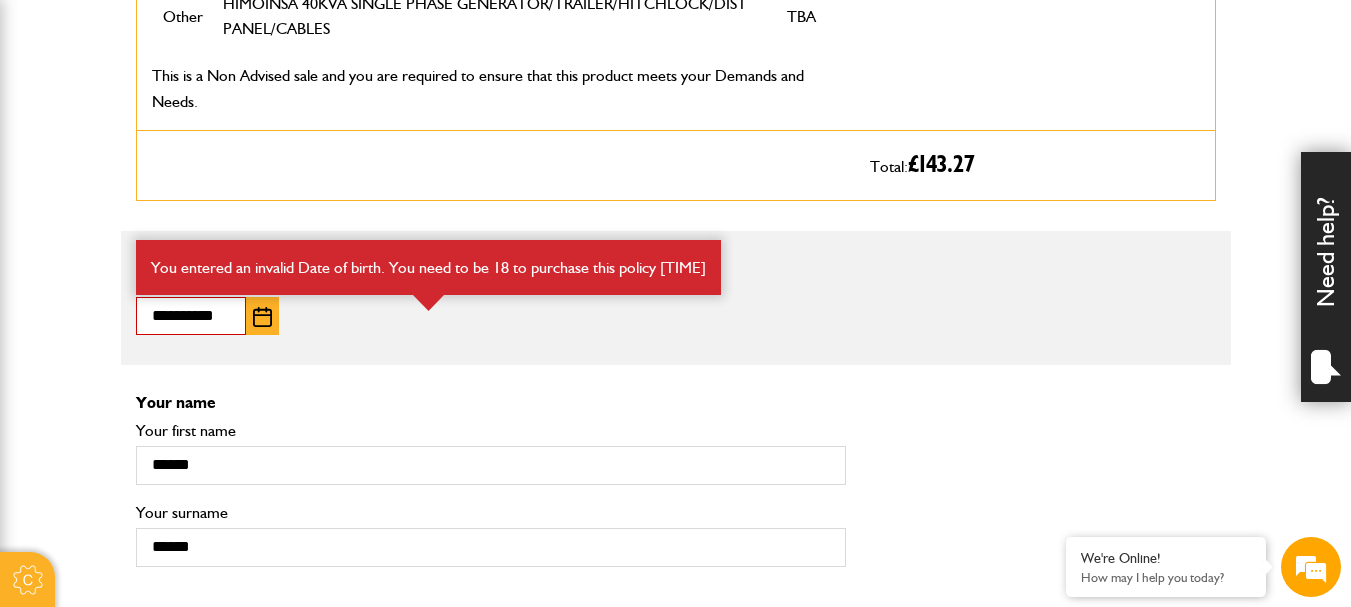 scroll, scrollTop: 1387, scrollLeft: 0, axis: vertical 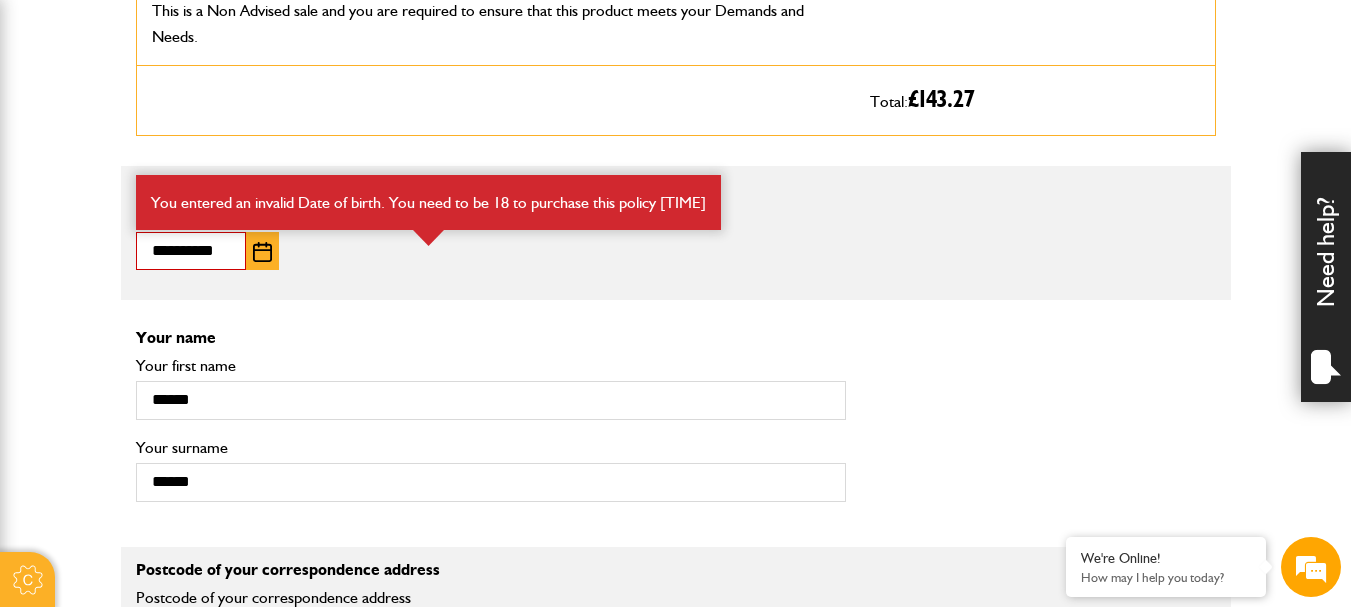 click at bounding box center [262, 252] 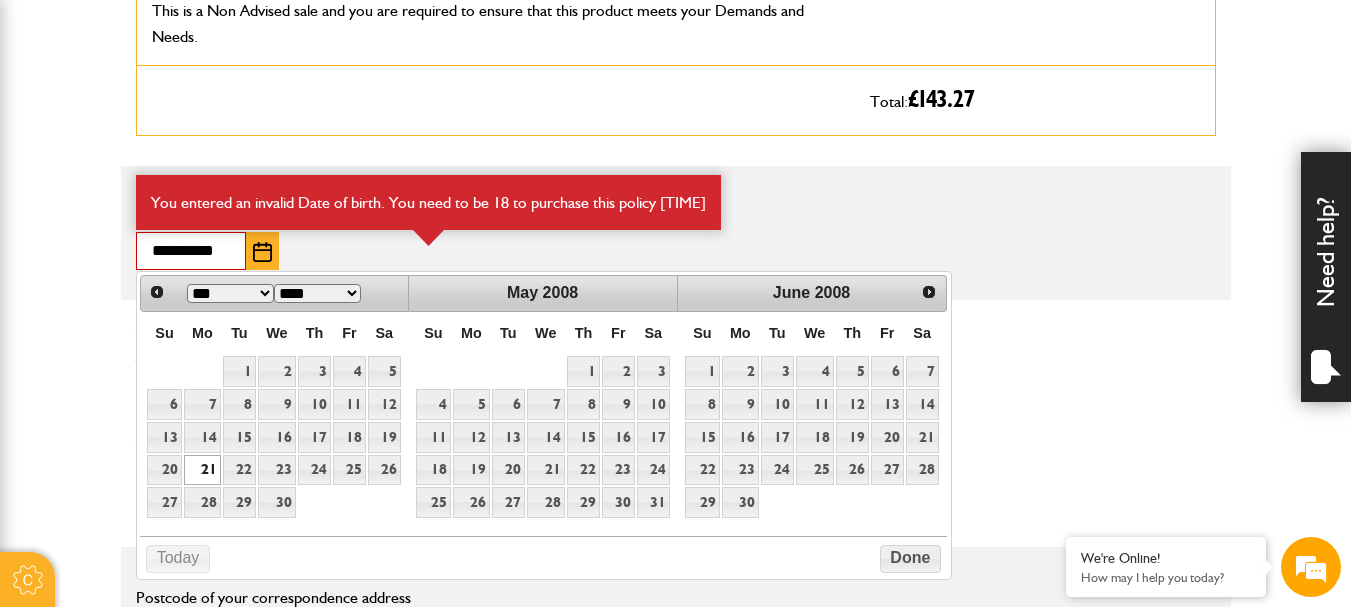 click on "**** **** **** **** **** **** **** **** **** **** **** **** **** **** **** **** **** **** **** **** **** **** **** **** **** **** **** **** **** **** **** **** **** **** **** **** **** **** **** **** **** **** **** **** **** **** **** **** **** **** **** **** **** **** **** **** **** **** **** **** **** **** **** **** **** **** **** **** **** **** **** **** **** ****" at bounding box center [317, 293] 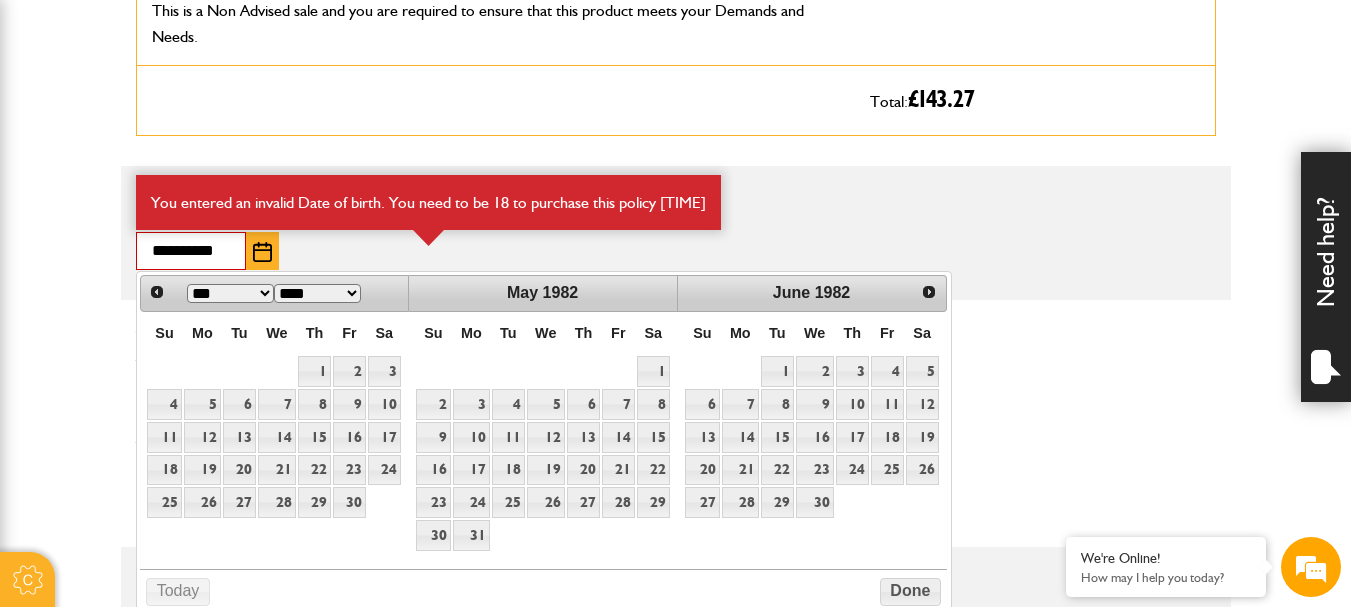 click on "**********" at bounding box center [676, 245] 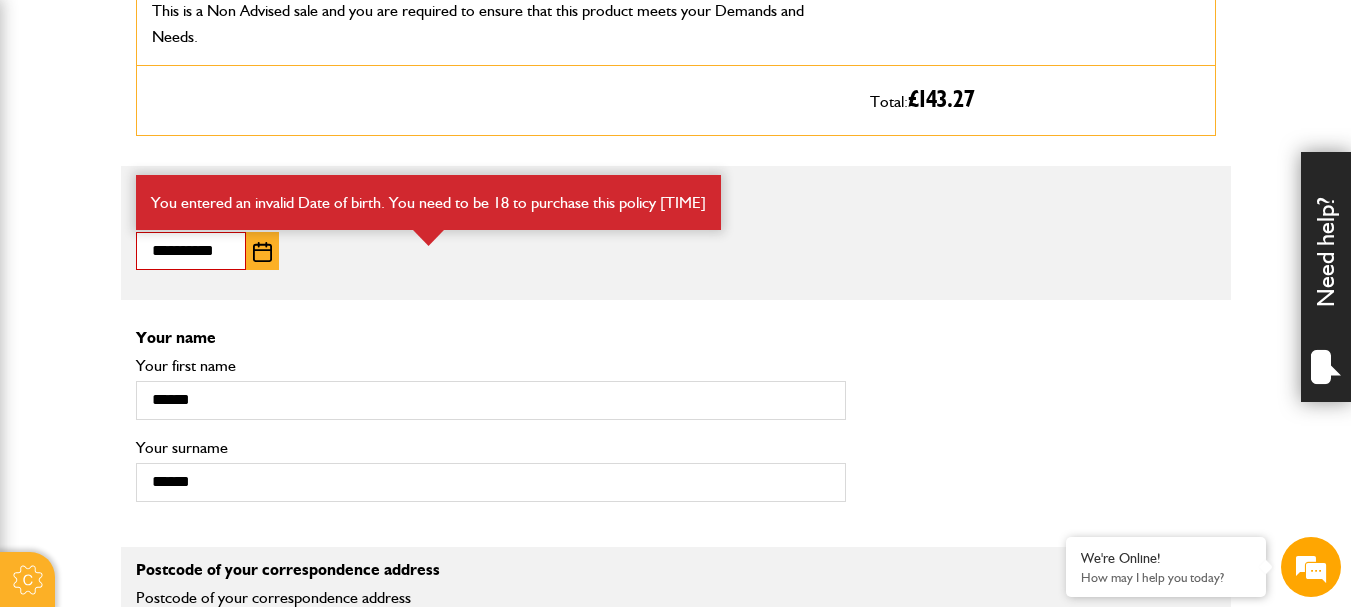 click at bounding box center (262, 252) 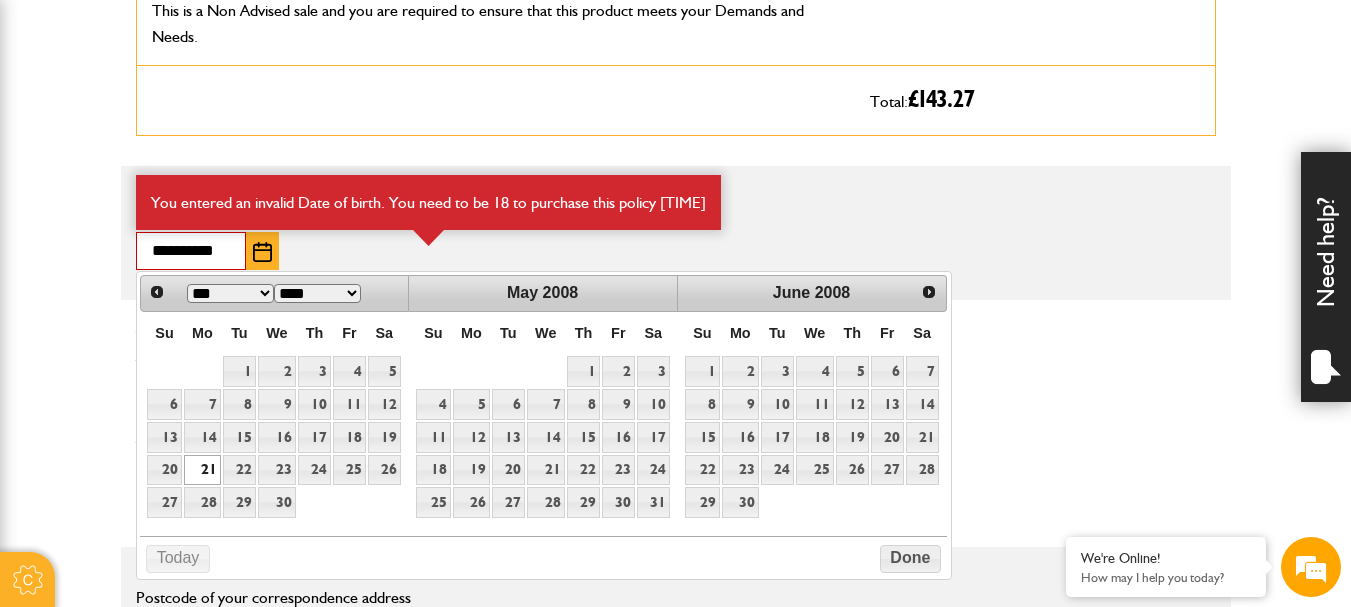 click on "**** **** **** **** **** **** **** **** **** **** **** **** **** **** **** **** **** **** **** **** **** **** **** **** **** **** **** **** **** **** **** **** **** **** **** **** **** **** **** **** **** **** **** **** **** **** **** **** **** **** **** **** **** **** **** **** **** **** **** **** **** **** **** **** **** **** **** **** **** **** **** **** **** ****" at bounding box center [317, 293] 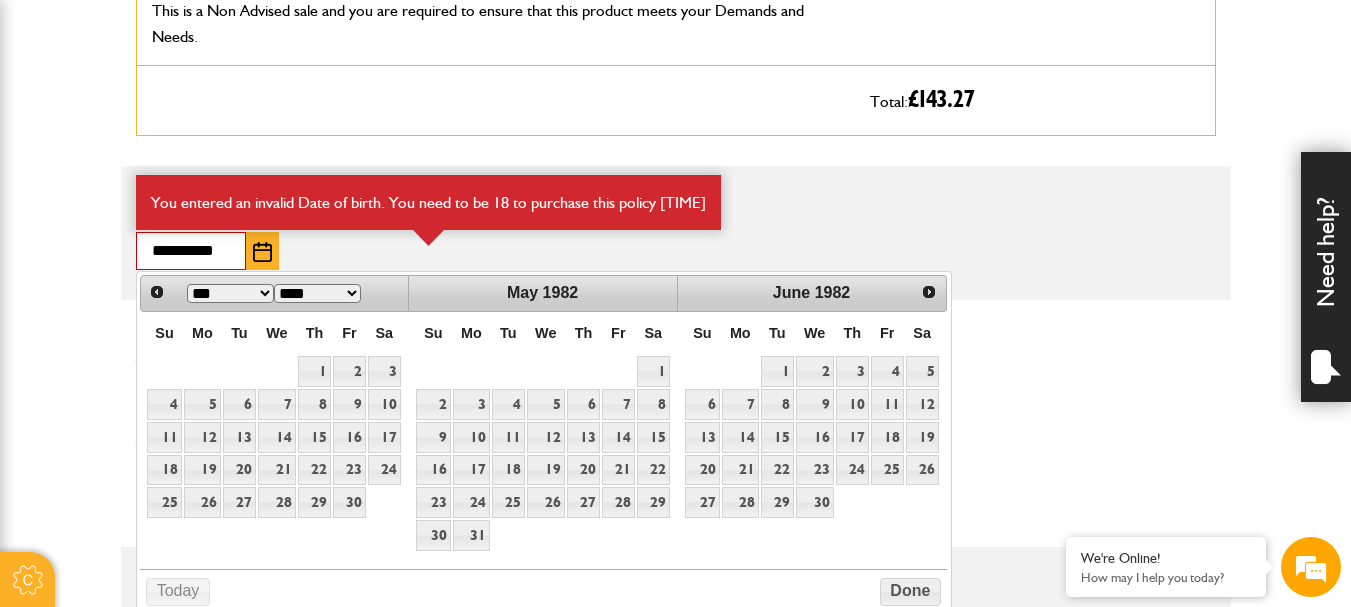 click on "**********" at bounding box center (191, 251) 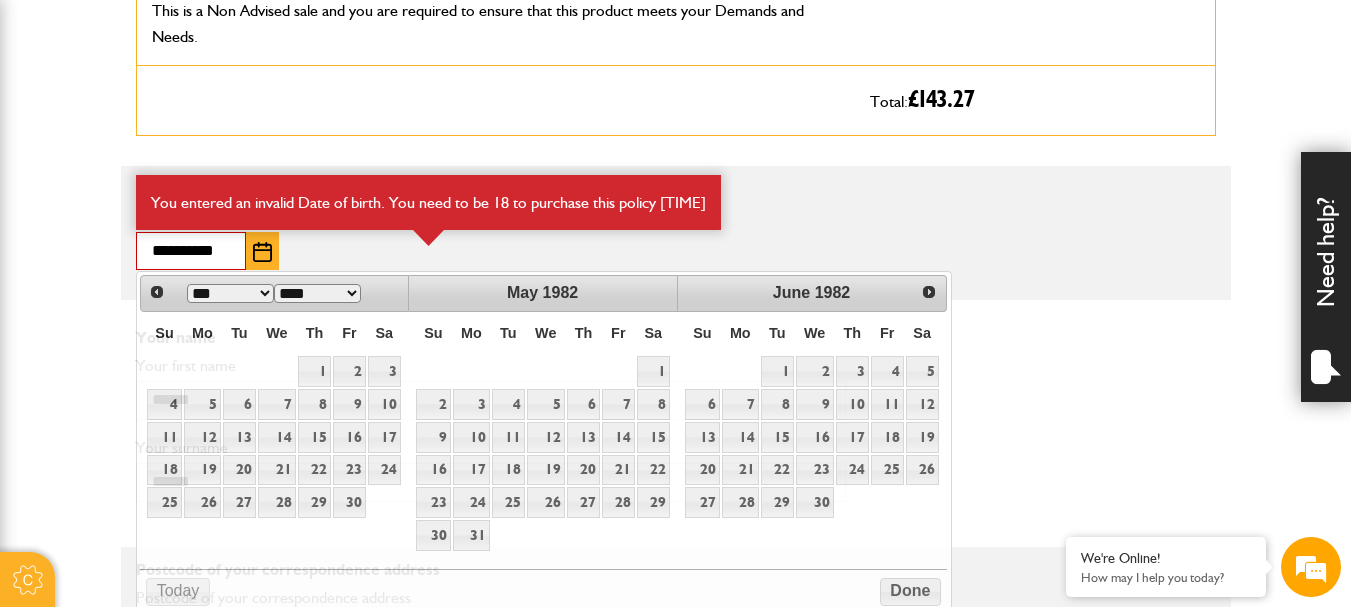 click on "**********" at bounding box center (676, 245) 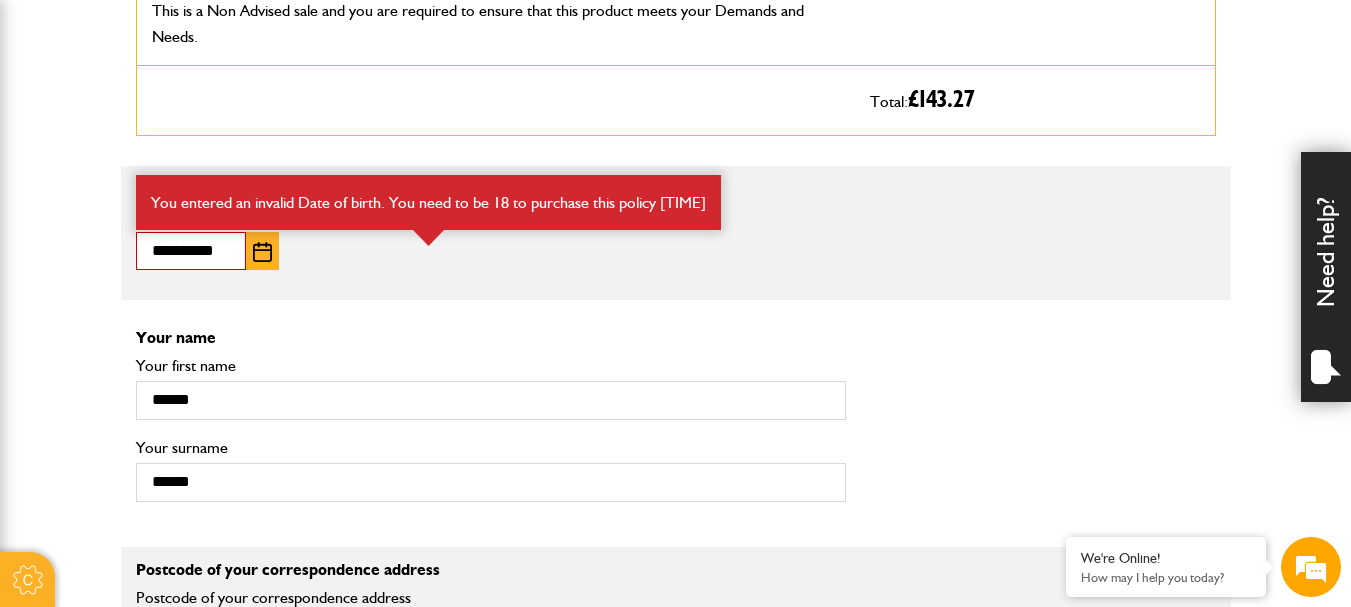 click at bounding box center (262, 252) 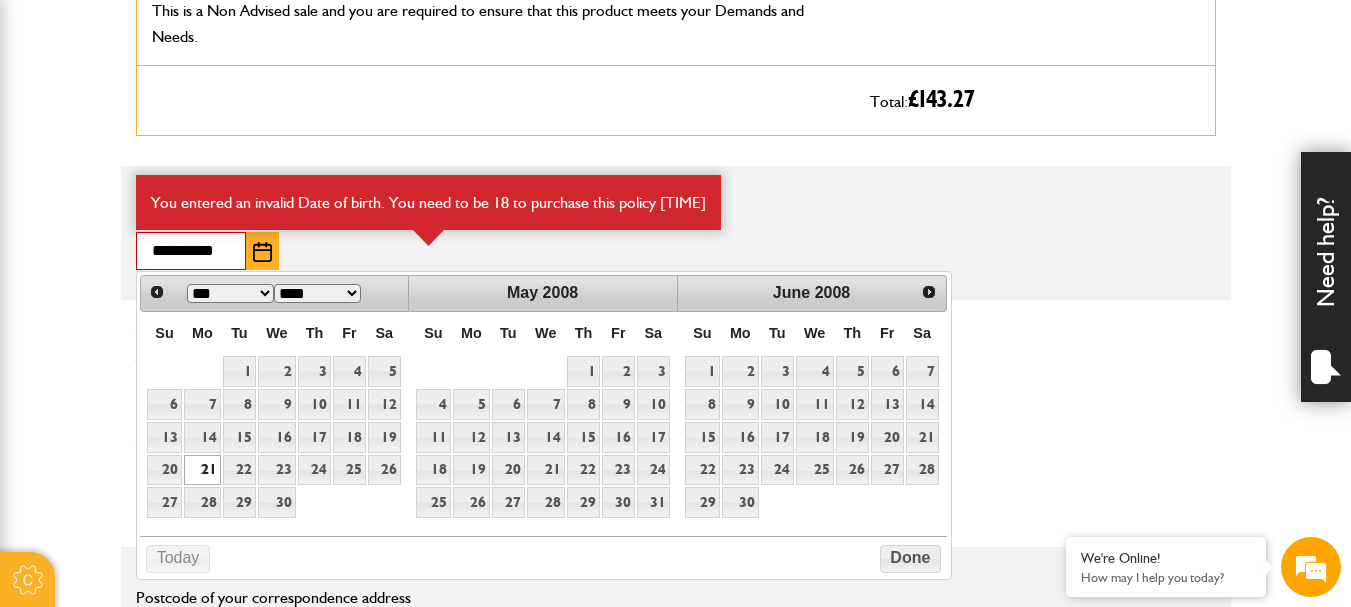 click at bounding box center [262, 252] 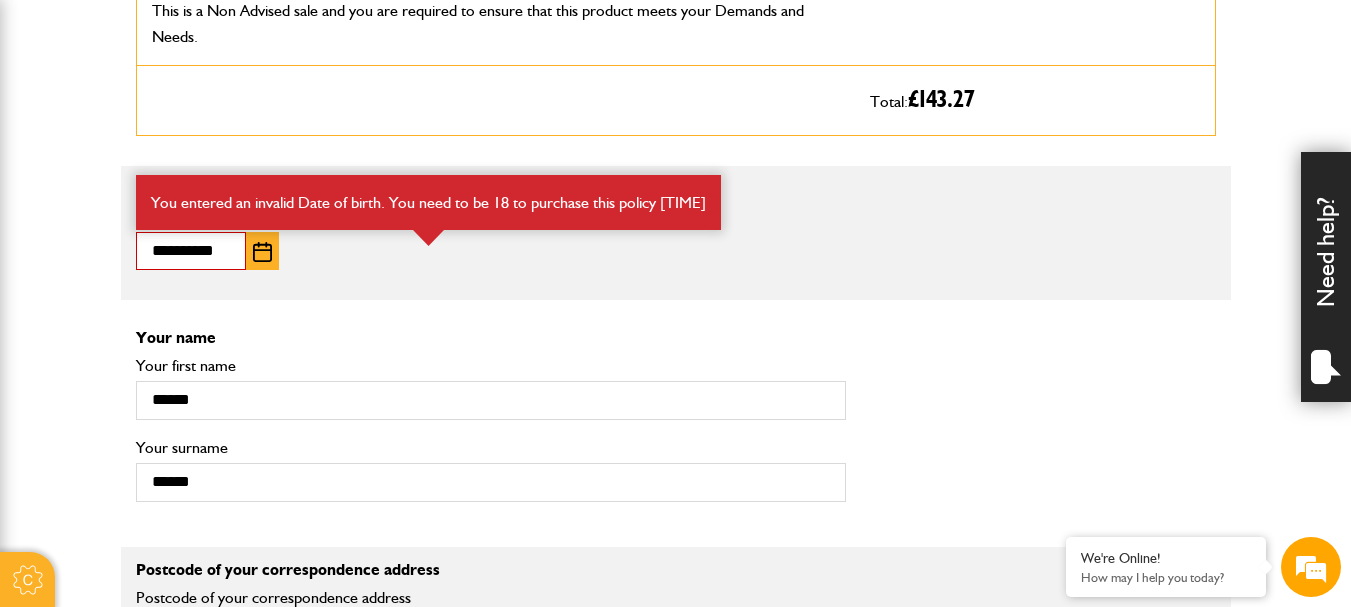 click at bounding box center [262, 252] 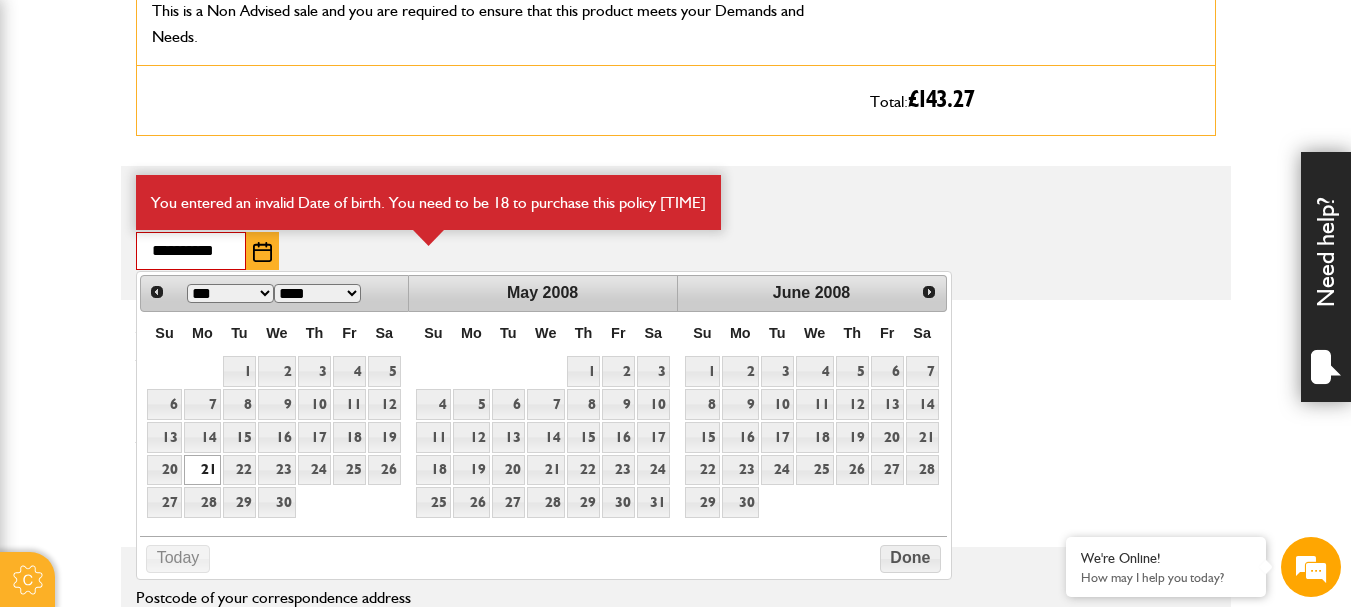 click on "**** **** **** **** **** **** **** **** **** **** **** **** **** **** **** **** **** **** **** **** **** **** **** **** **** **** **** **** **** **** **** **** **** **** **** **** **** **** **** **** **** **** **** **** **** **** **** **** **** **** **** **** **** **** **** **** **** **** **** **** **** **** **** **** **** **** **** **** **** **** **** **** **** ****" at bounding box center (317, 293) 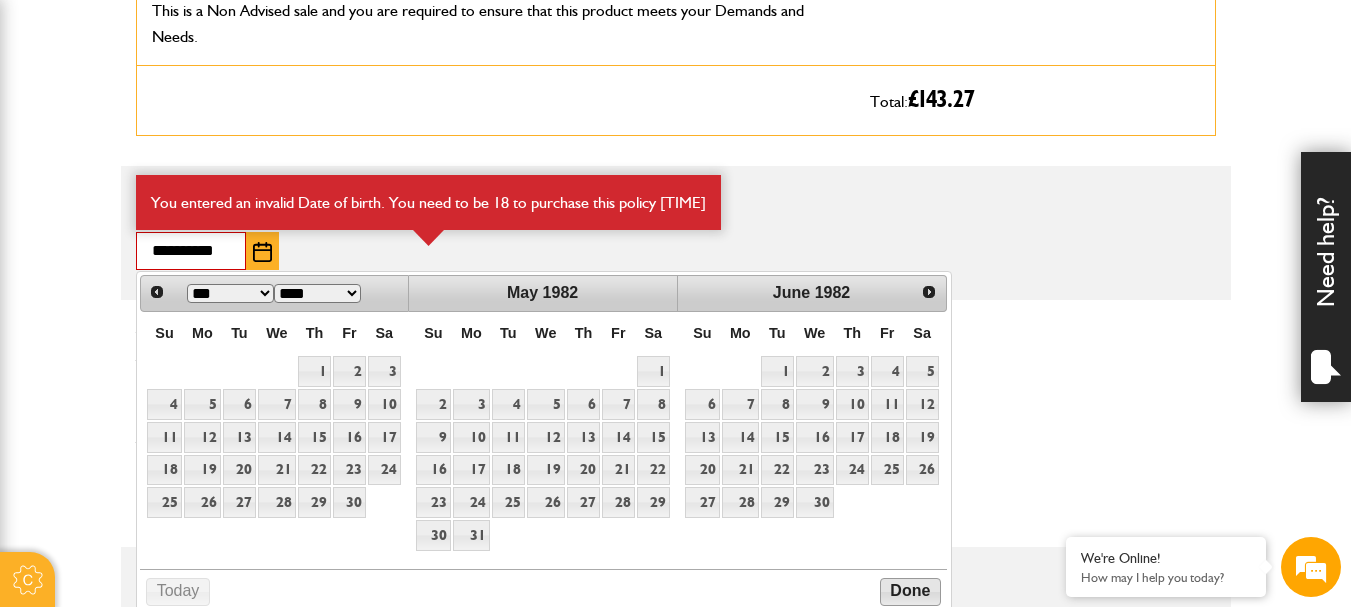 click on "Done" at bounding box center [910, 592] 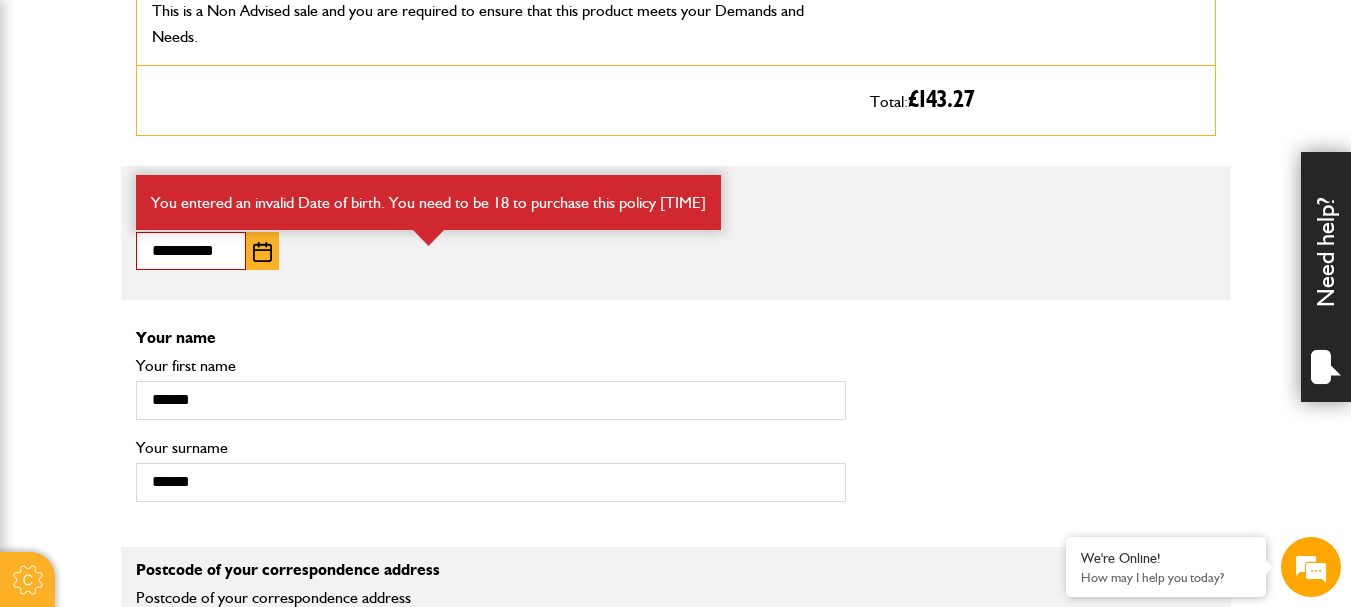 click on "**********" at bounding box center (191, 251) 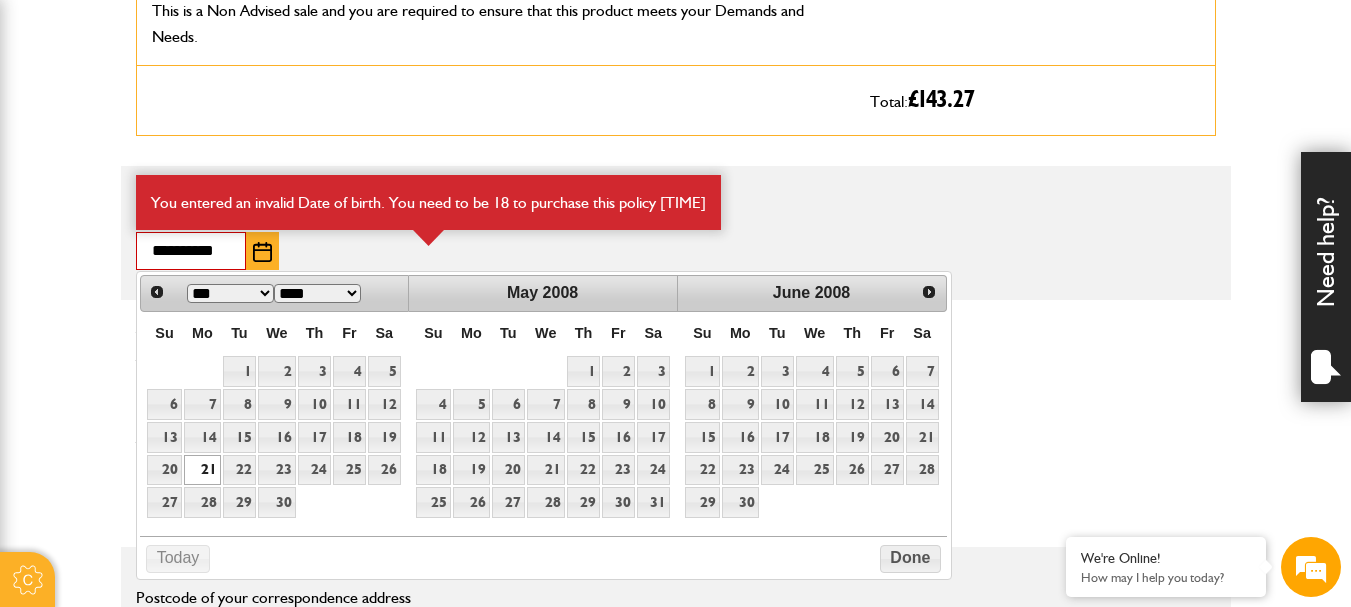 click on "**** **** **** **** **** **** **** **** **** **** **** **** **** **** **** **** **** **** **** **** **** **** **** **** **** **** **** **** **** **** **** **** **** **** **** **** **** **** **** **** **** **** **** **** **** **** **** **** **** **** **** **** **** **** **** **** **** **** **** **** **** **** **** **** **** **** **** **** **** **** **** **** **** ****" at bounding box center (317, 293) 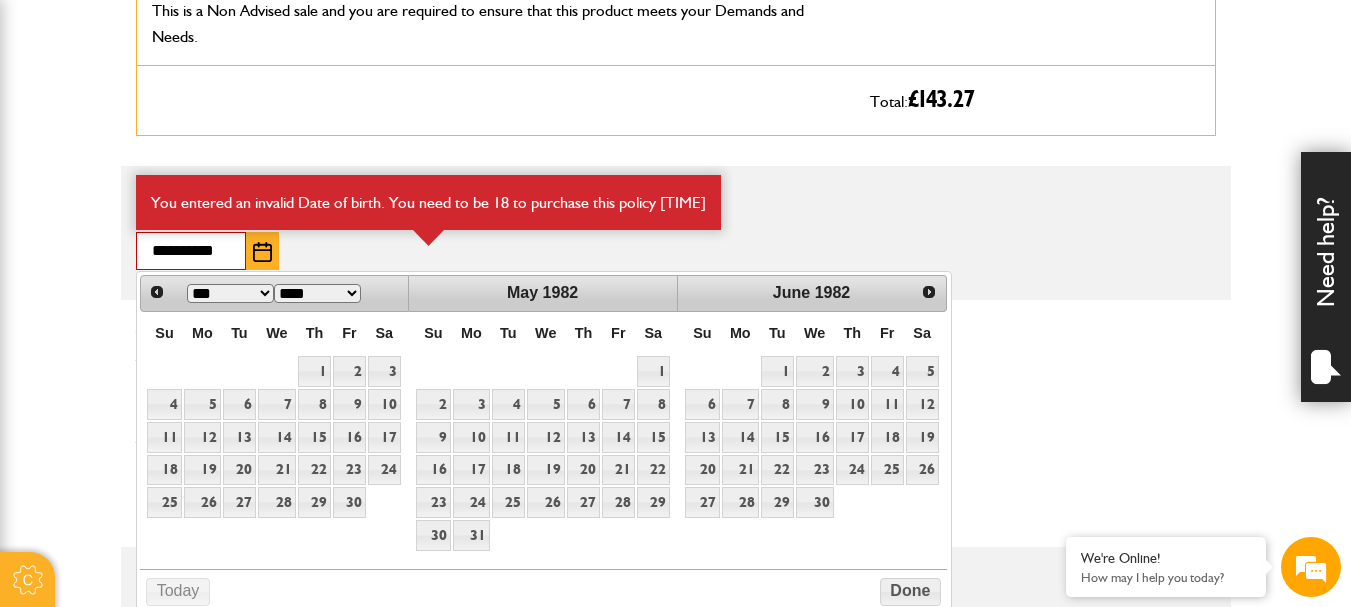 drag, startPoint x: 229, startPoint y: 248, endPoint x: 194, endPoint y: 236, distance: 37 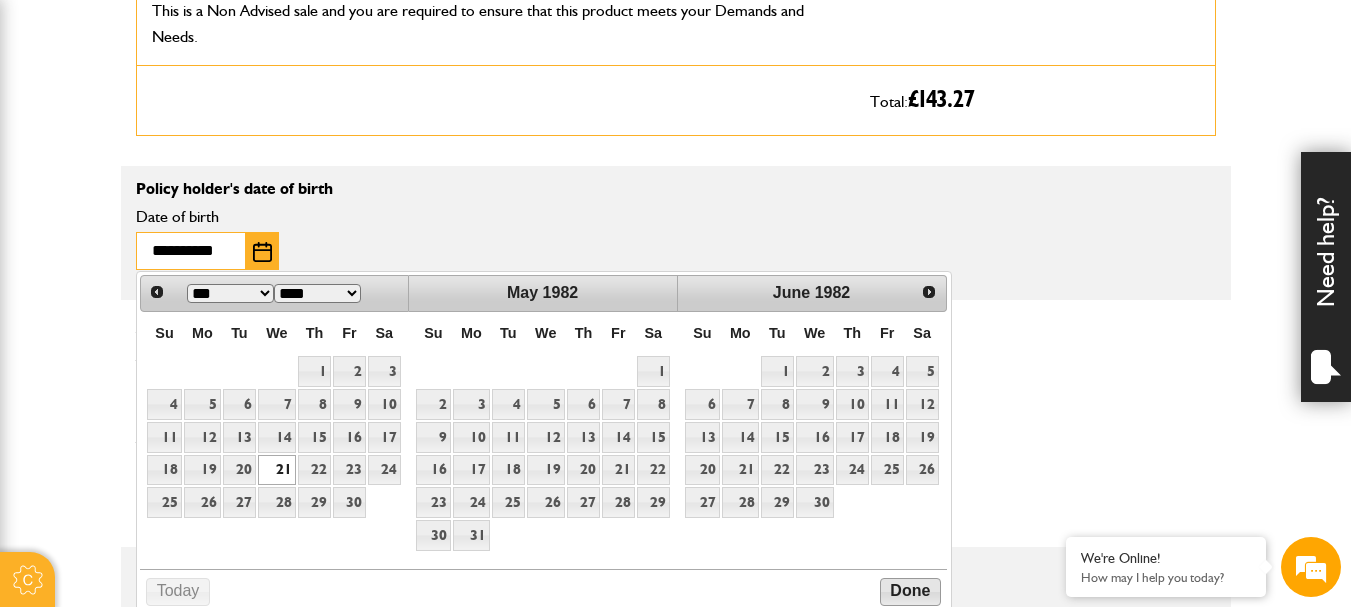 type on "**********" 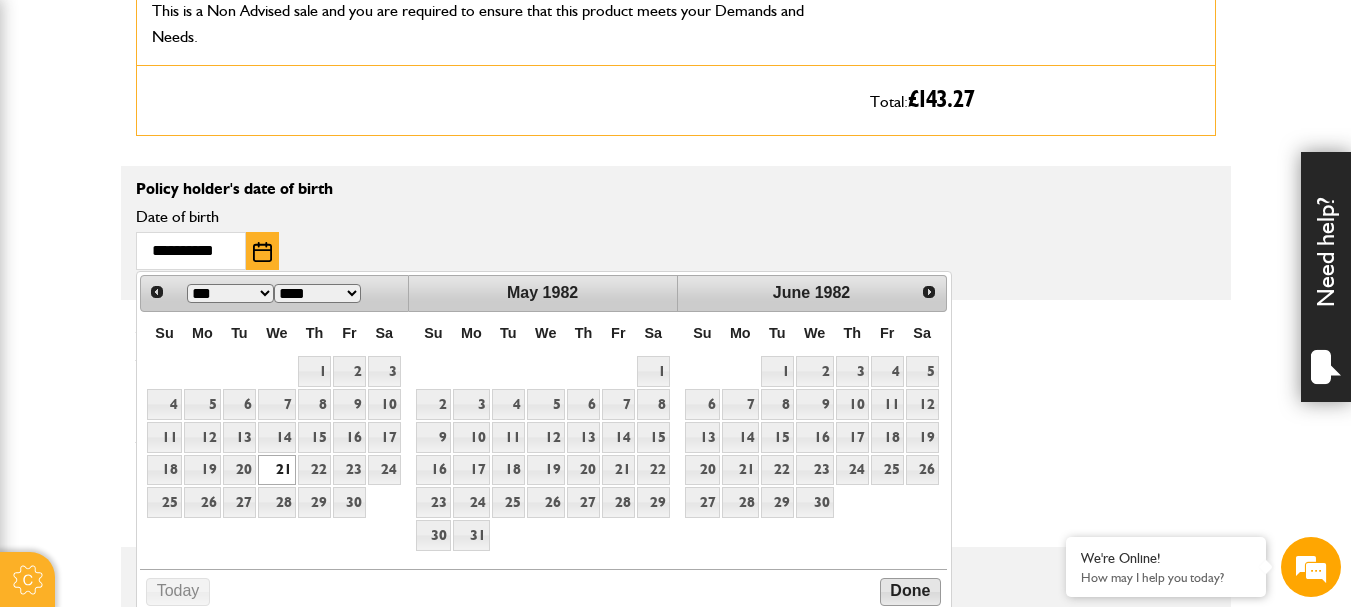 click on "Done" at bounding box center [910, 592] 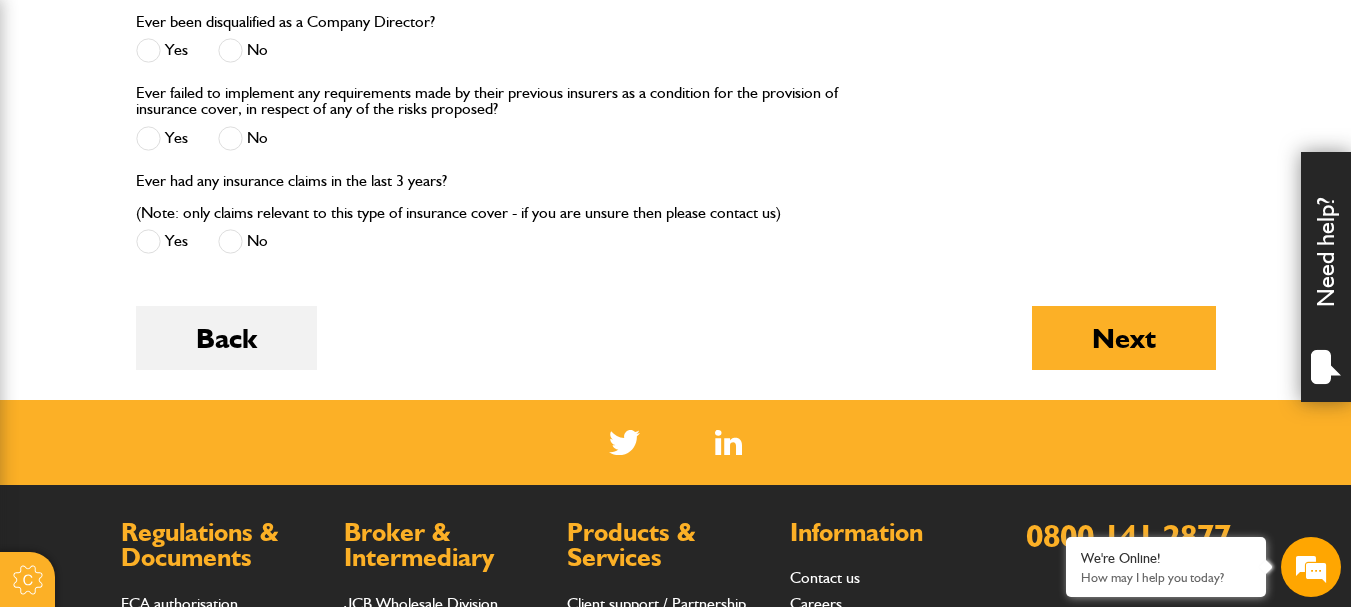 scroll, scrollTop: 3155, scrollLeft: 0, axis: vertical 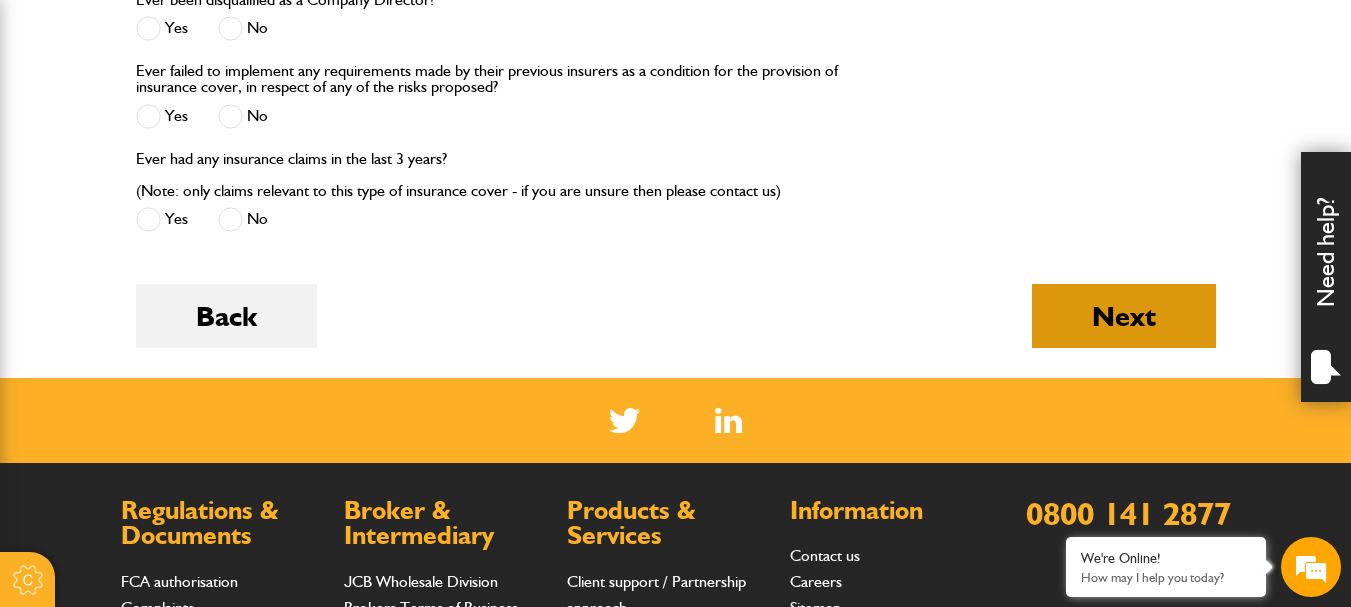 click on "Next" at bounding box center (1124, 316) 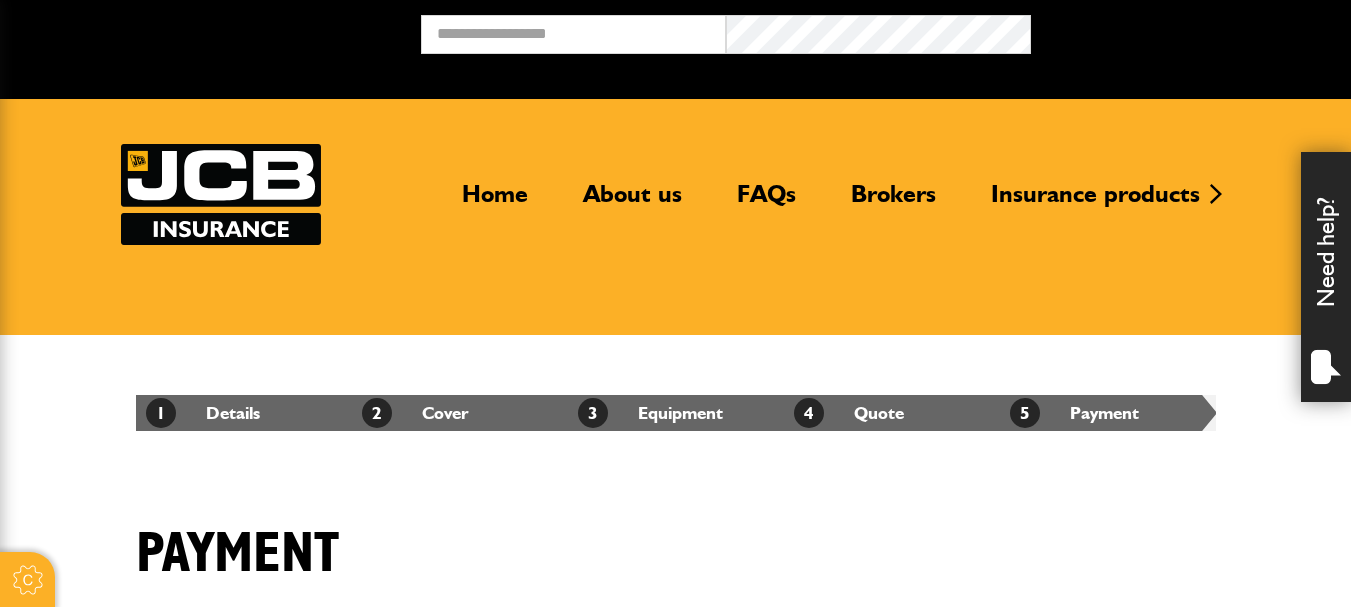 scroll, scrollTop: 0, scrollLeft: 0, axis: both 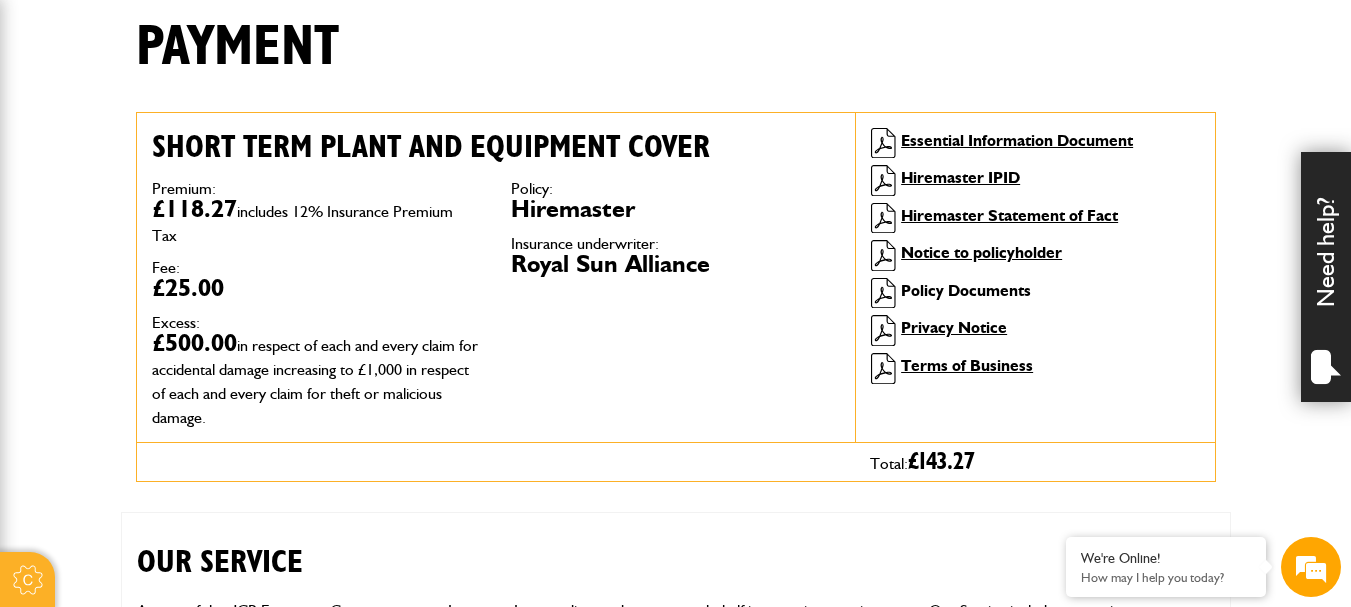 click on "Policy Documents" at bounding box center [966, 290] 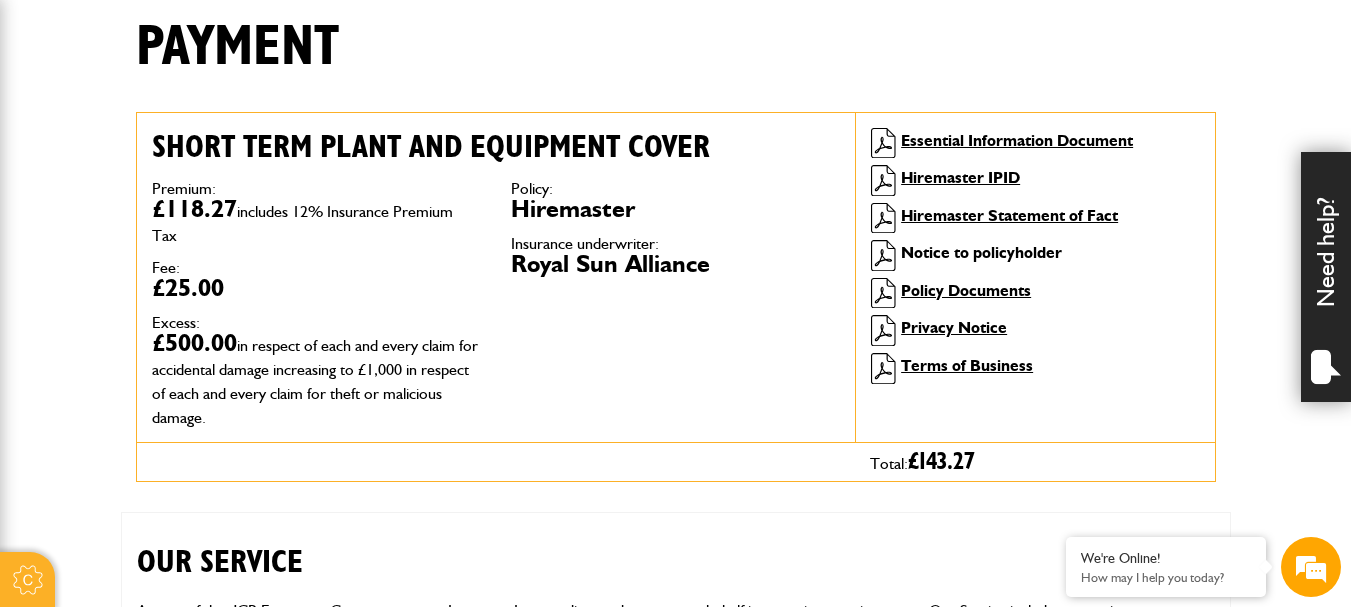 click on "Notice to policyholder" at bounding box center (981, 252) 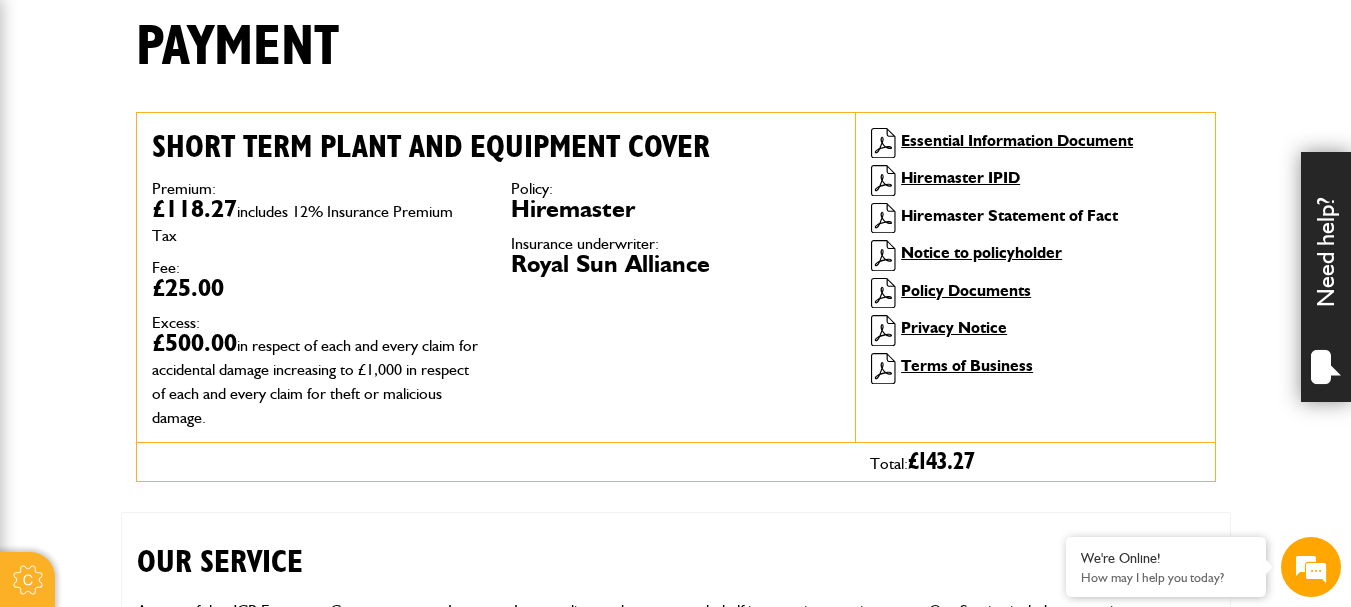 click on "Hiremaster Statement of Fact" at bounding box center (1009, 215) 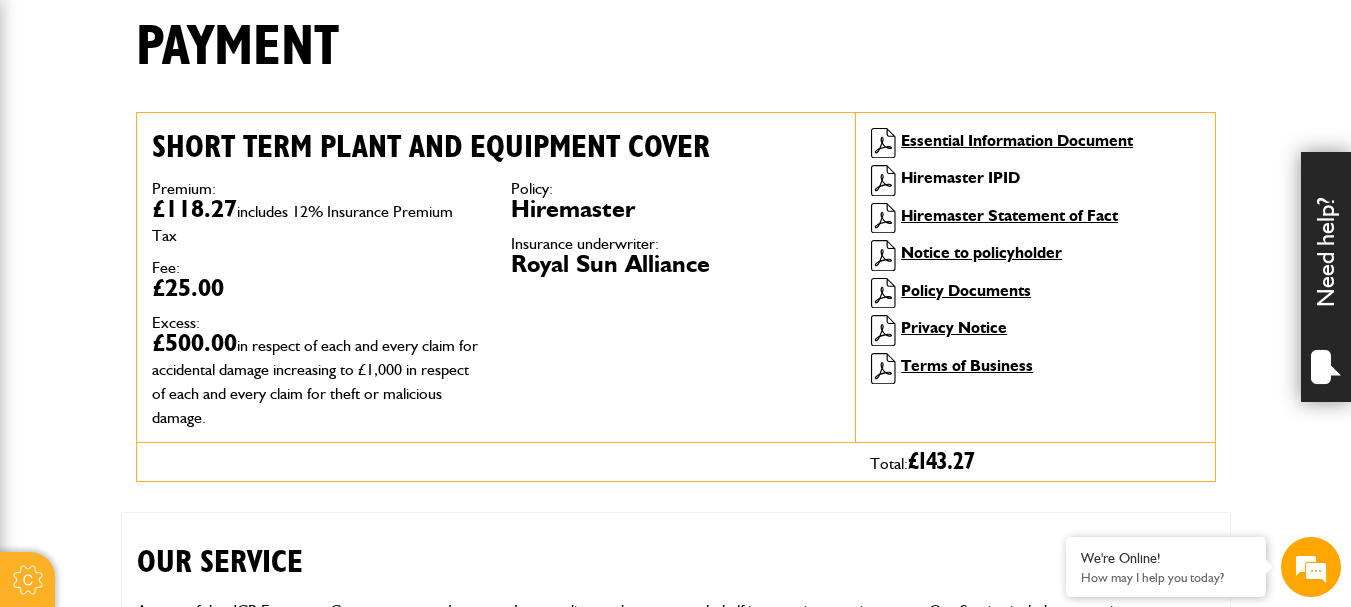 click on "Hiremaster IPID" at bounding box center (960, 177) 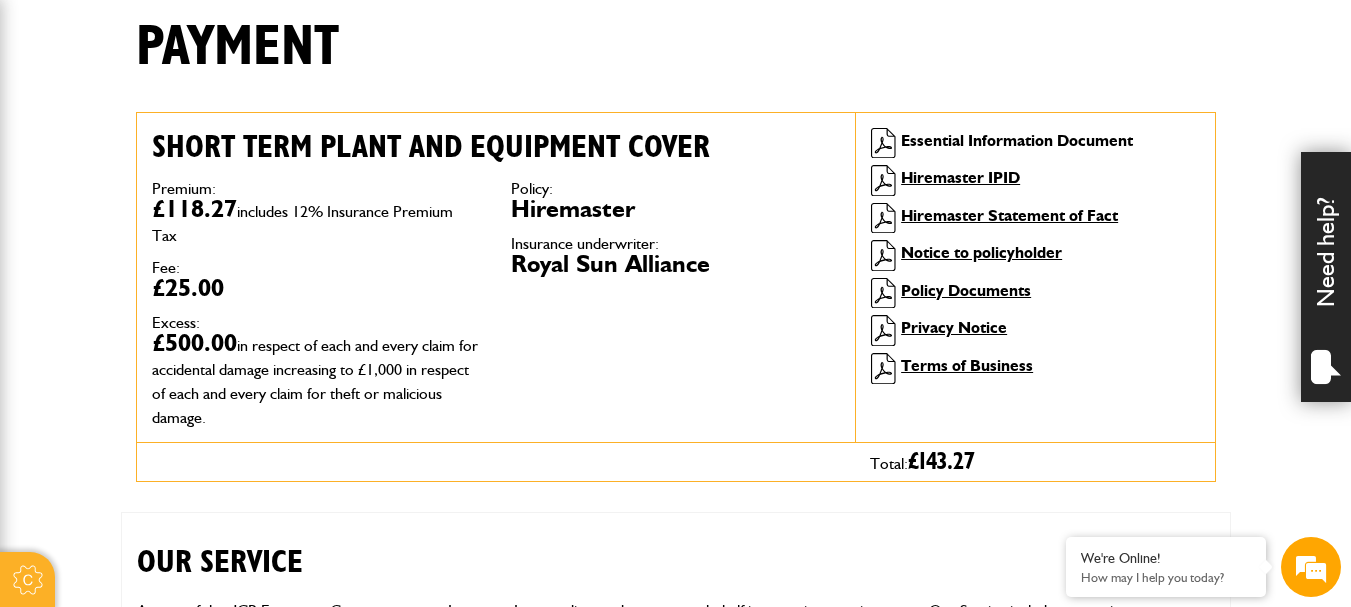 click on "Essential Information Document" at bounding box center (1017, 140) 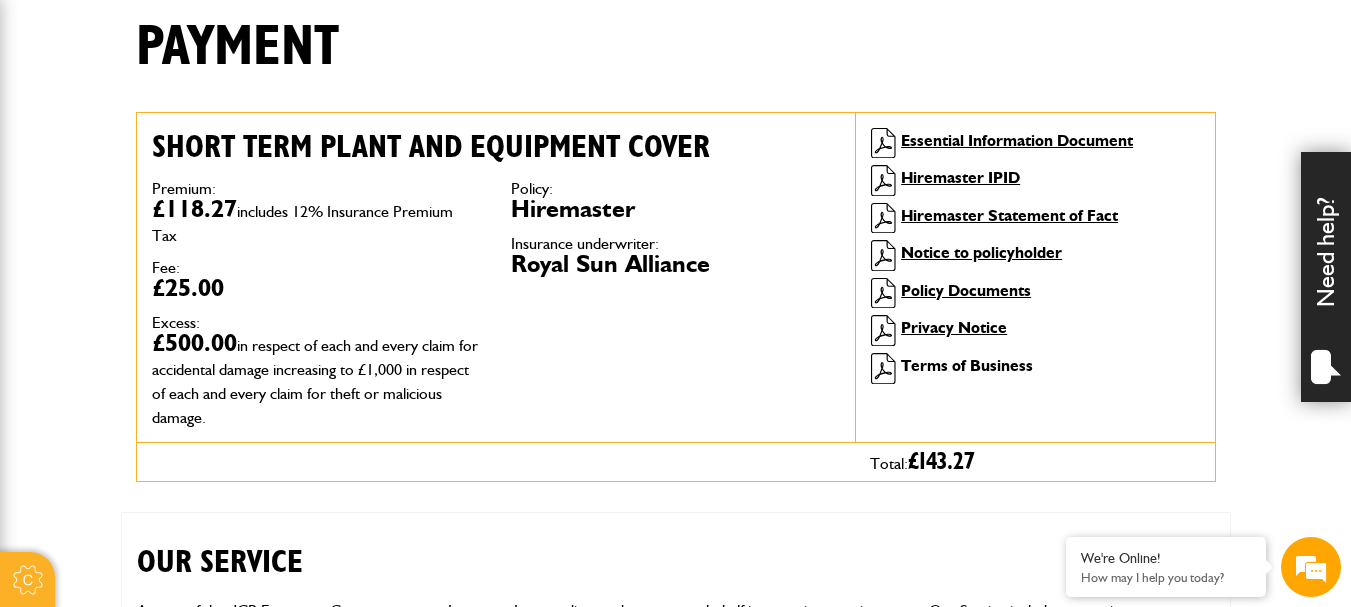 click on "Terms of Business" at bounding box center (967, 365) 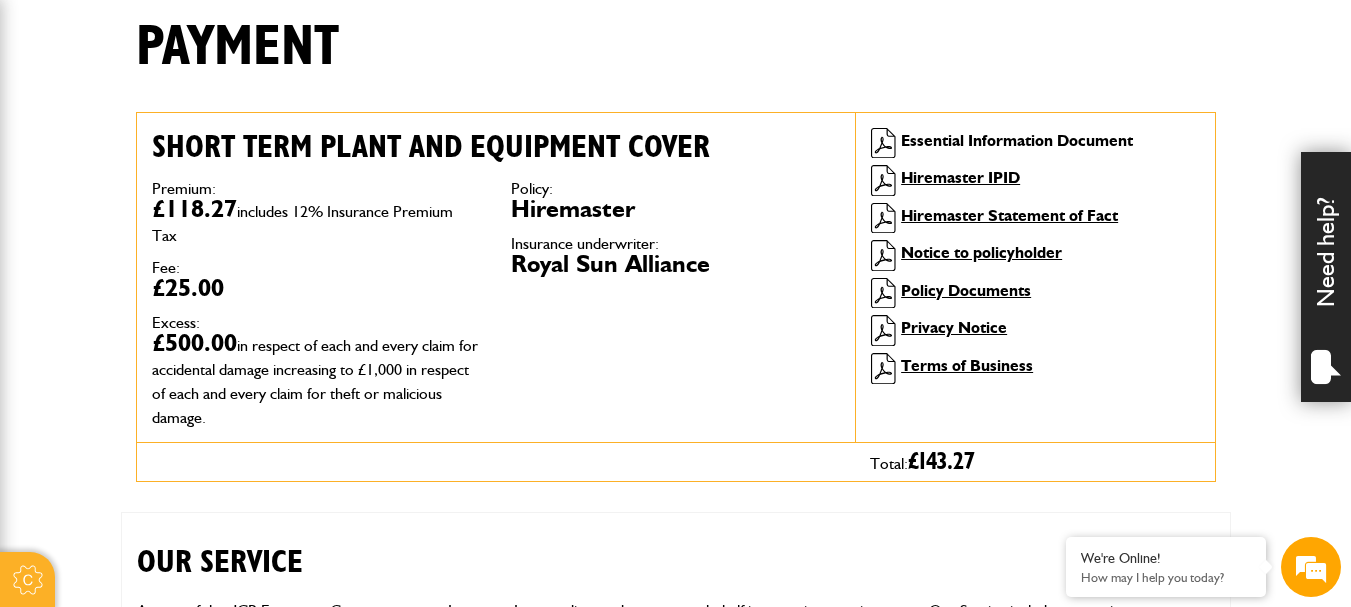 click on "Essential Information Document" at bounding box center (1017, 140) 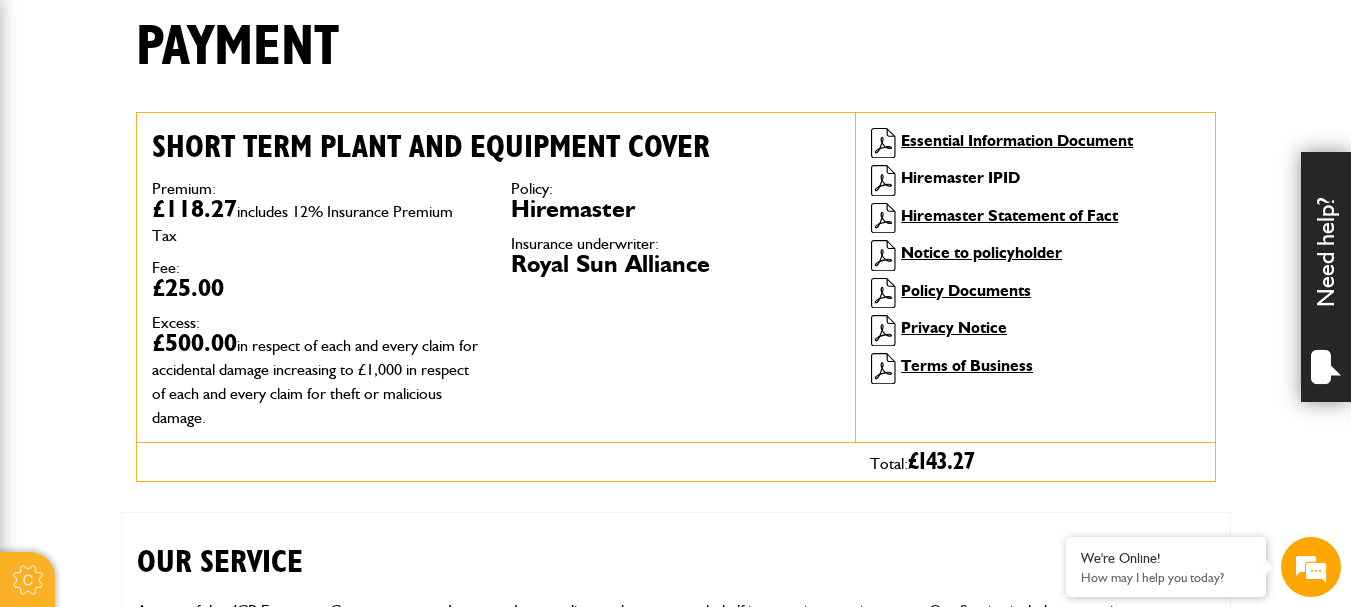 click on "Hiremaster IPID" at bounding box center (960, 177) 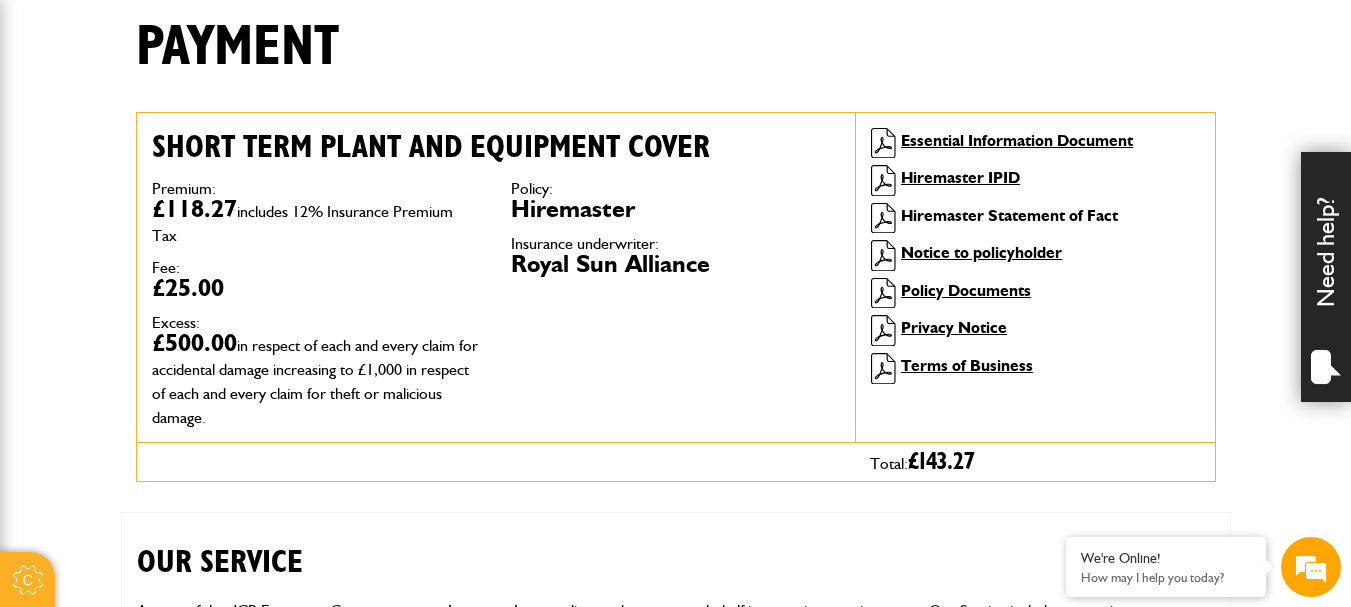 click on "Hiremaster Statement of Fact" at bounding box center (1009, 215) 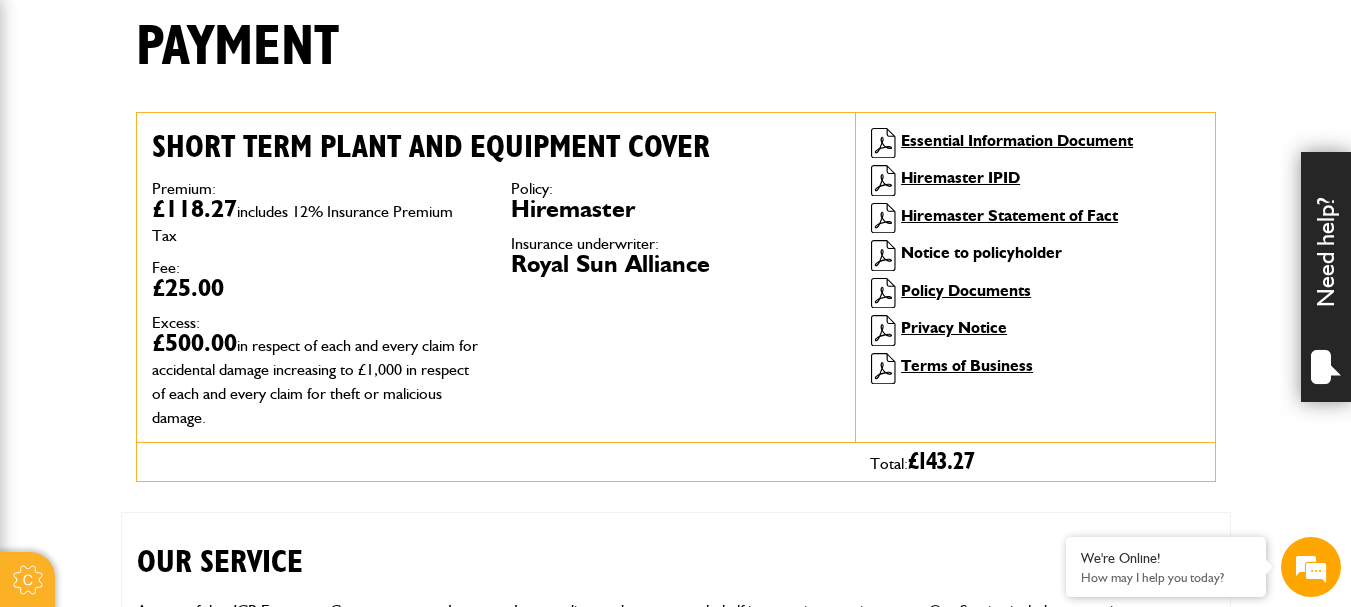 click on "Notice to policyholder" at bounding box center (981, 252) 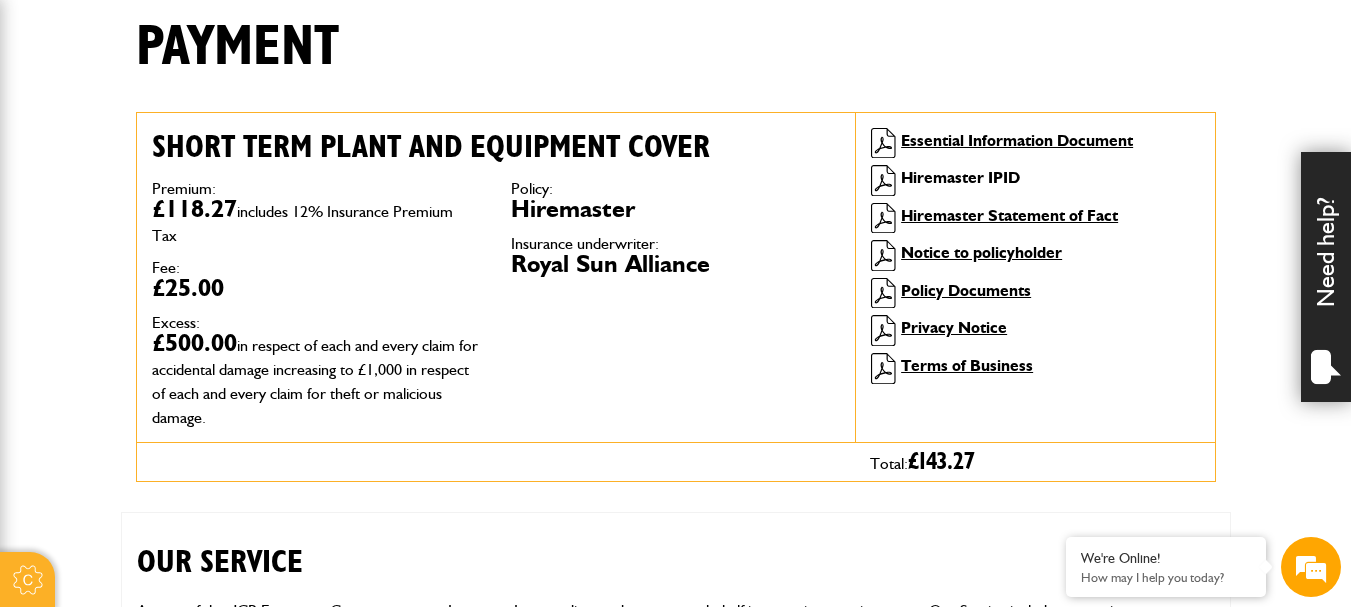 click on "Hiremaster IPID" at bounding box center [960, 177] 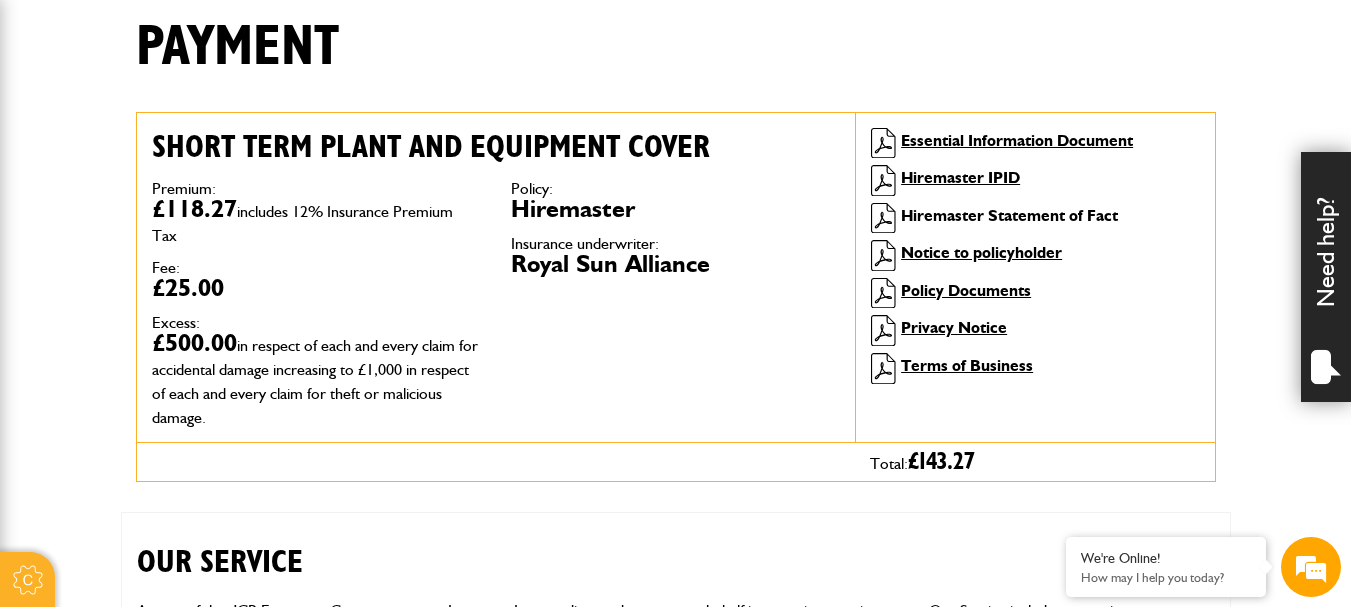 click on "Hiremaster Statement of Fact" at bounding box center [1009, 215] 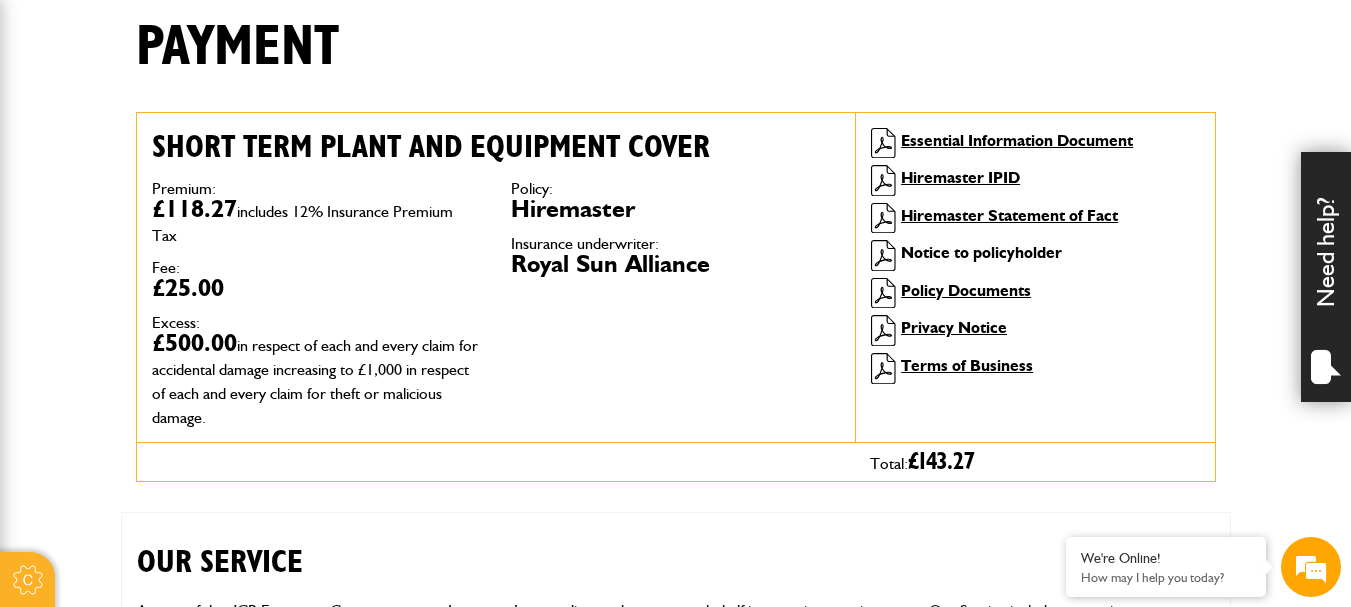 click on "Notice to policyholder" at bounding box center [981, 252] 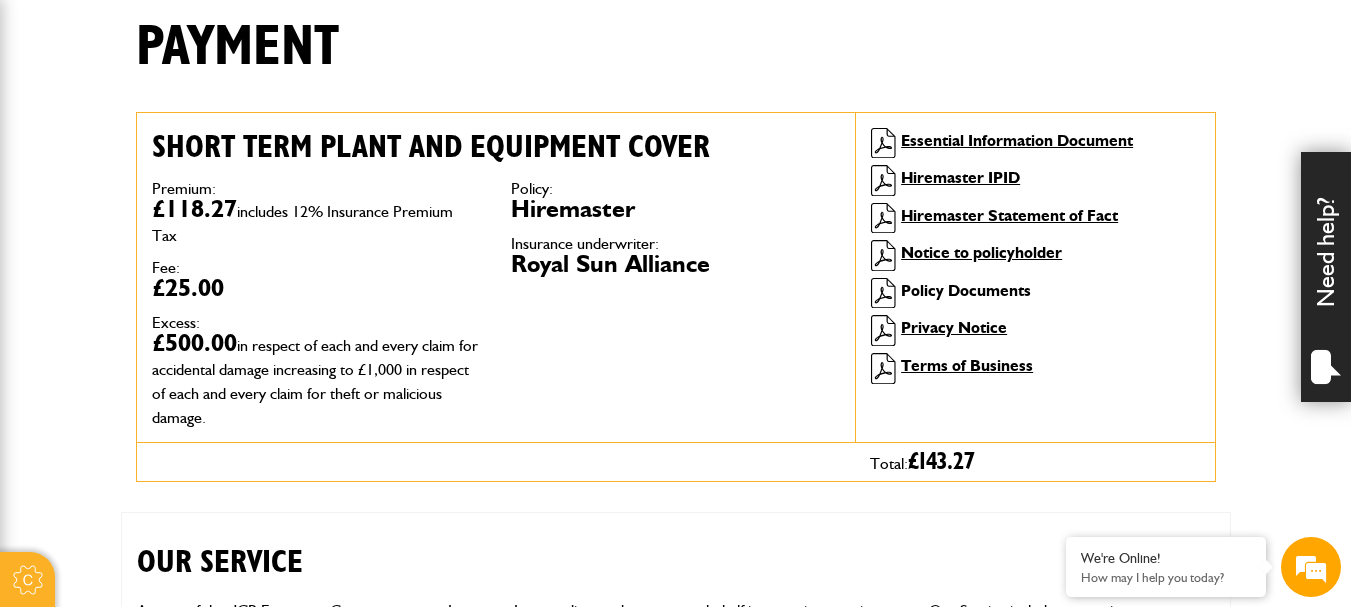 click on "Policy Documents" at bounding box center [966, 290] 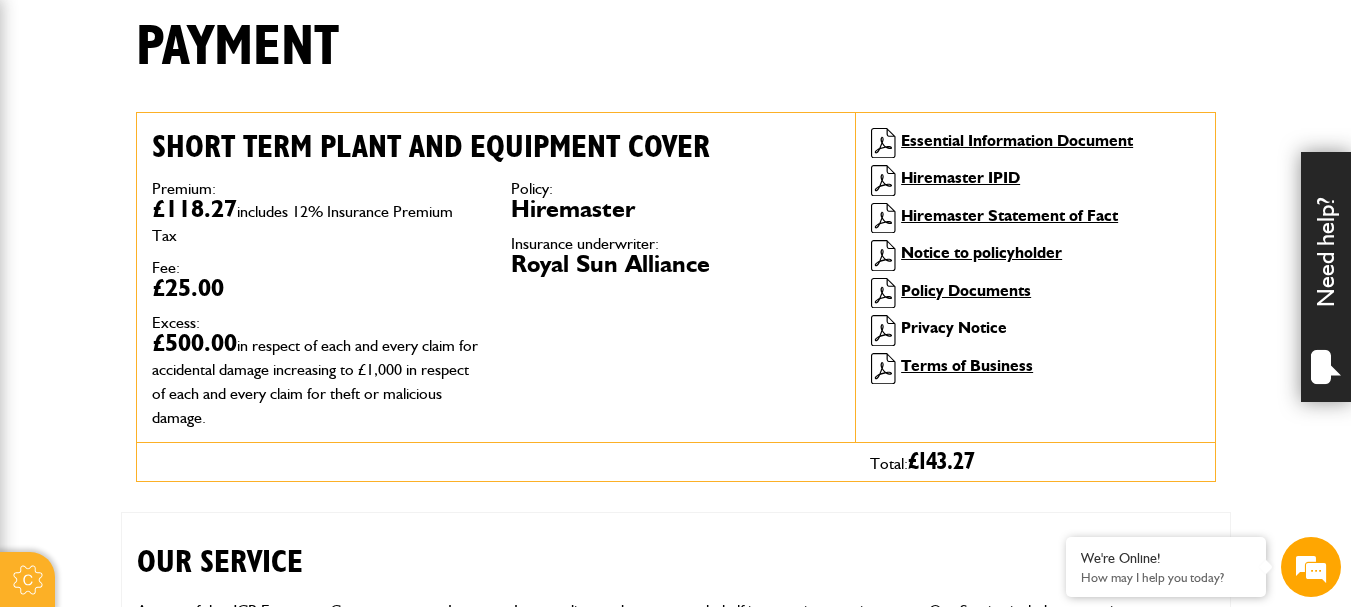 click on "Privacy Notice" at bounding box center (954, 327) 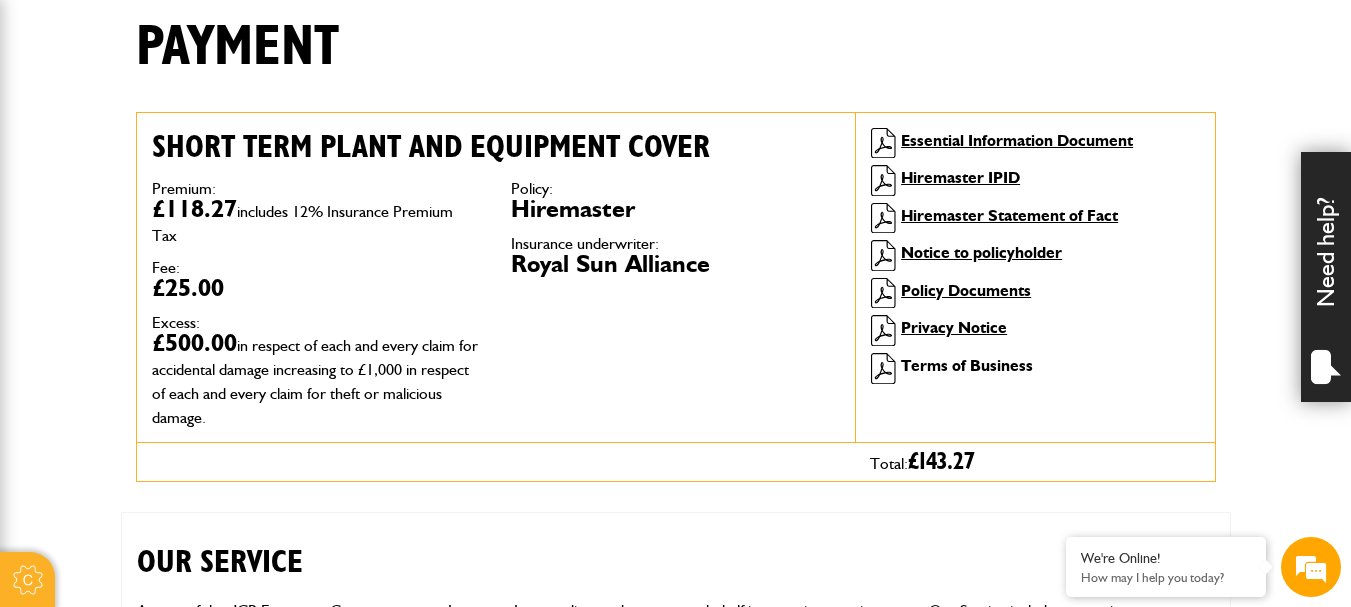 click on "Terms of Business" at bounding box center (967, 365) 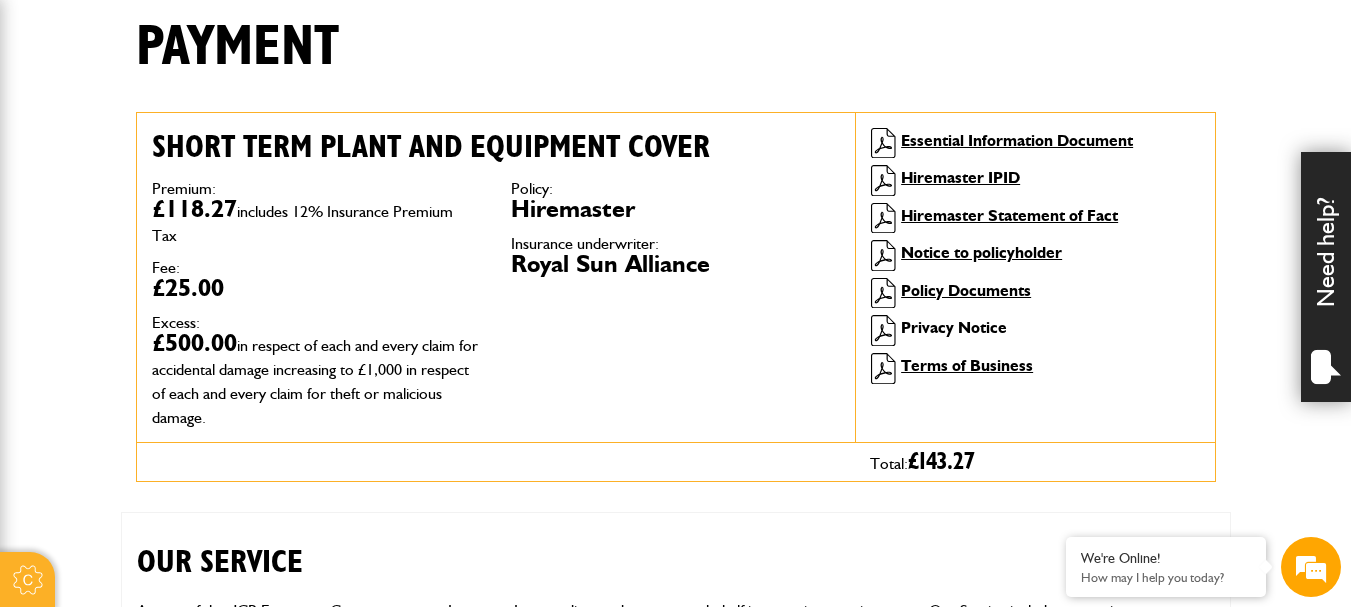 click on "Privacy Notice" at bounding box center (954, 327) 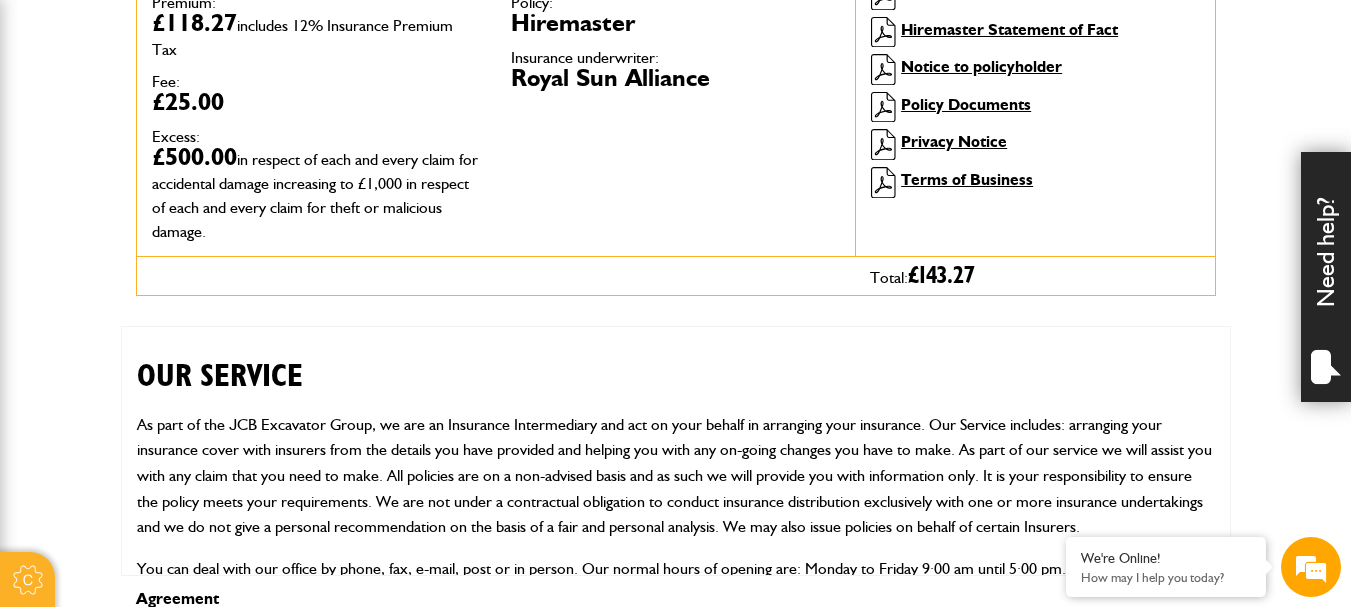 scroll, scrollTop: 777, scrollLeft: 0, axis: vertical 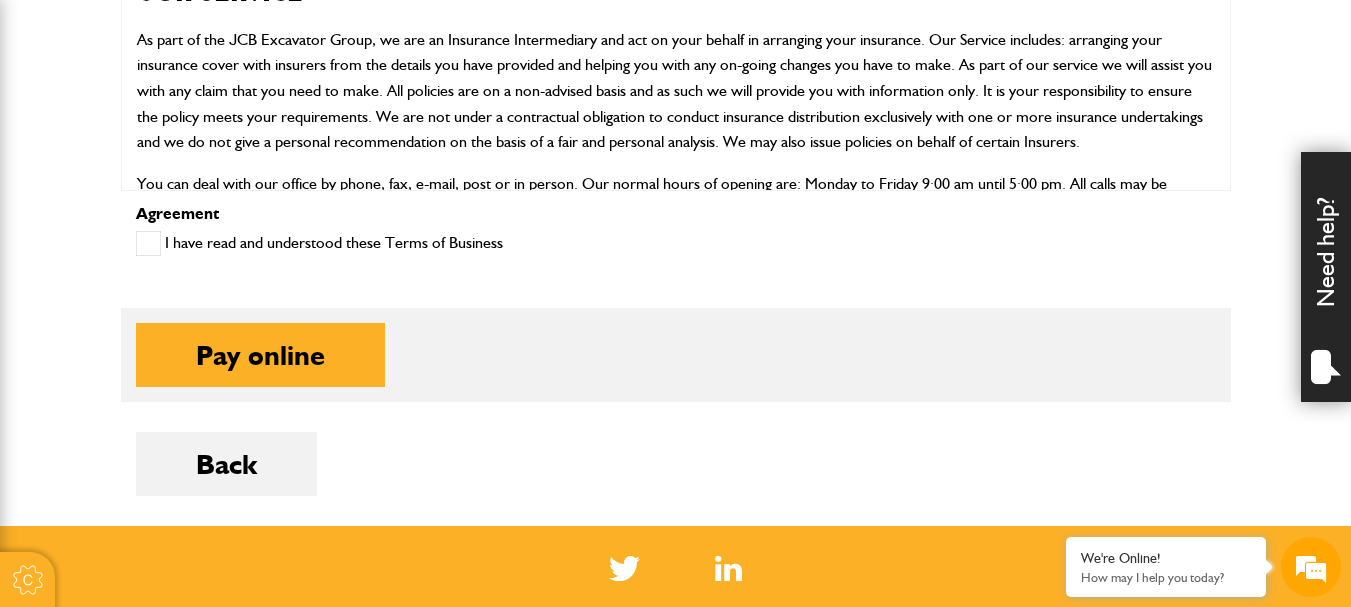click at bounding box center [148, 243] 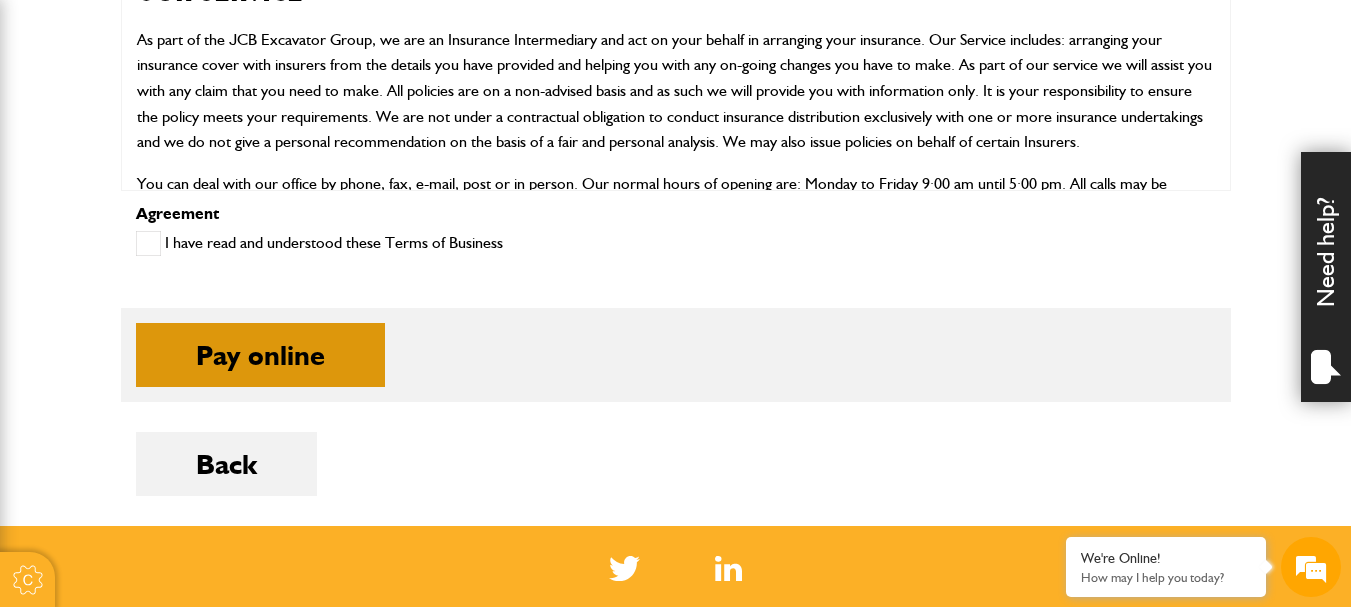 click on "Pay online" at bounding box center (260, 355) 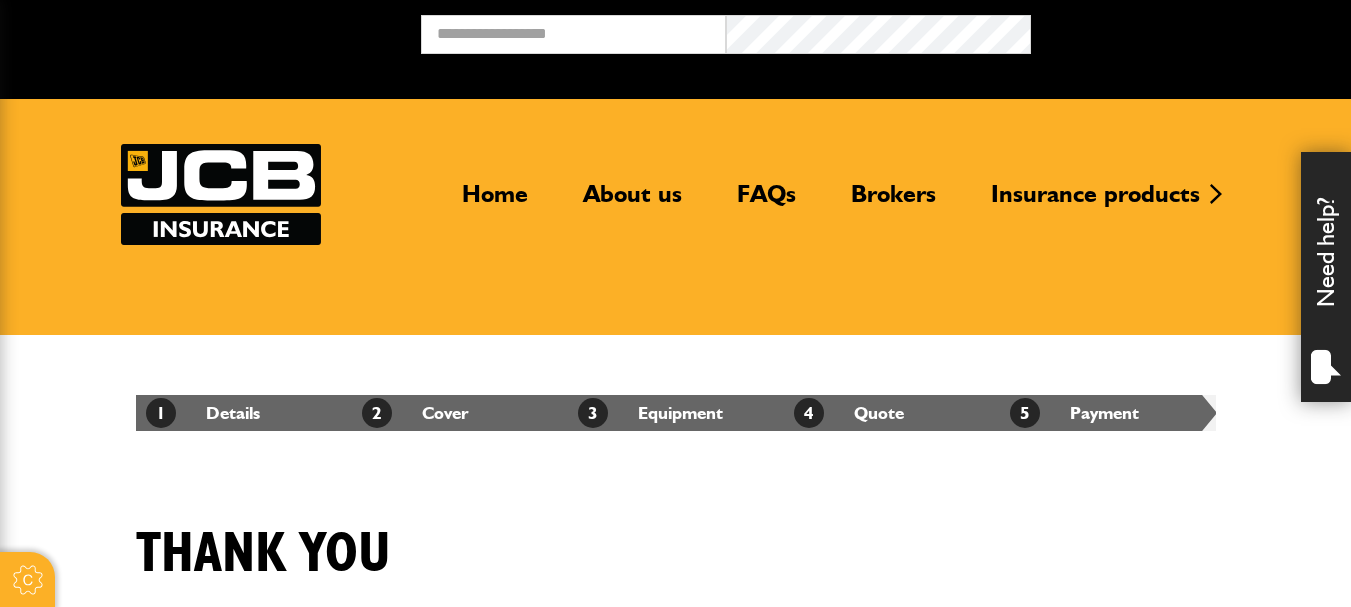 scroll, scrollTop: 0, scrollLeft: 0, axis: both 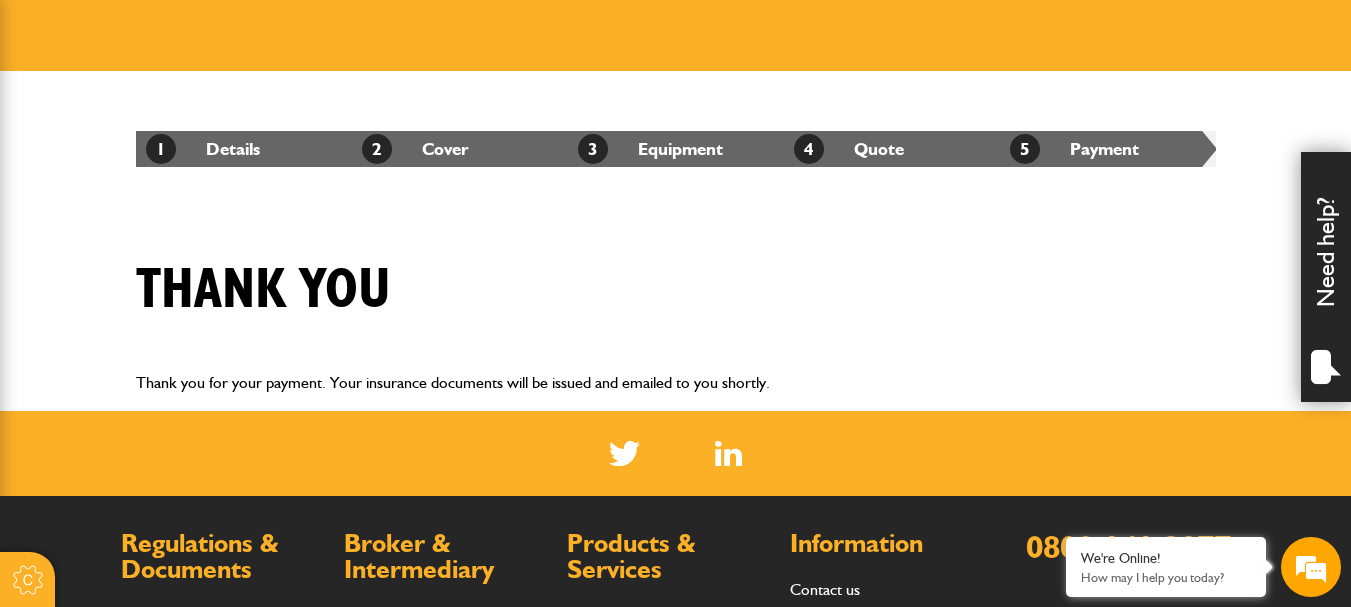 click on "Need help?" at bounding box center [1326, 277] 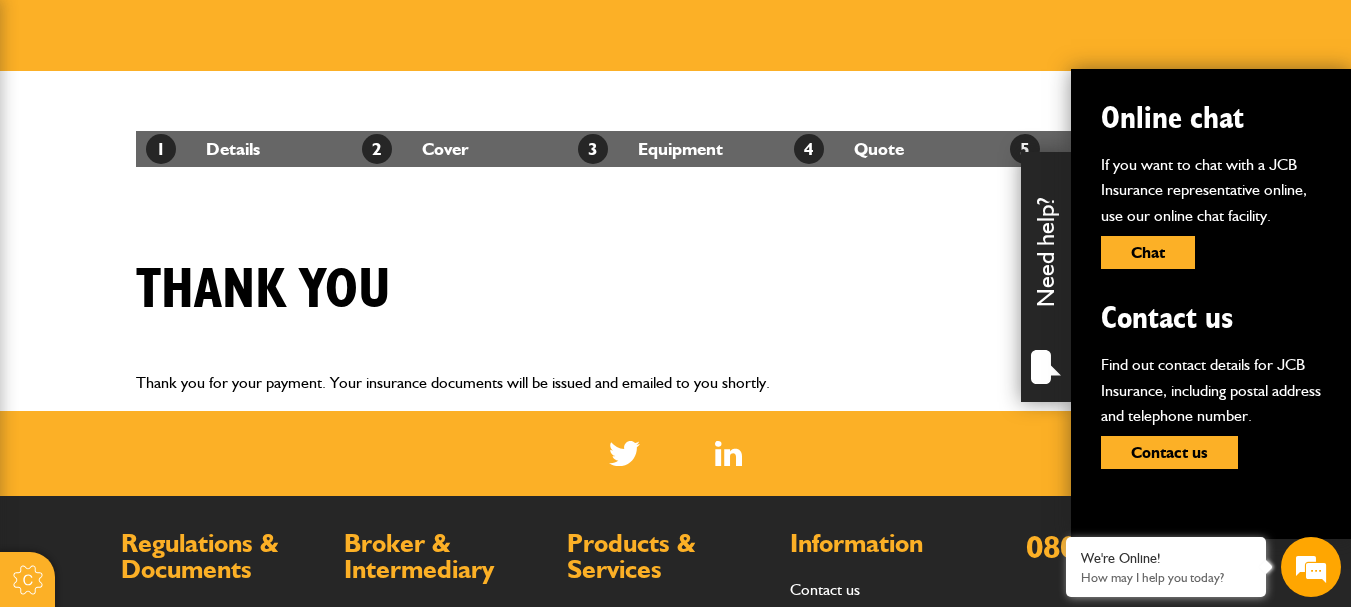click on "Online chat
If you want to chat with a [COMPANY] representative online, use our online chat facility.
Chat
Contact us
Find out contact details for [COMPANY], including postal [ADDRESS] and [PHONE].
Contact us
Need help?" at bounding box center [1351, 69] 